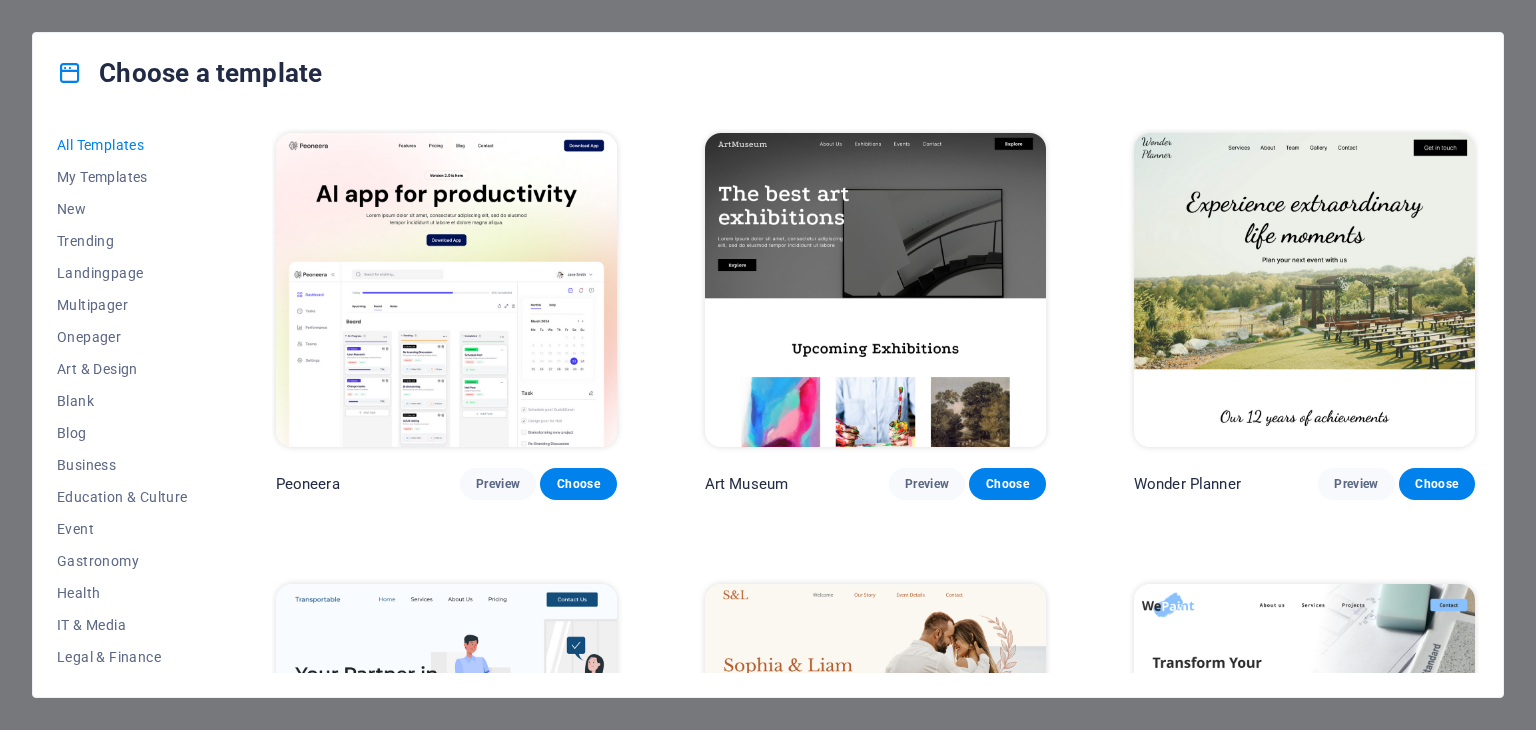 scroll, scrollTop: 0, scrollLeft: 0, axis: both 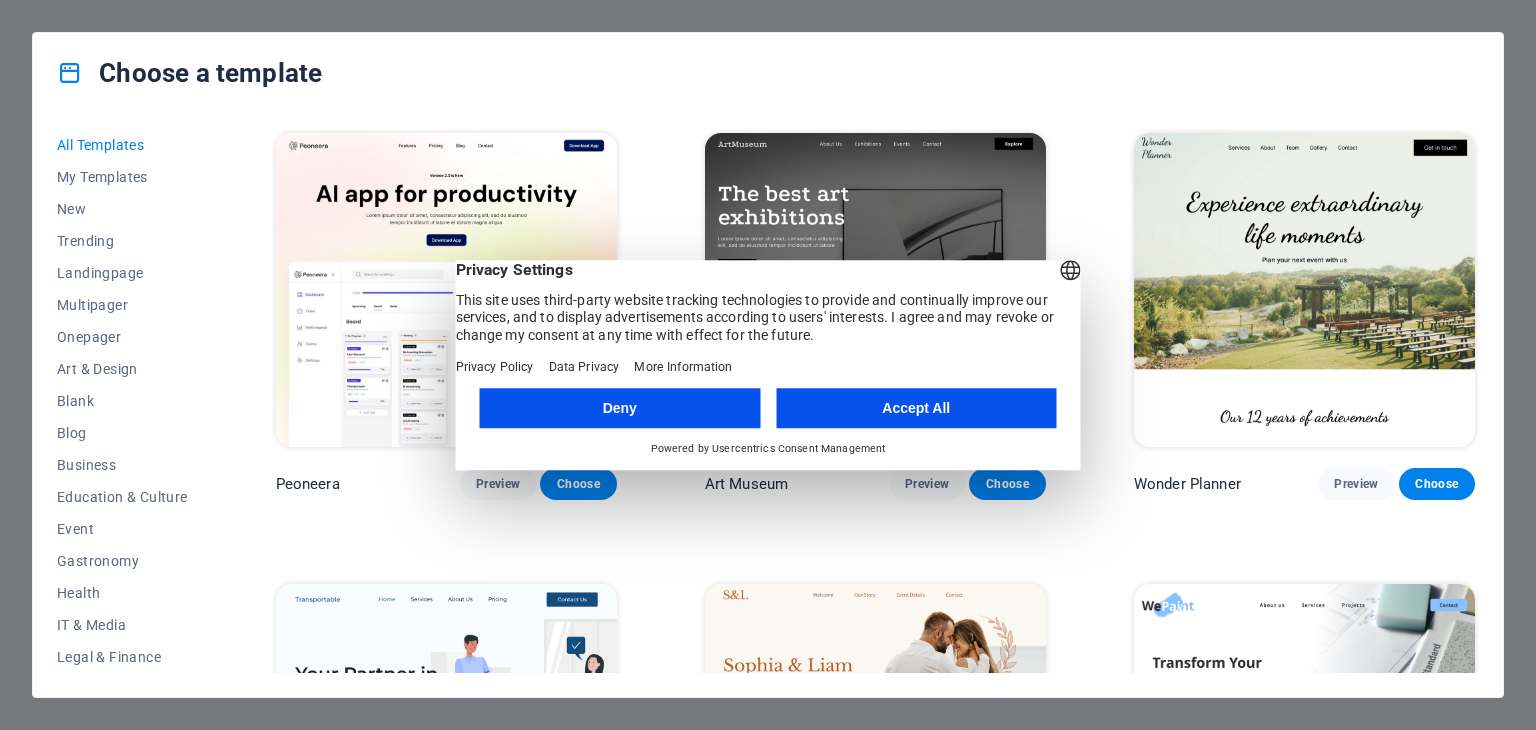 click on "Deny" at bounding box center [620, 408] 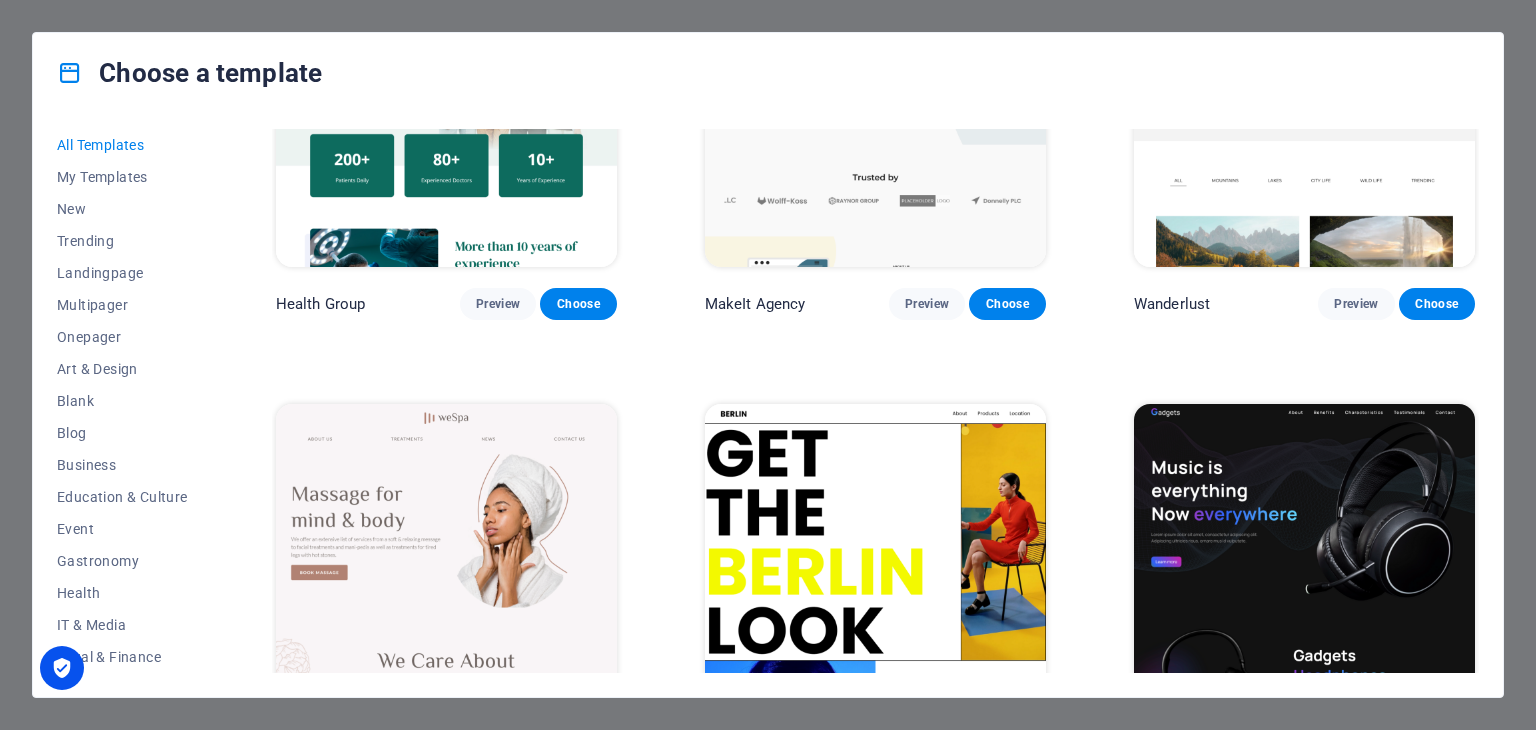 scroll, scrollTop: 4243, scrollLeft: 0, axis: vertical 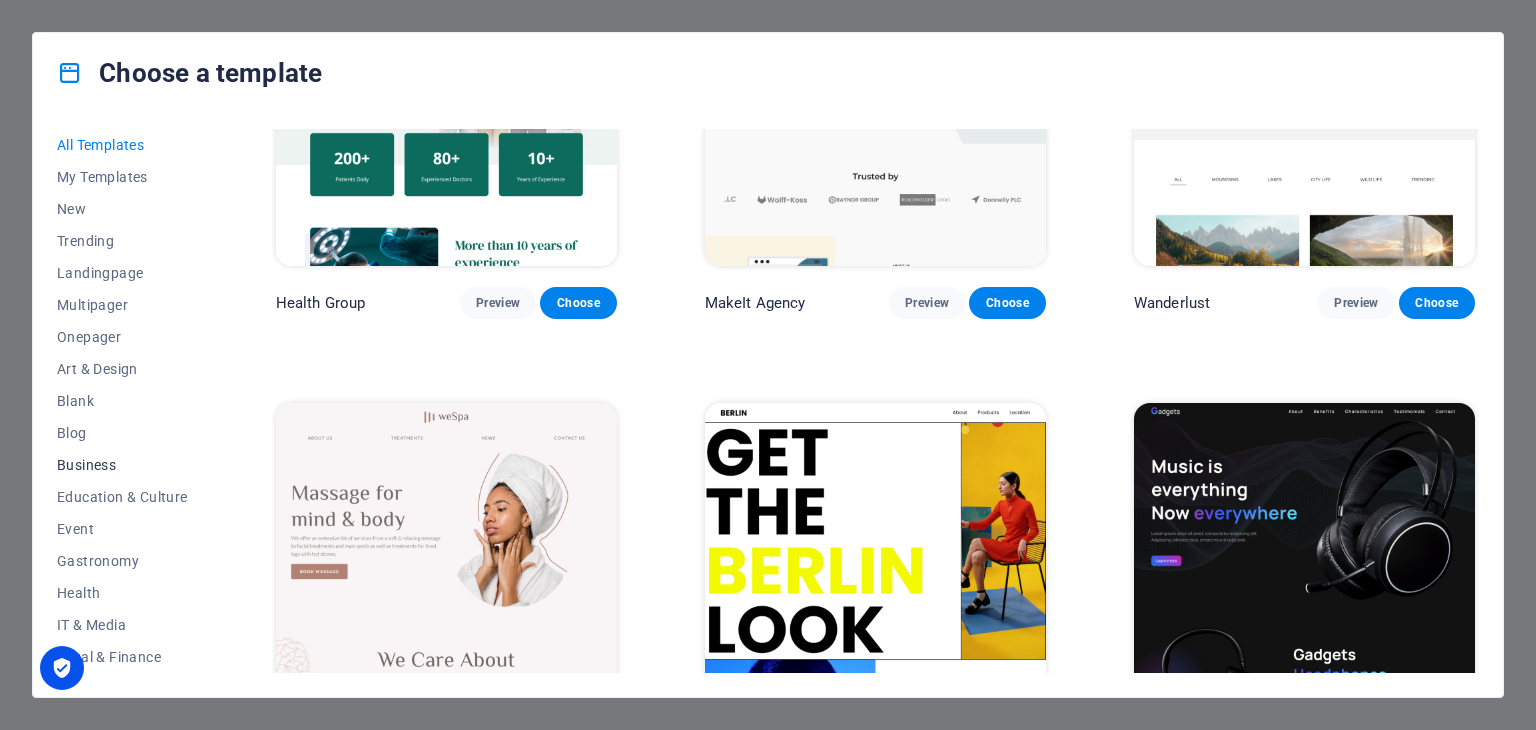 click on "Business" at bounding box center [122, 465] 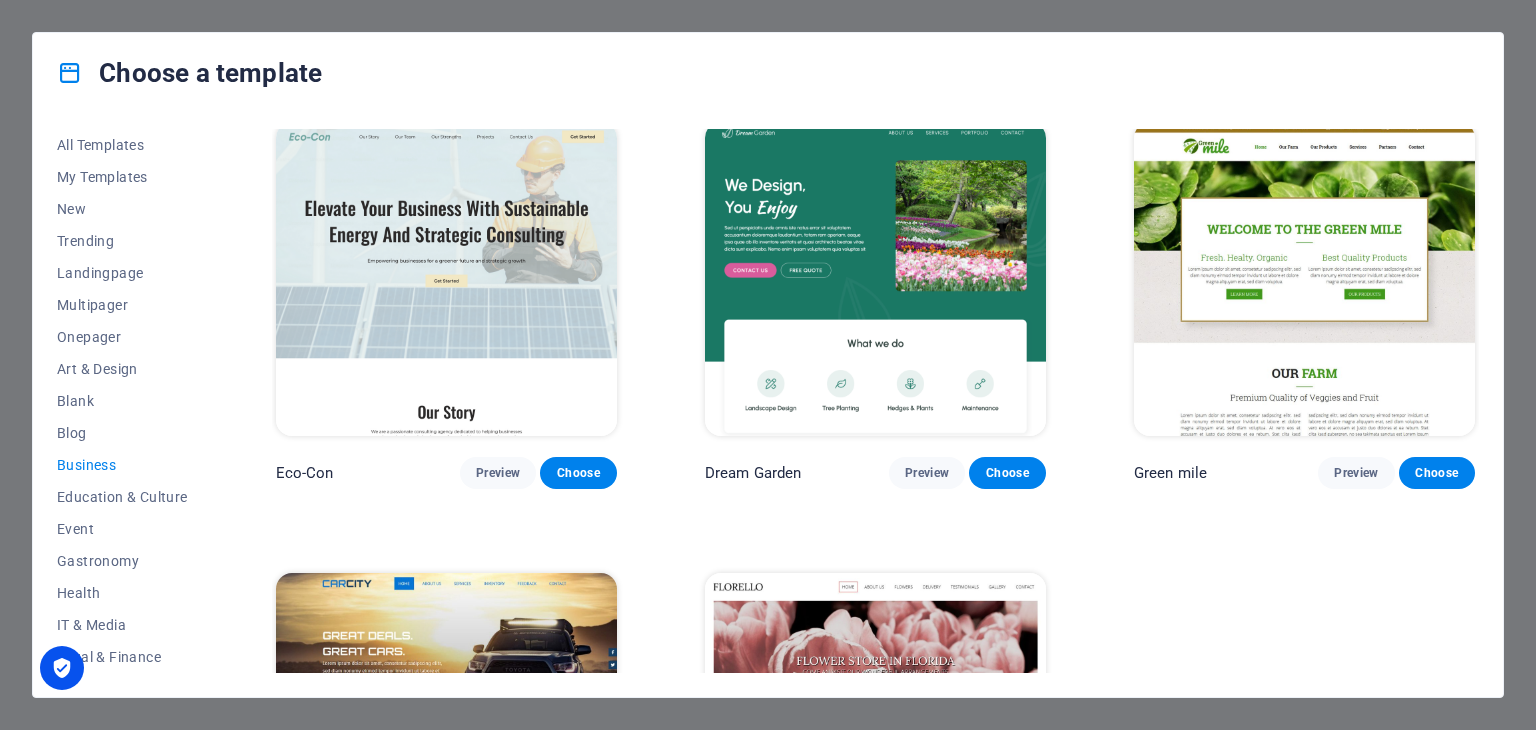 scroll, scrollTop: 0, scrollLeft: 0, axis: both 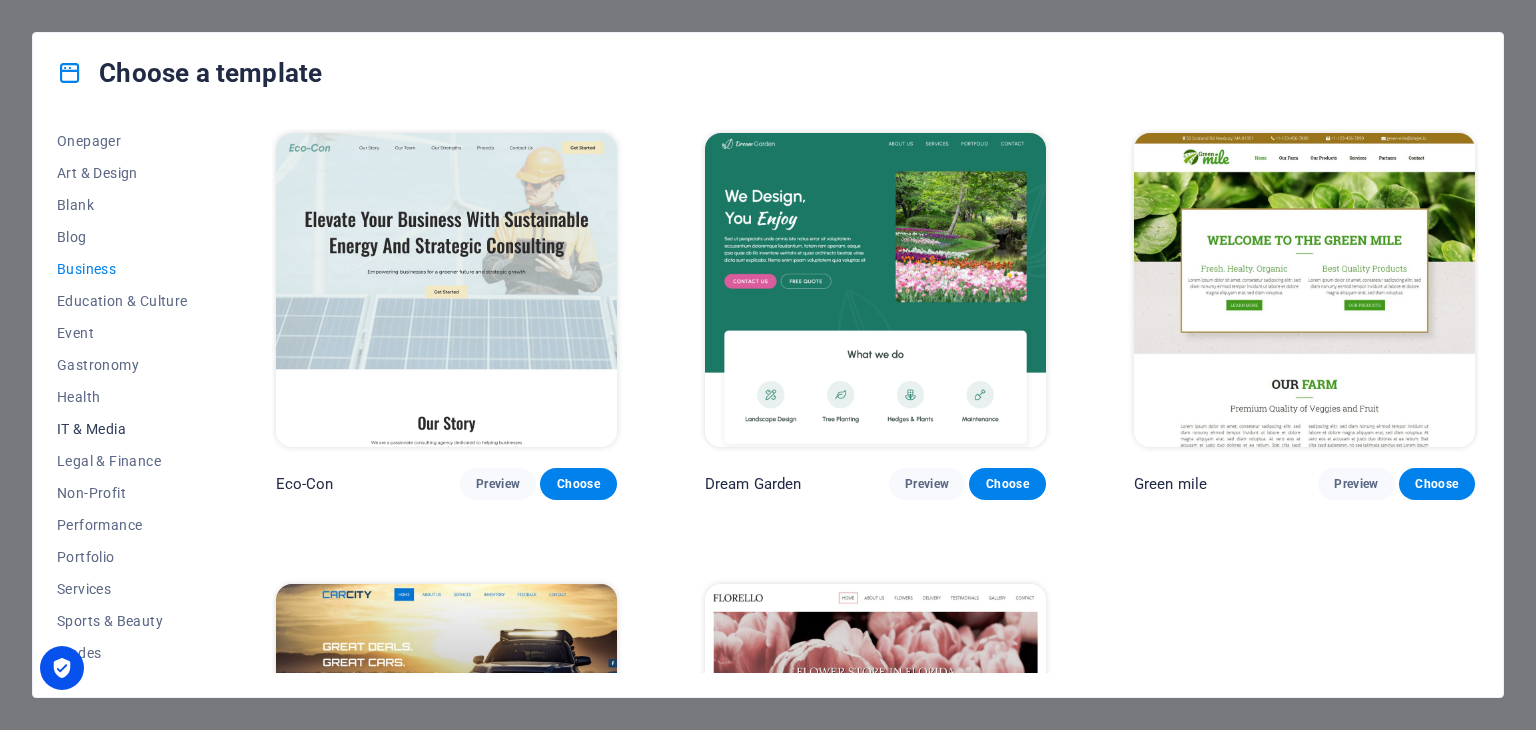 click on "IT & Media" at bounding box center (122, 429) 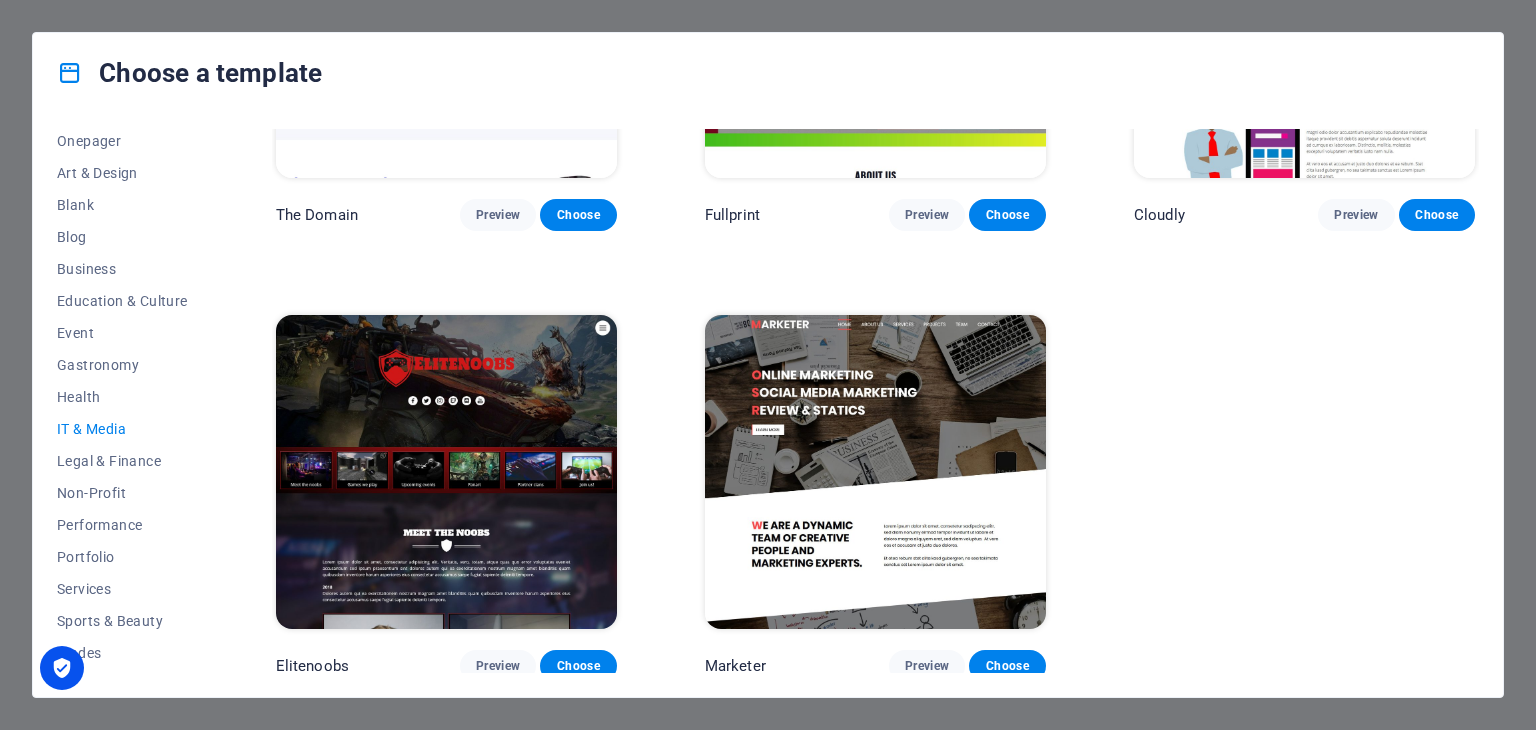 scroll, scrollTop: 1173, scrollLeft: 0, axis: vertical 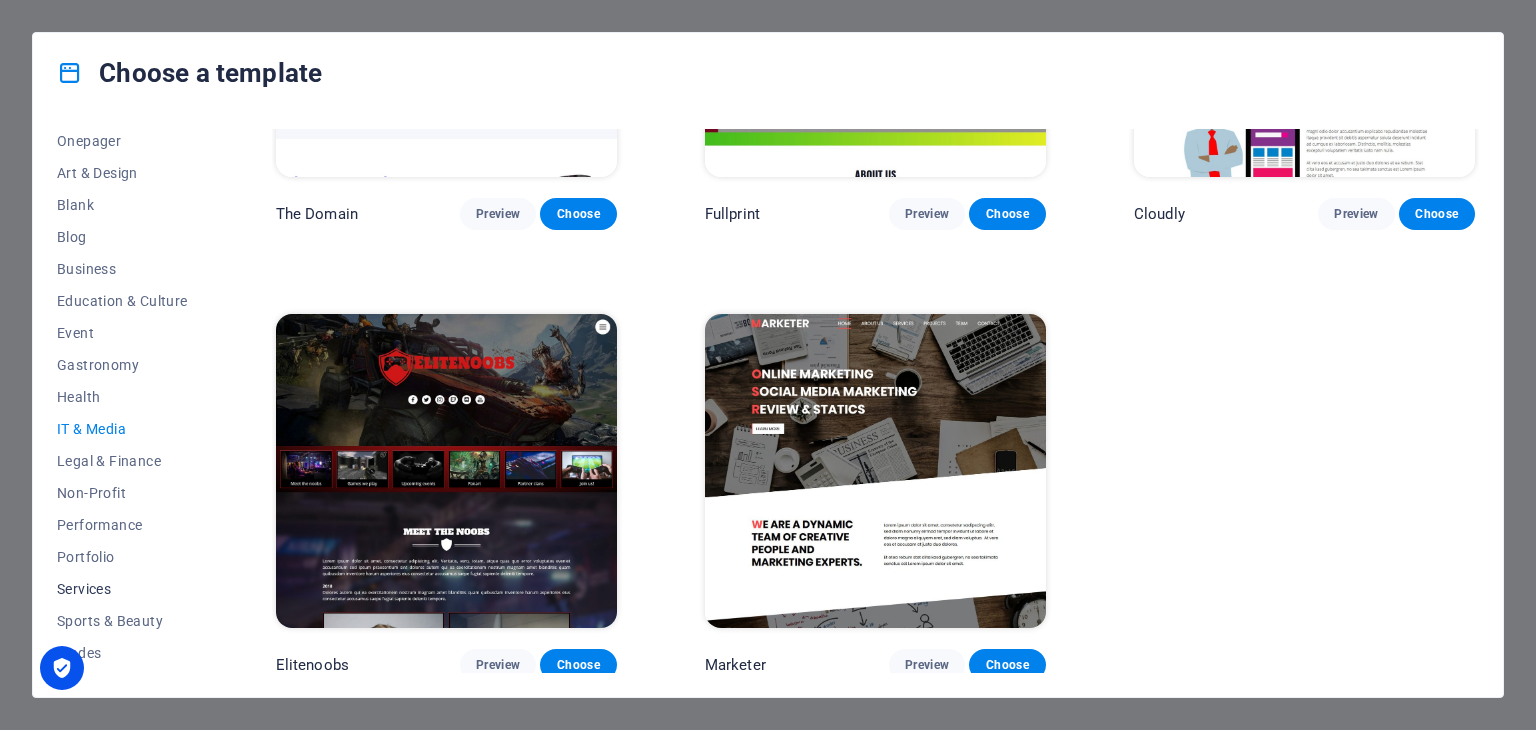 click on "Services" at bounding box center [122, 589] 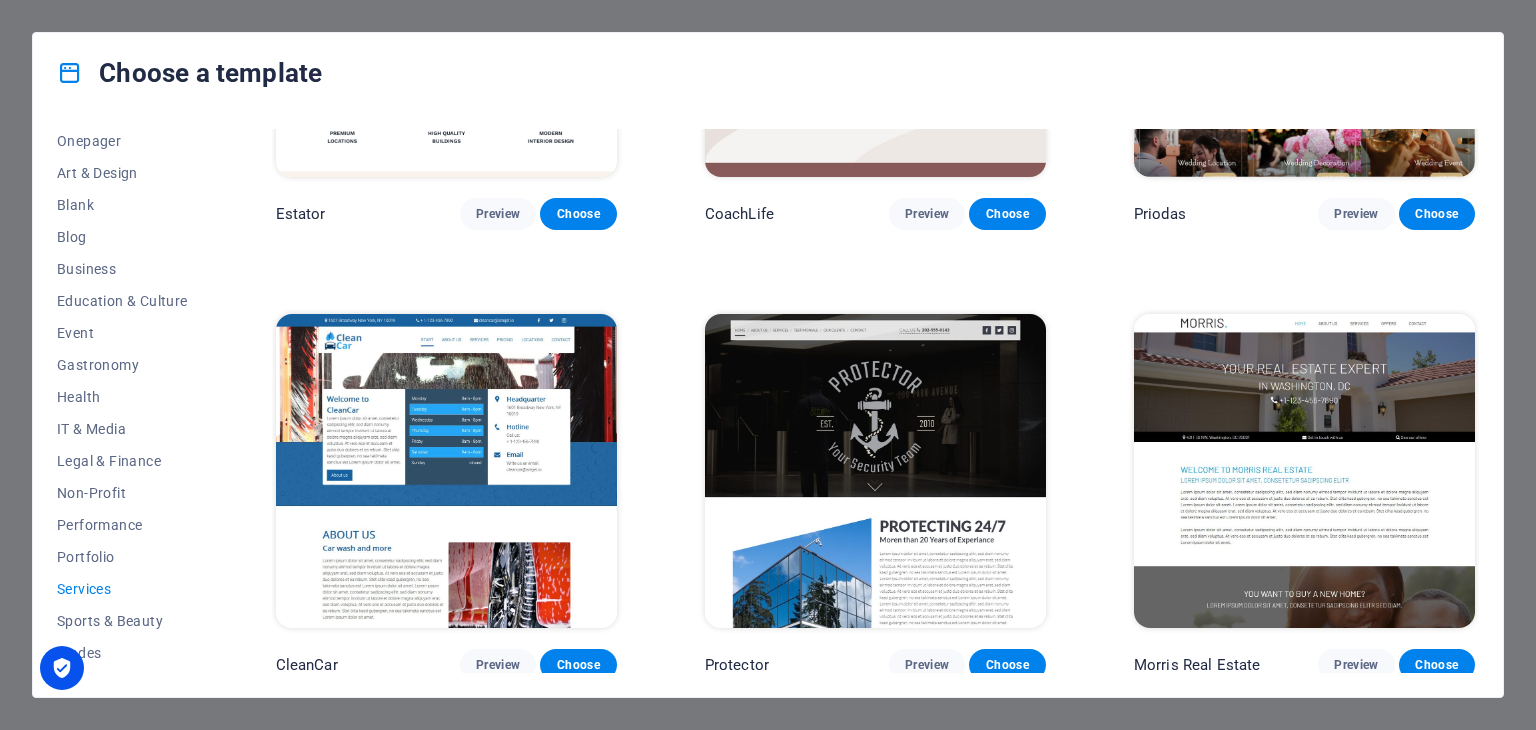 scroll, scrollTop: 1173, scrollLeft: 0, axis: vertical 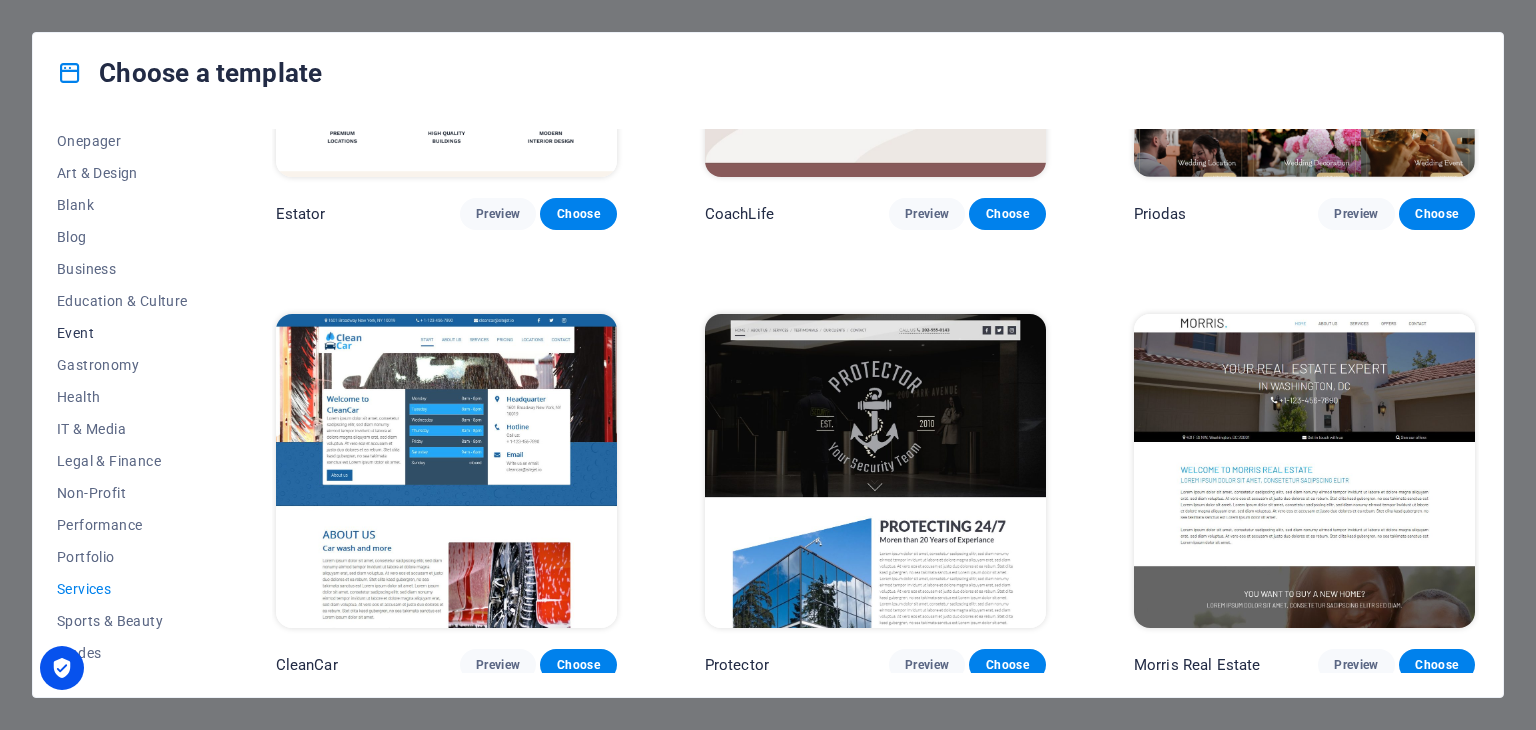 click on "Event" at bounding box center (122, 333) 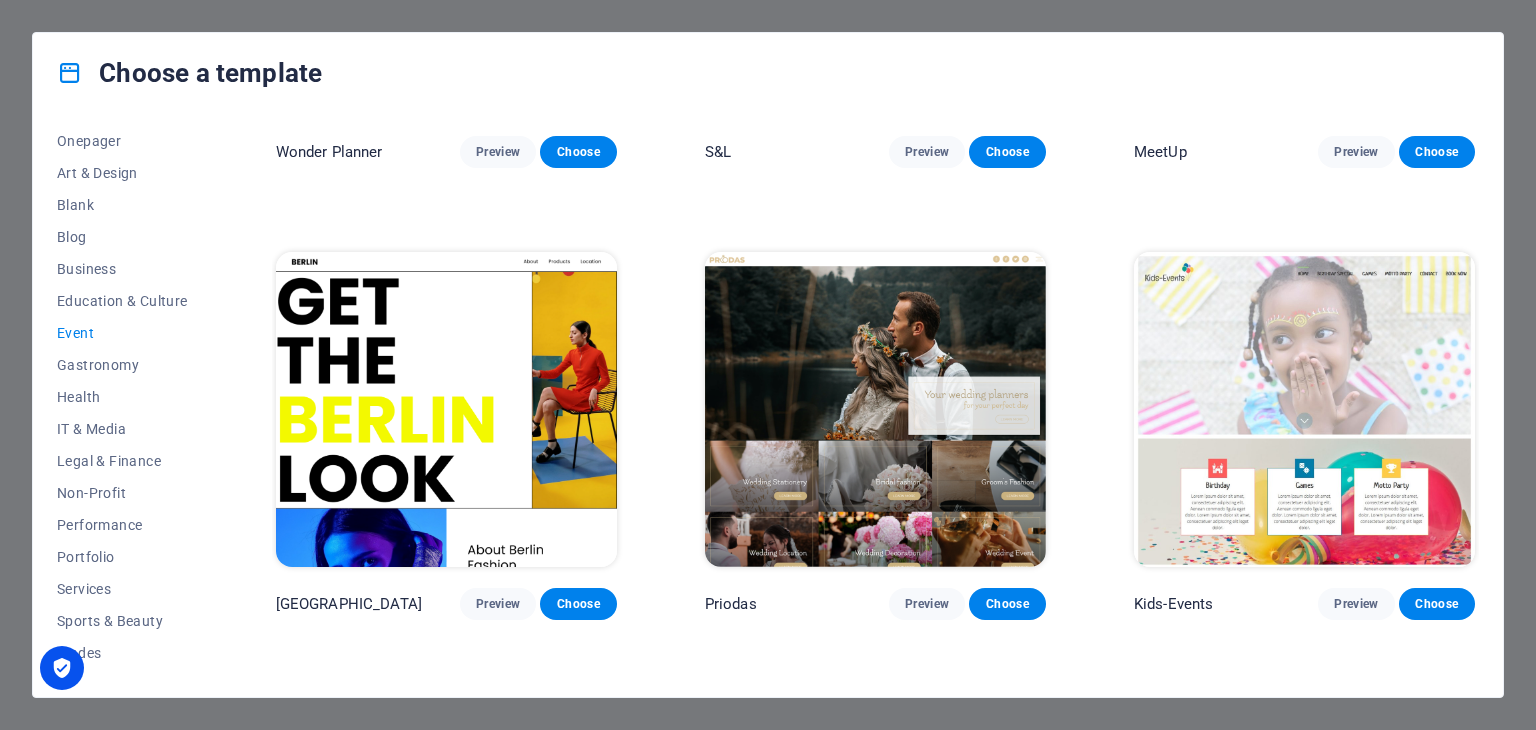 scroll, scrollTop: 321, scrollLeft: 0, axis: vertical 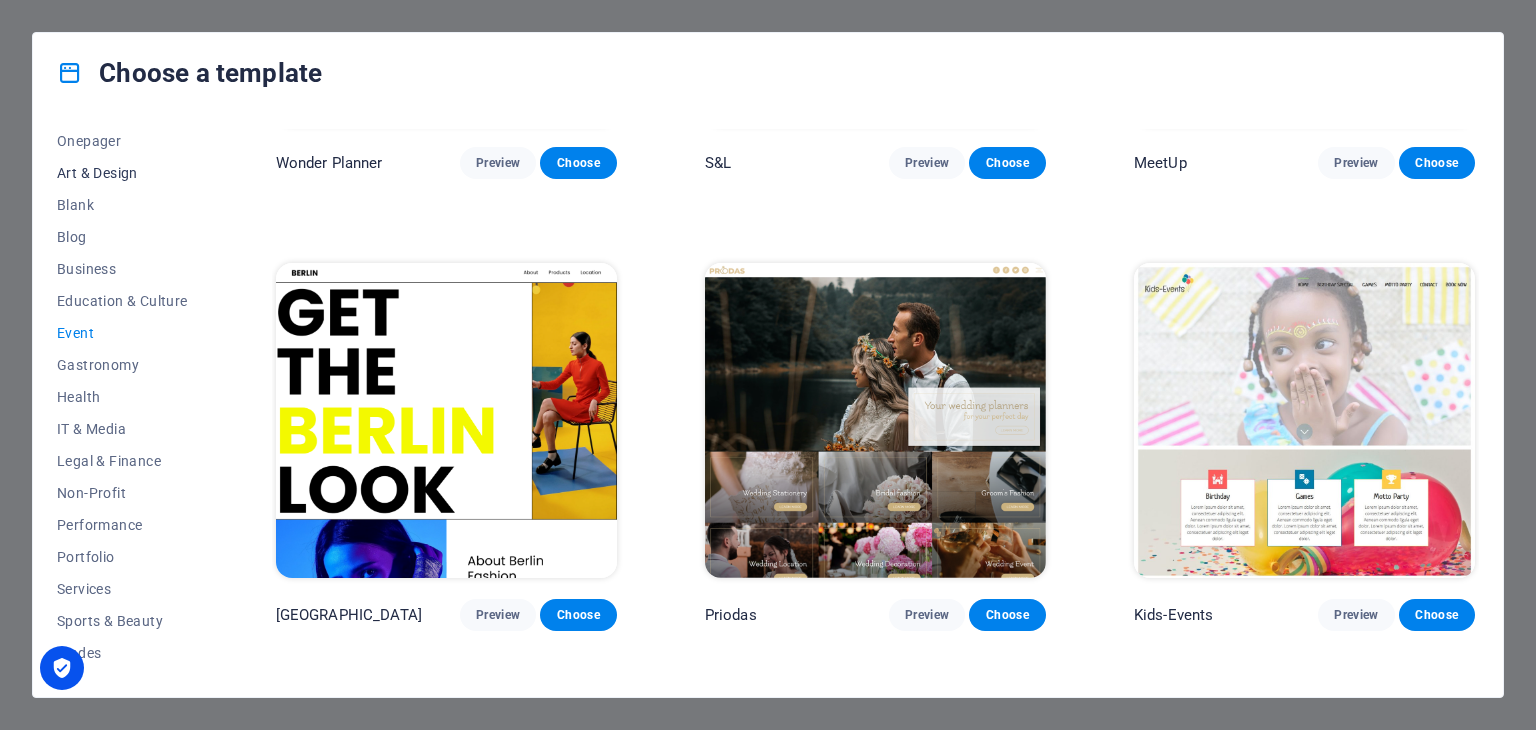click on "Art & Design" at bounding box center [122, 173] 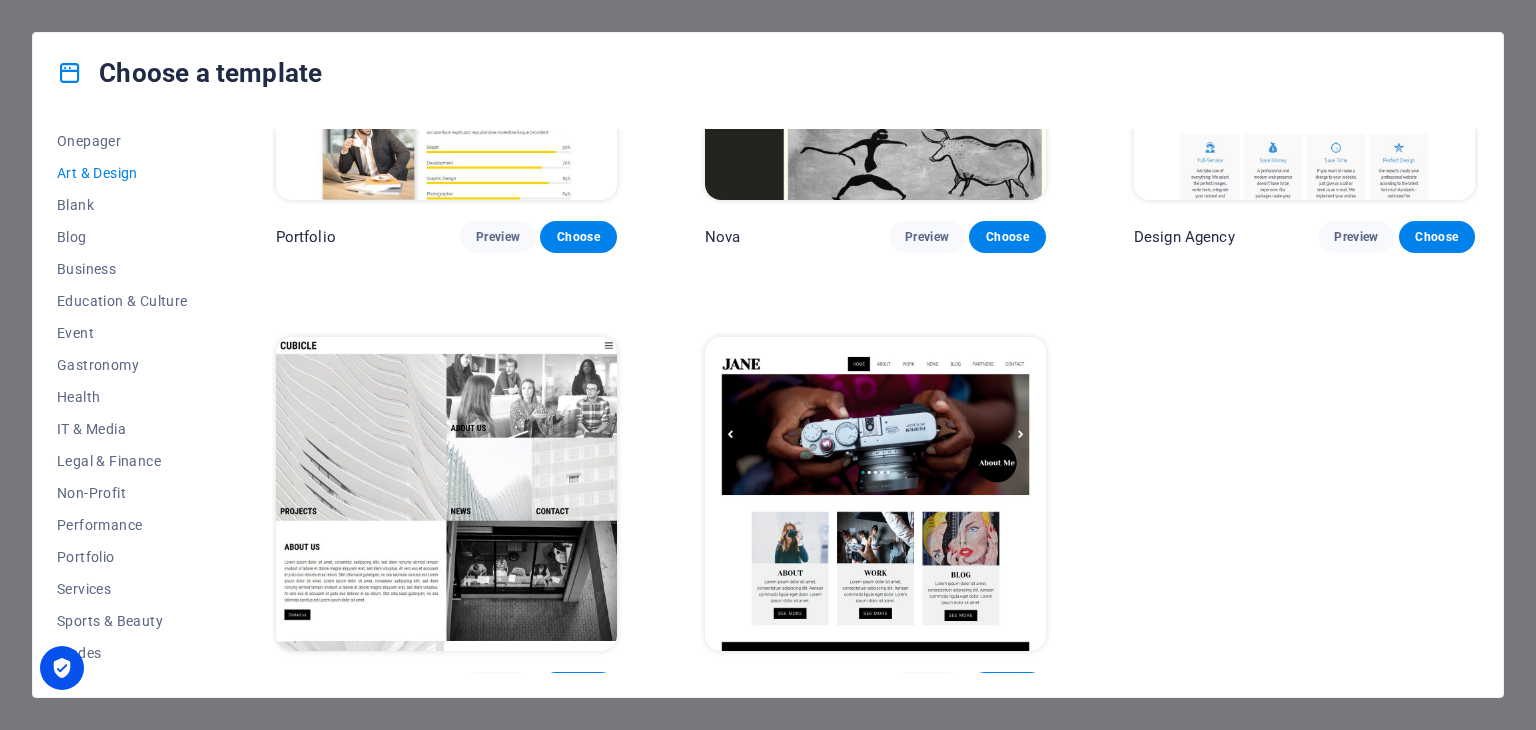 scroll, scrollTop: 1623, scrollLeft: 0, axis: vertical 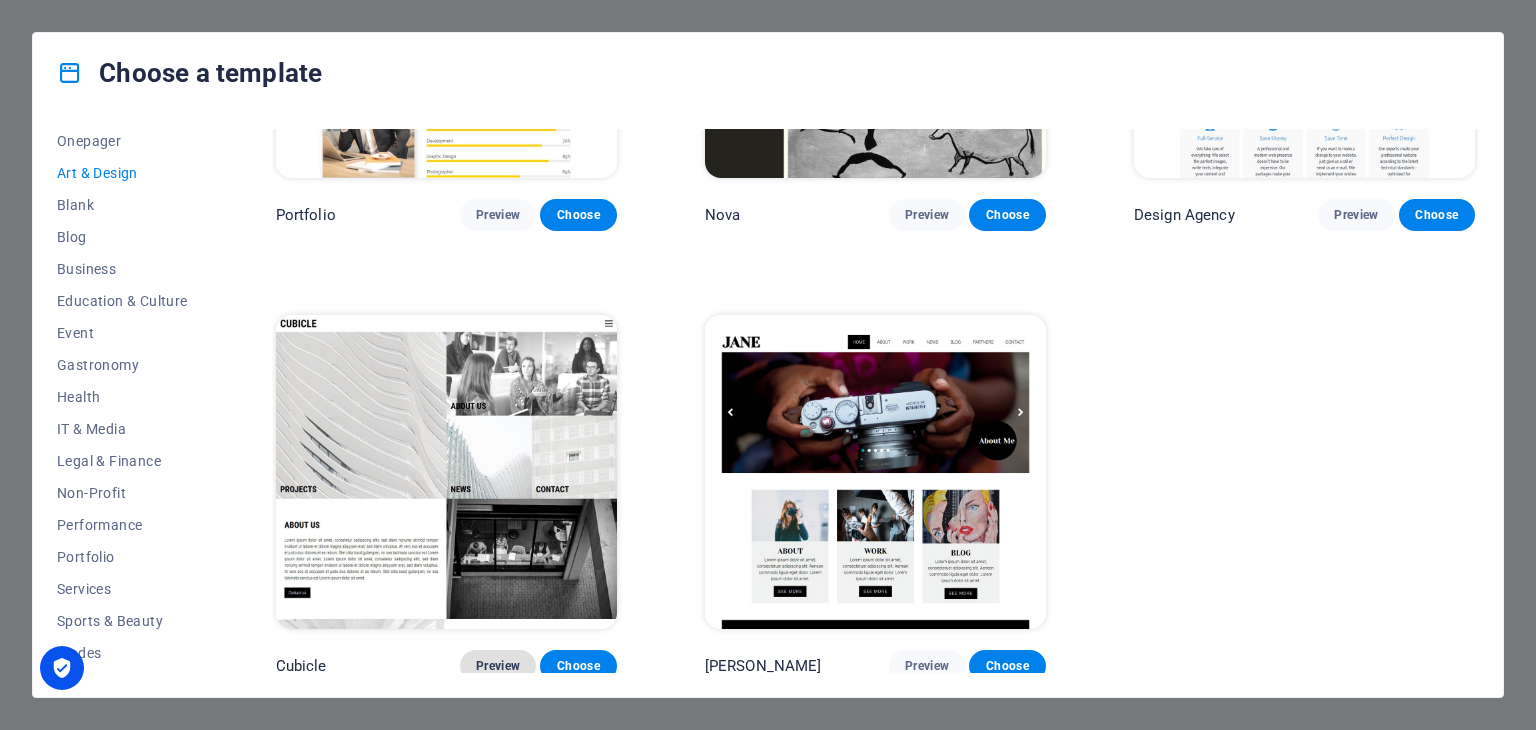 click on "Preview" at bounding box center (498, 666) 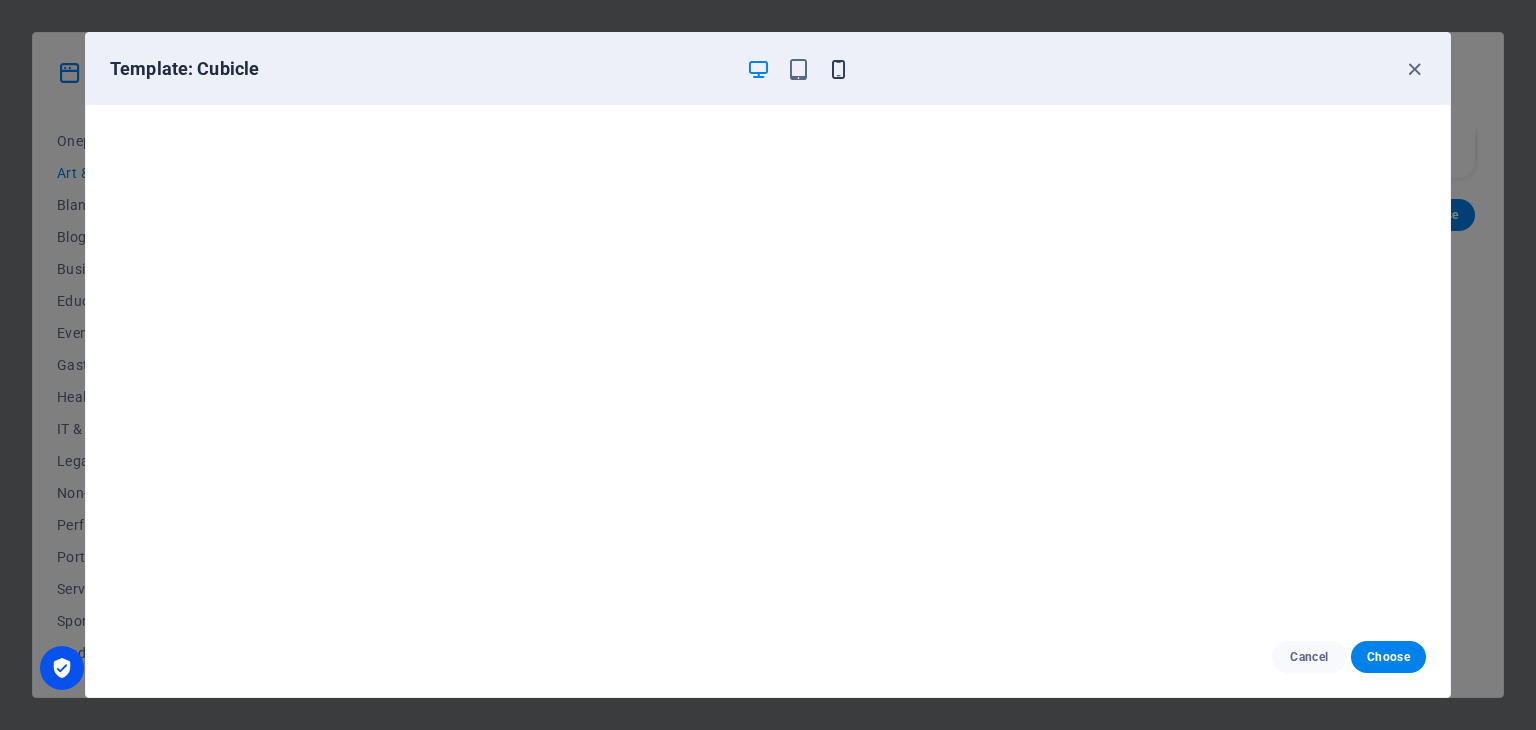 click at bounding box center (838, 69) 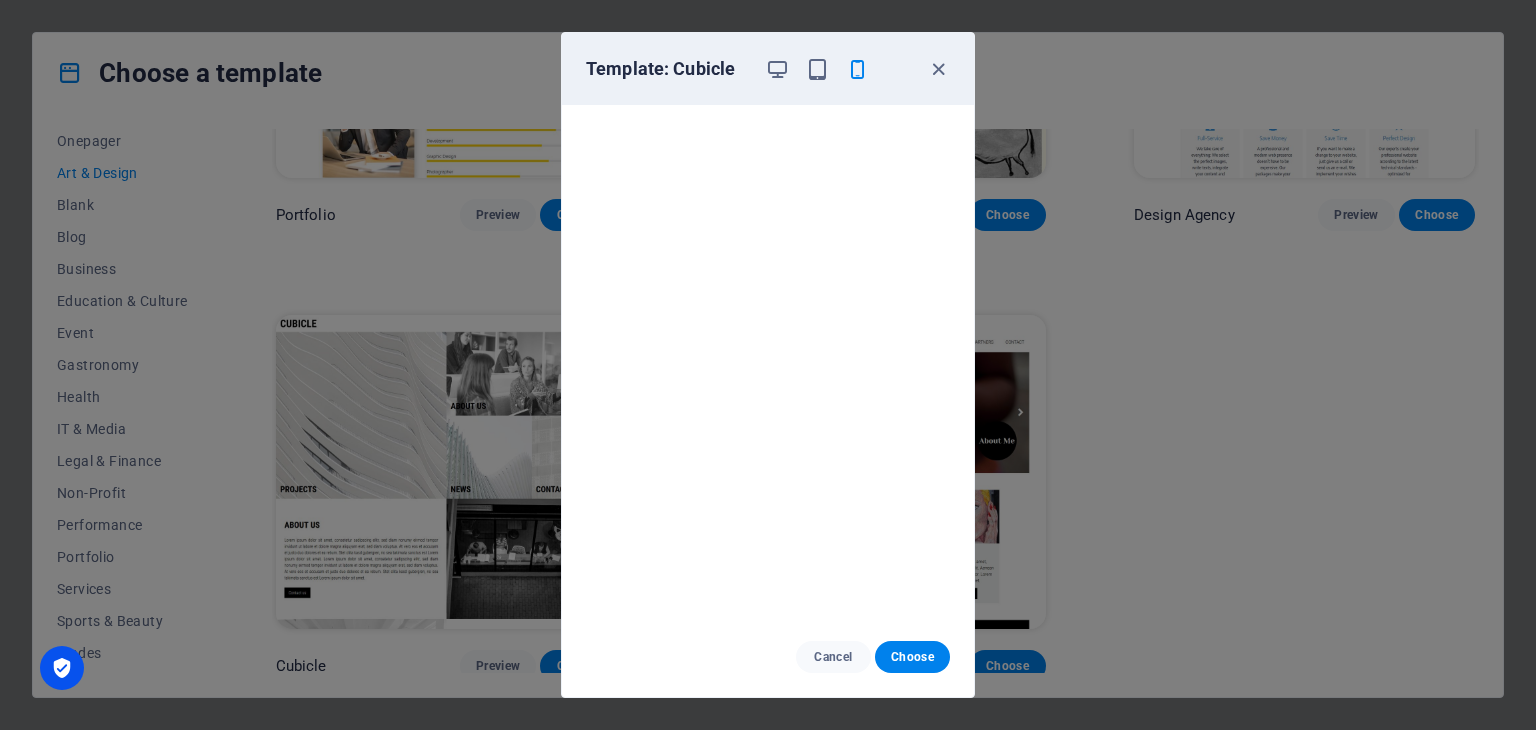 click on "Template: Cubicle Cancel Choose" at bounding box center [768, 365] 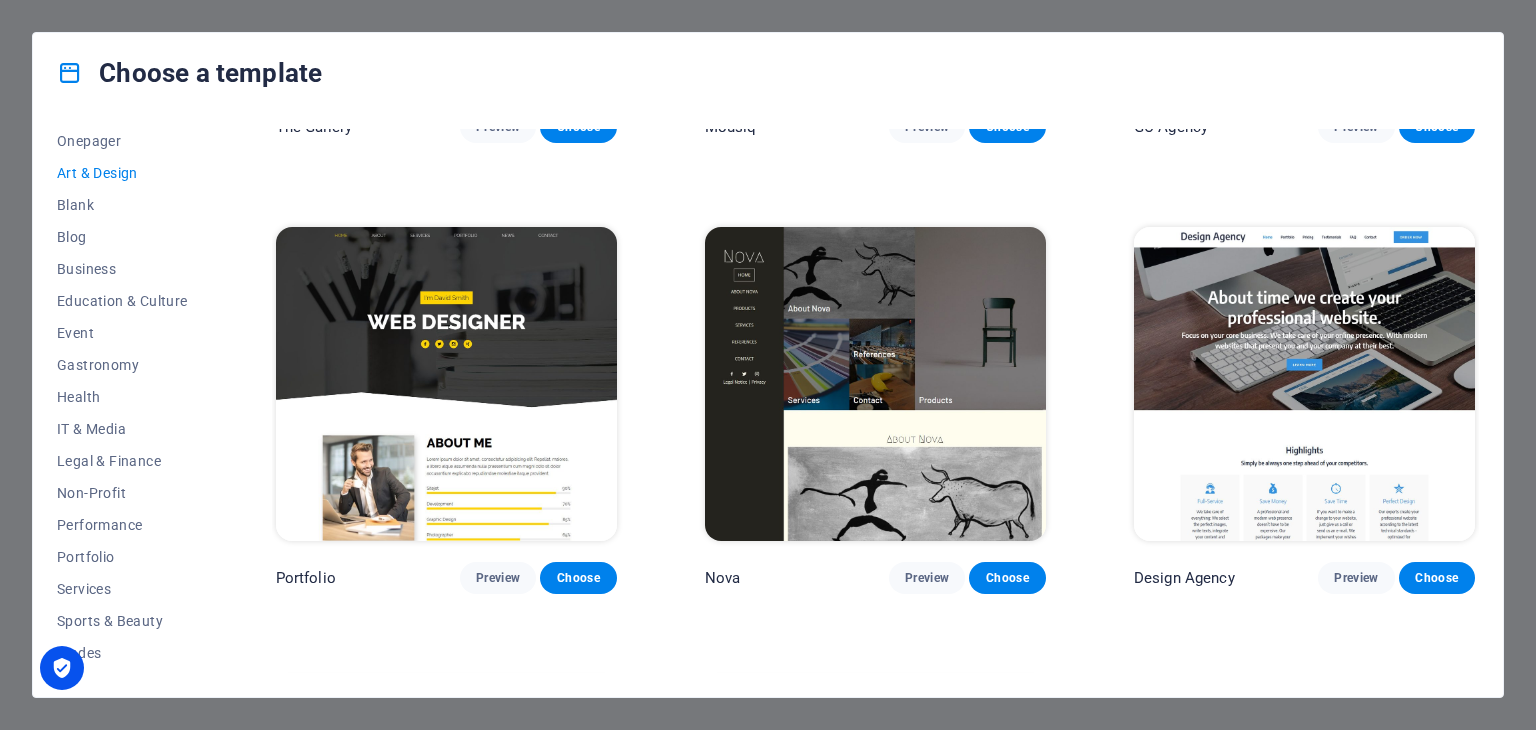 scroll, scrollTop: 1244, scrollLeft: 0, axis: vertical 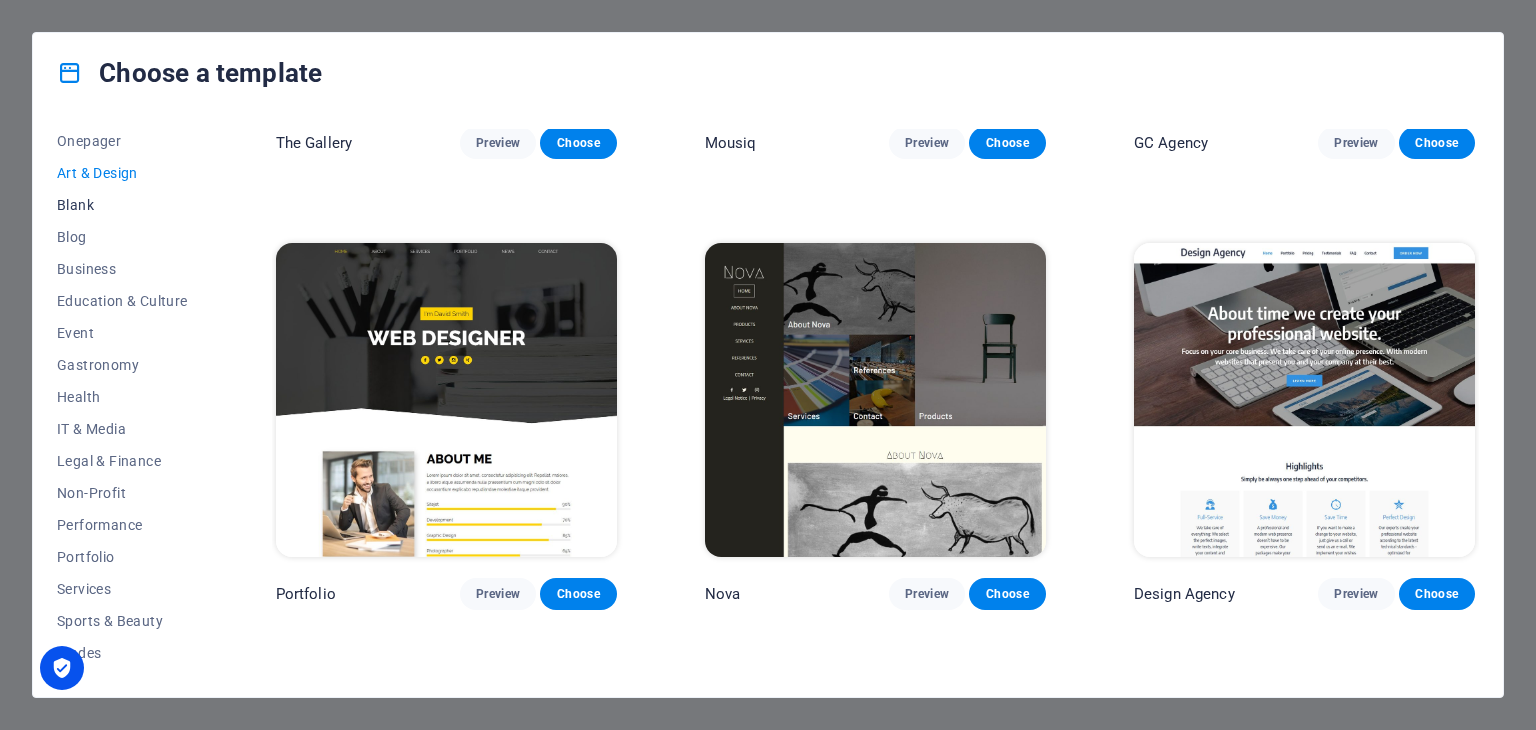click on "Blank" at bounding box center [122, 205] 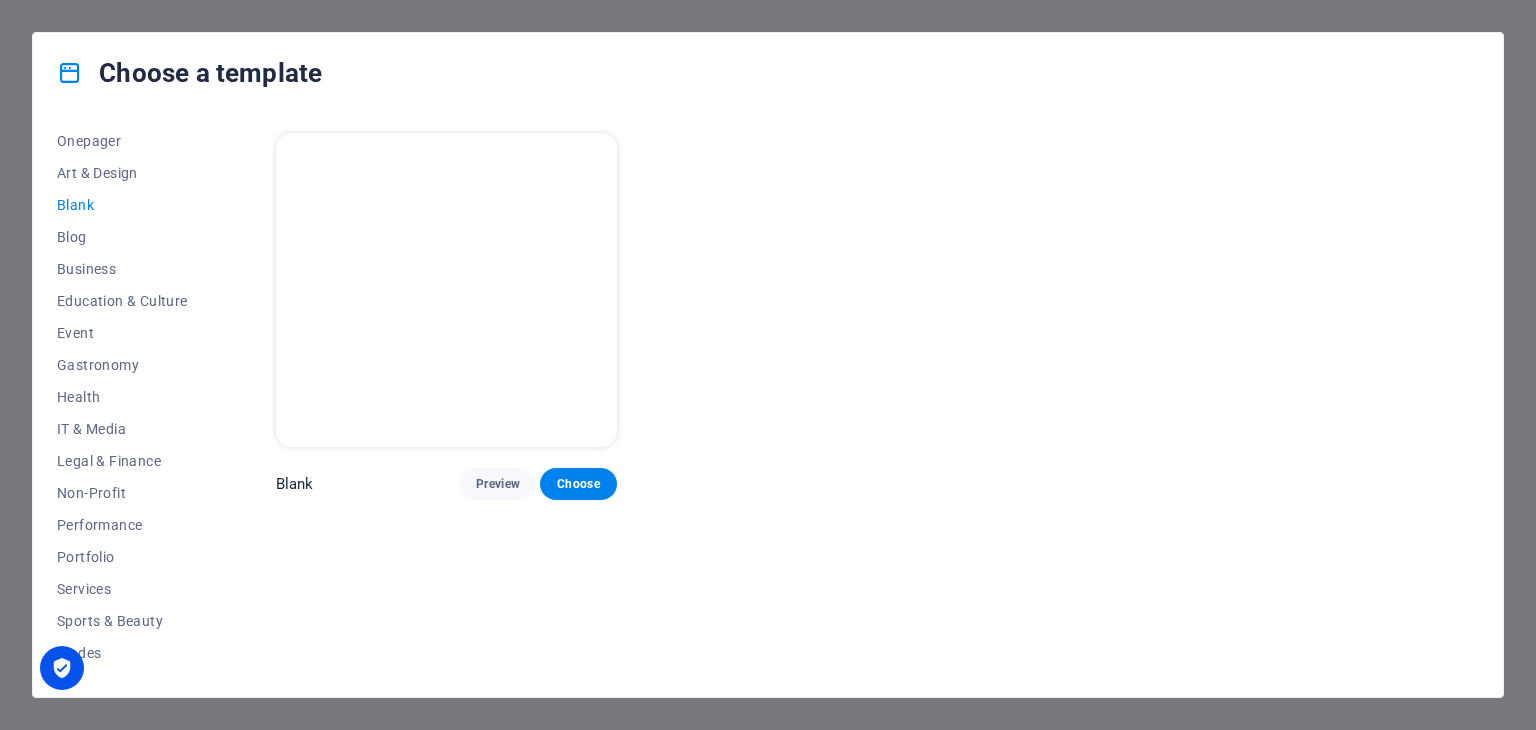 scroll, scrollTop: 0, scrollLeft: 0, axis: both 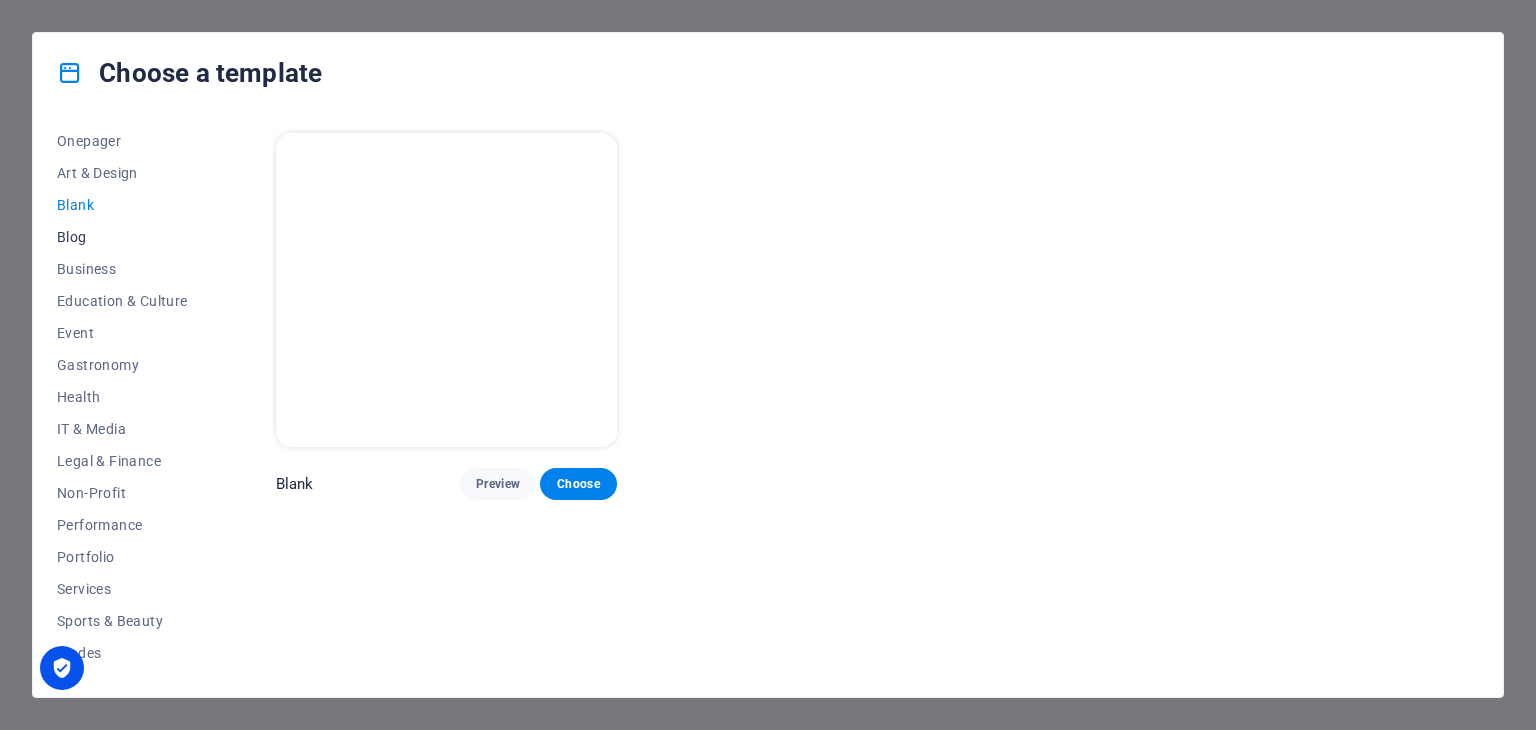 click on "Blog" at bounding box center (122, 237) 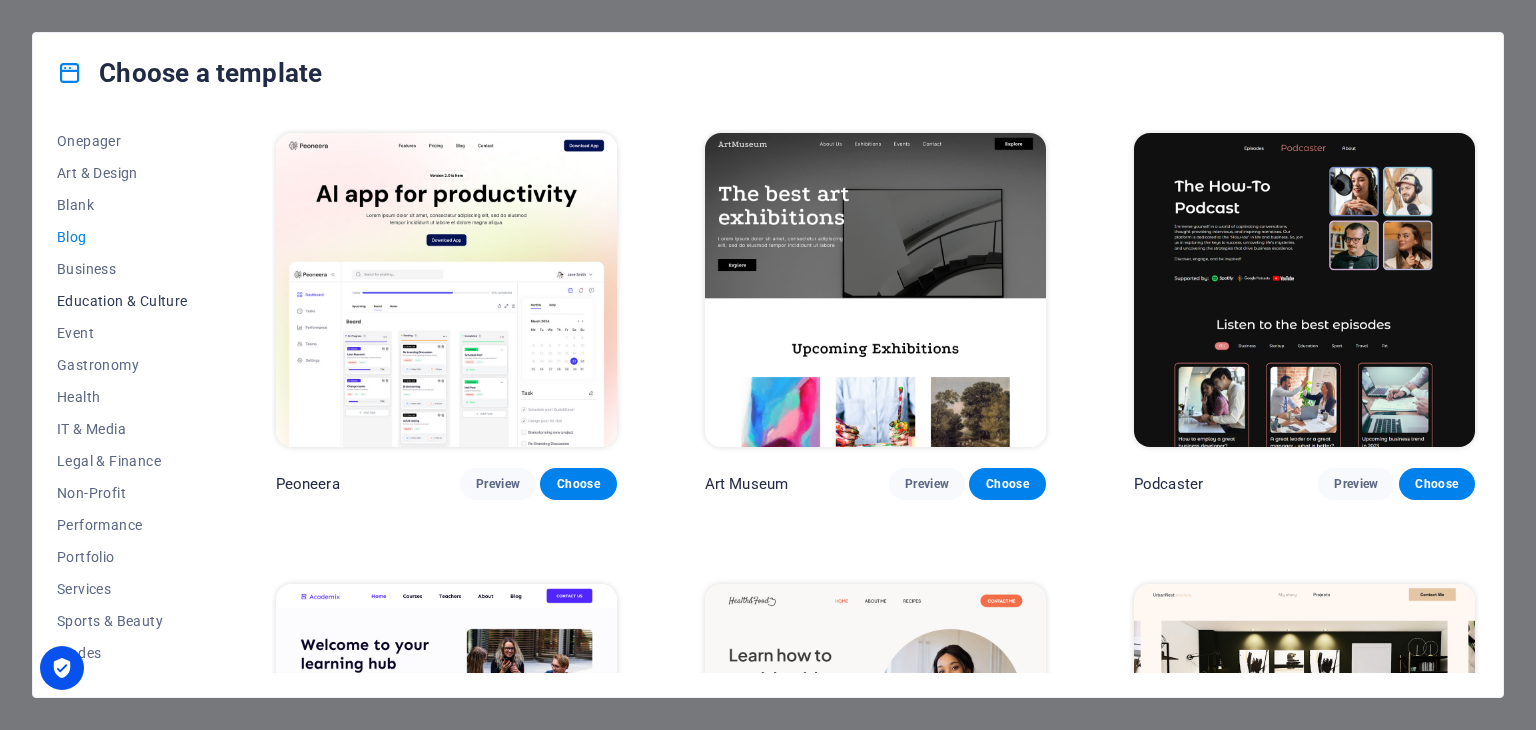 click on "Education & Culture" at bounding box center [122, 301] 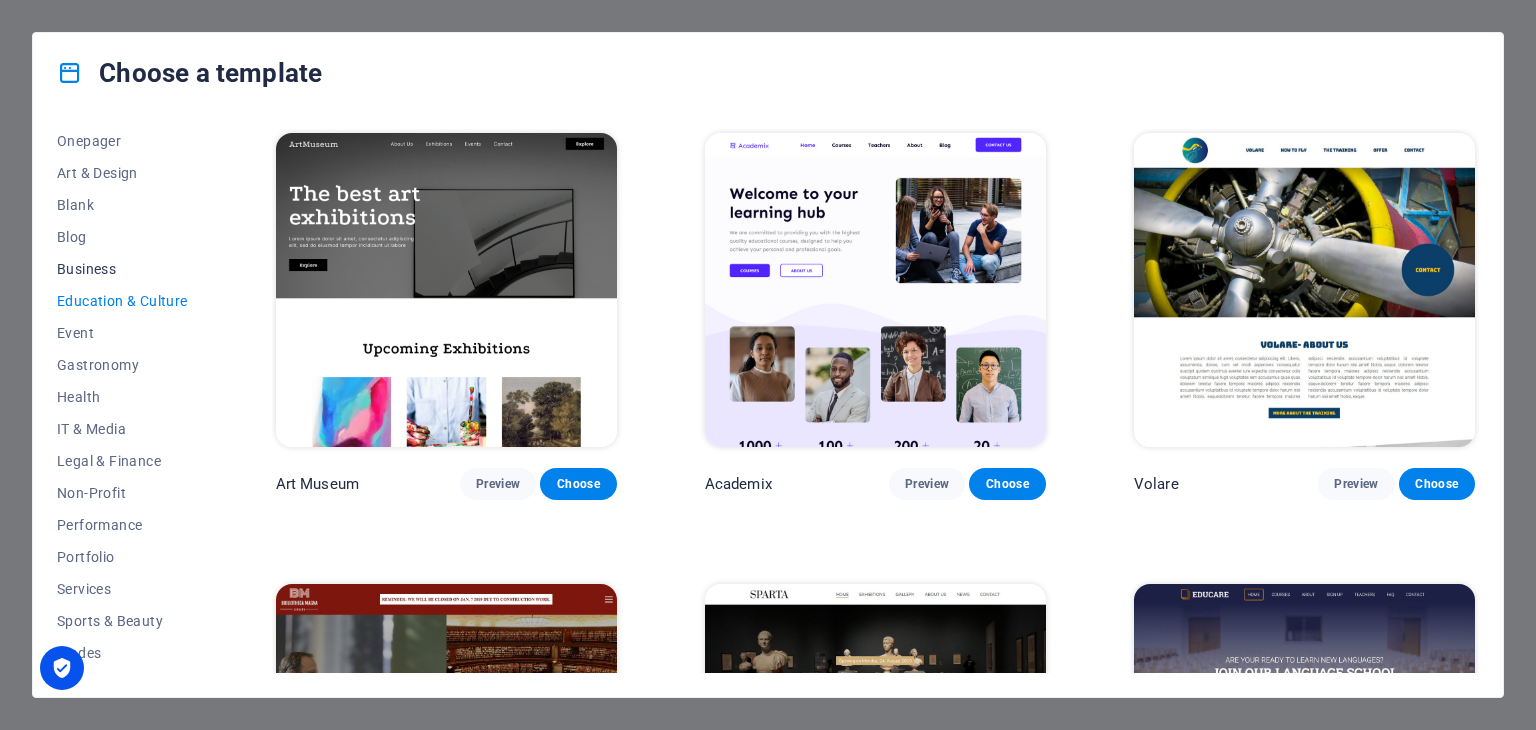 click on "Business" at bounding box center (122, 269) 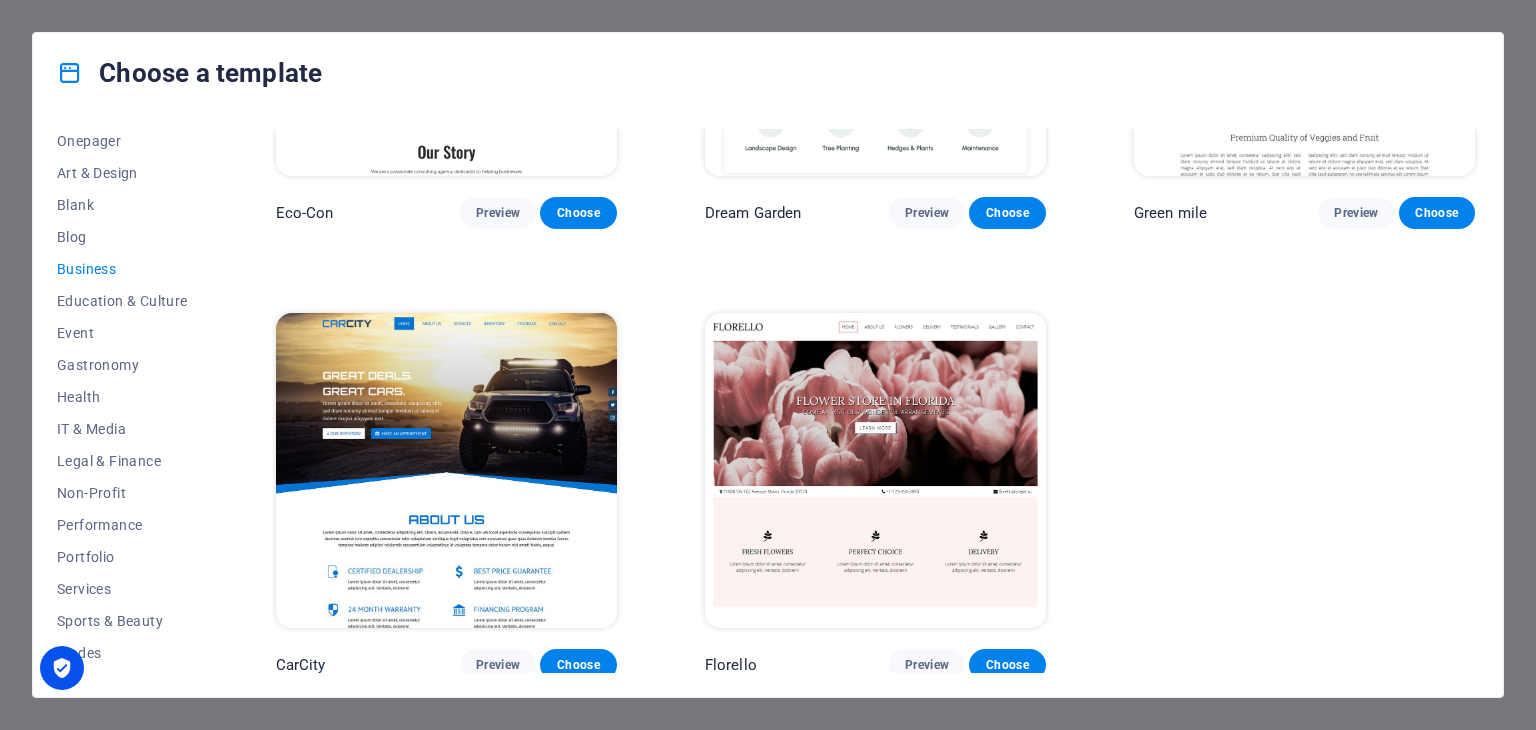 scroll, scrollTop: 274, scrollLeft: 0, axis: vertical 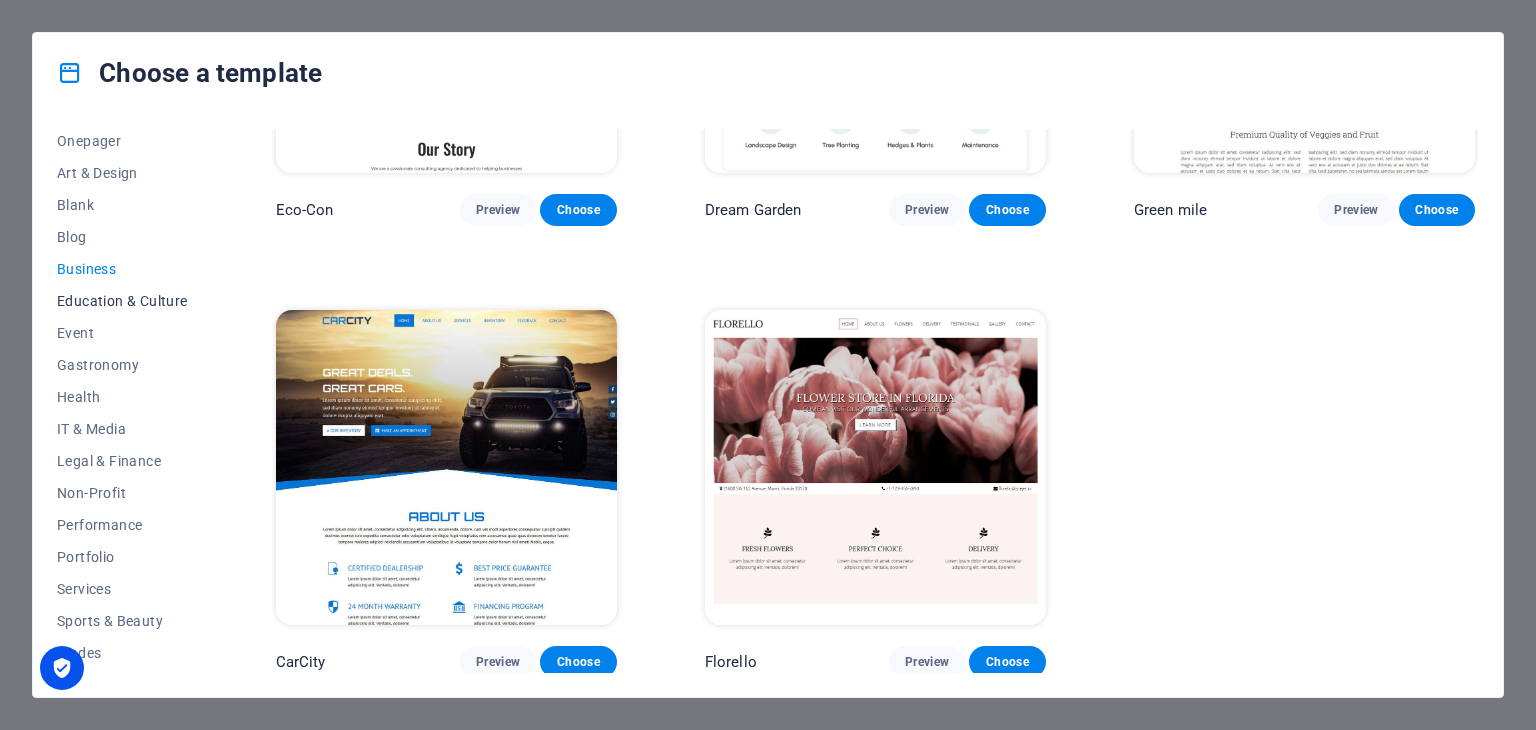 click on "Education & Culture" at bounding box center (122, 301) 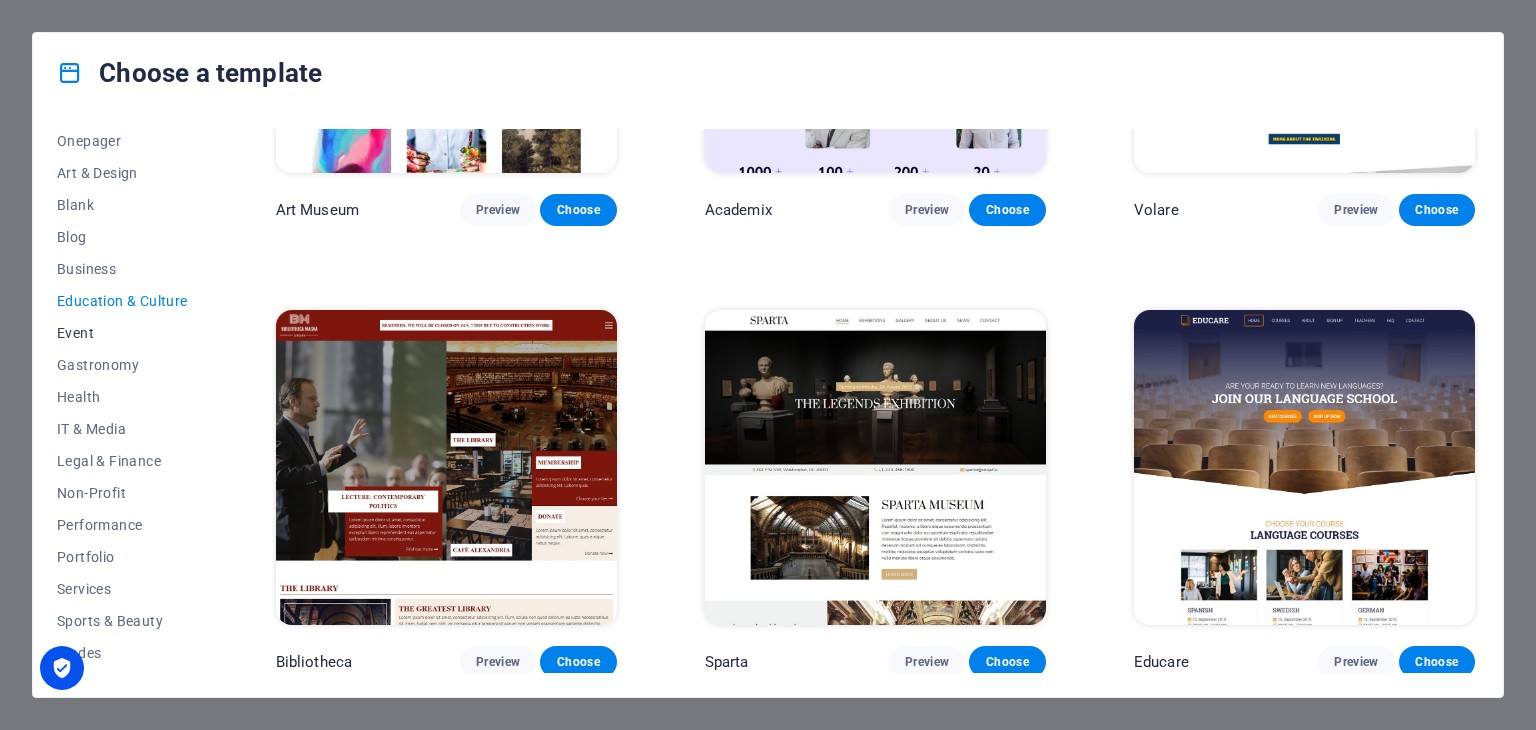 click on "Event" at bounding box center [122, 333] 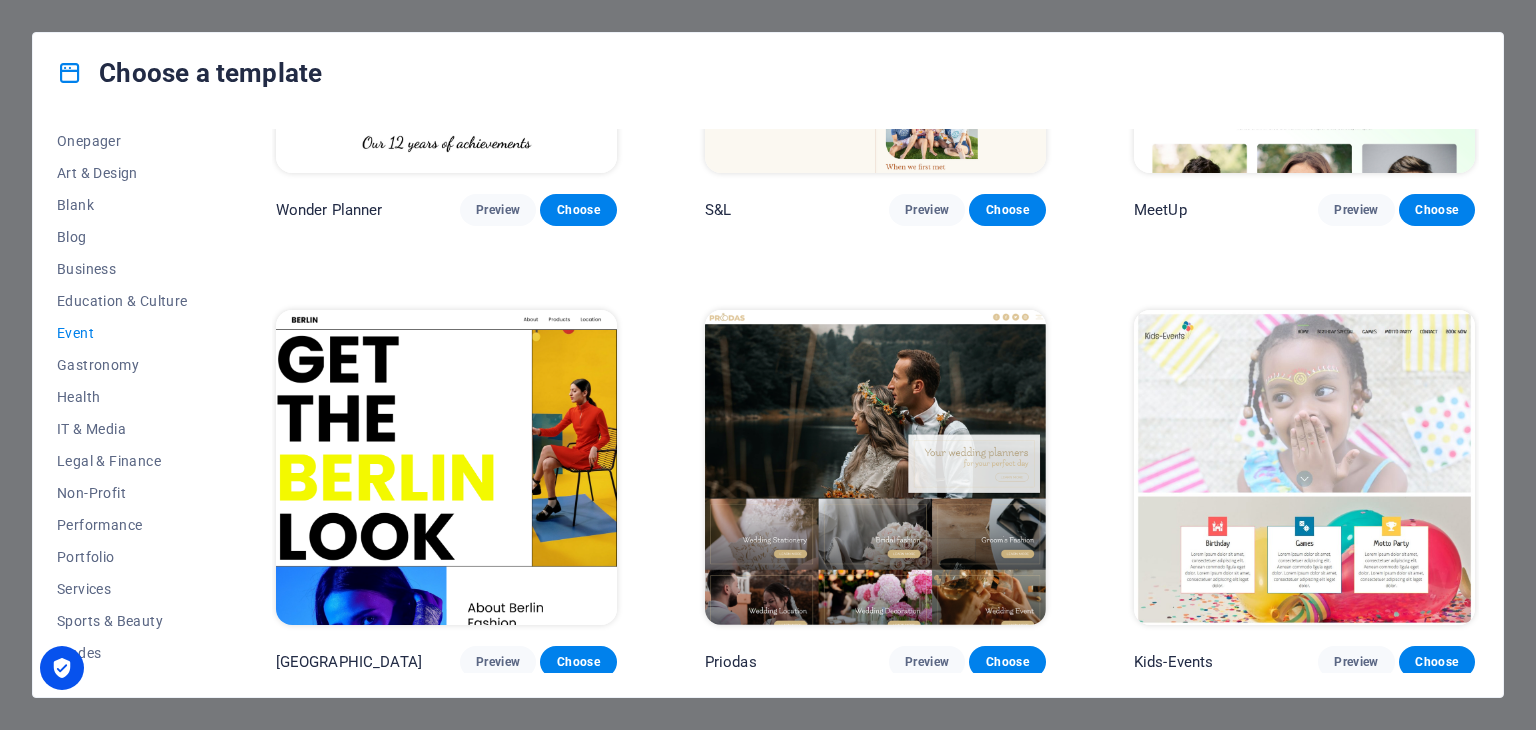scroll, scrollTop: 274, scrollLeft: 0, axis: vertical 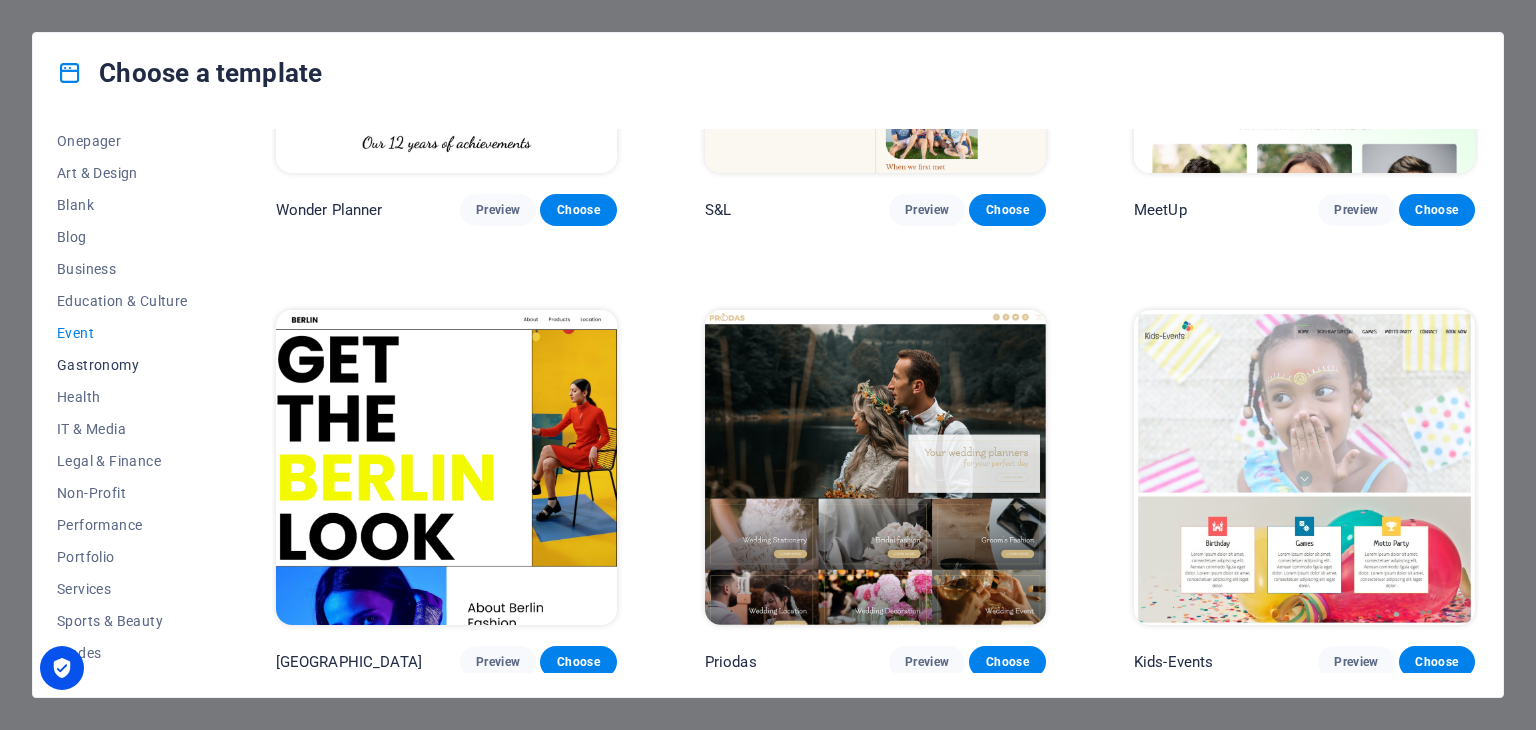 click on "Gastronomy" at bounding box center [122, 365] 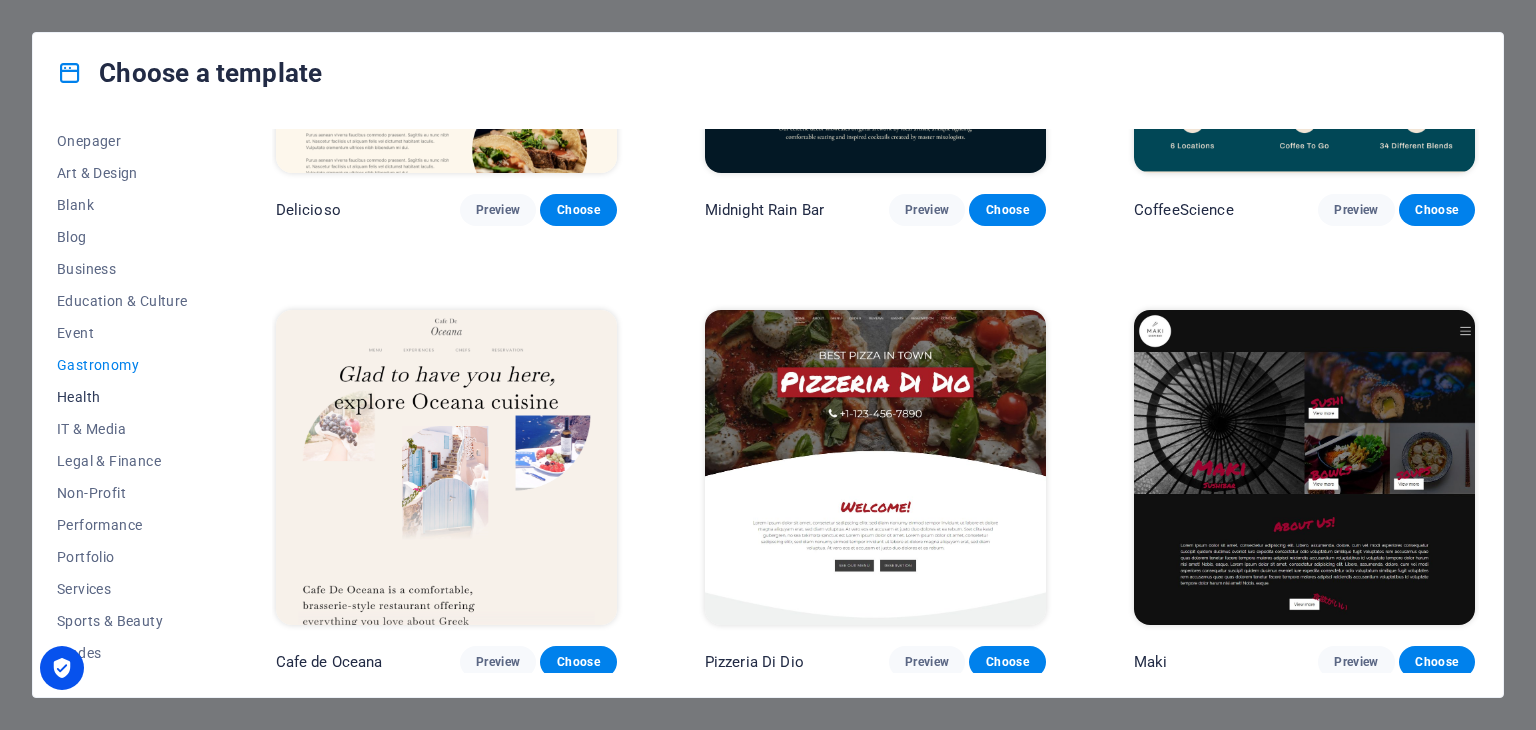 click on "Health" at bounding box center (122, 397) 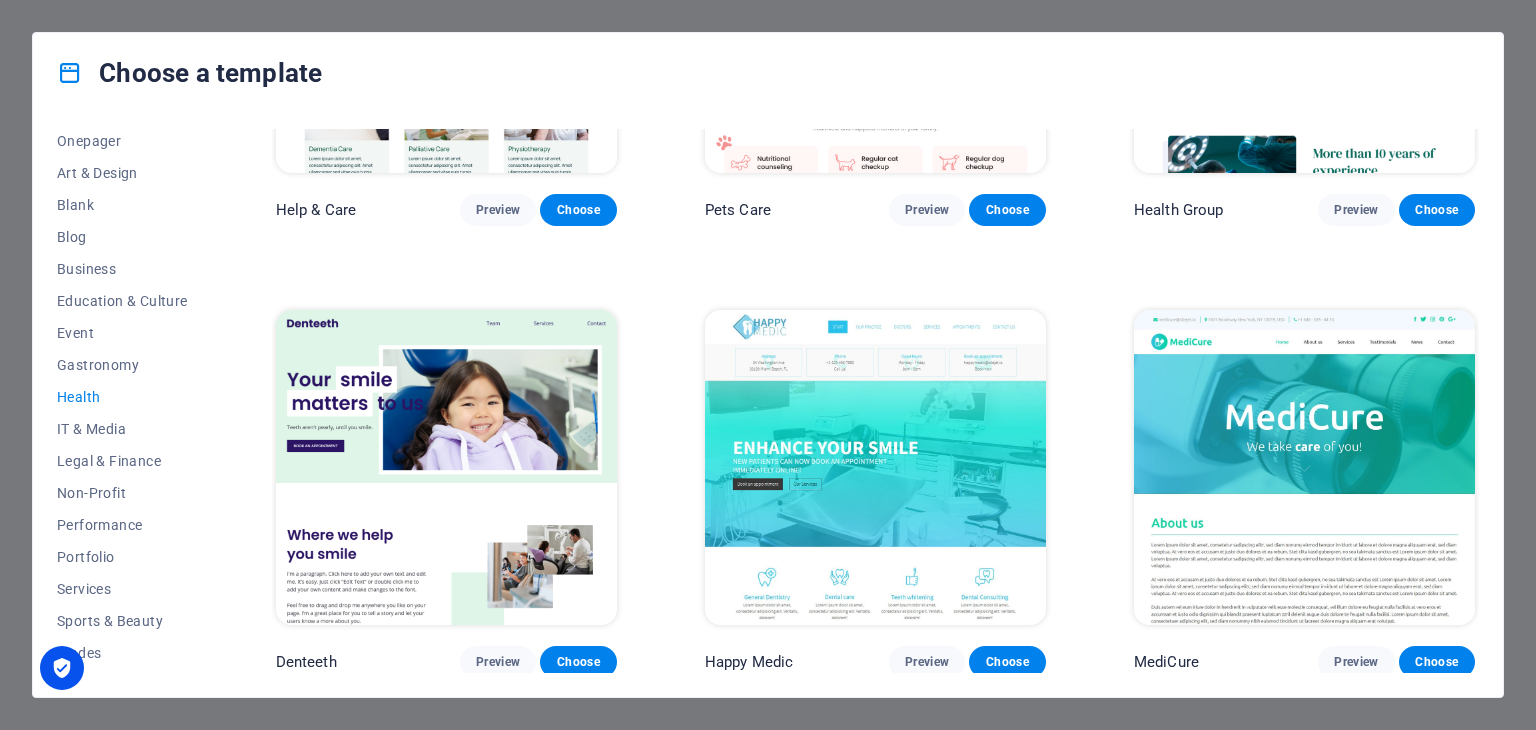 scroll, scrollTop: 0, scrollLeft: 0, axis: both 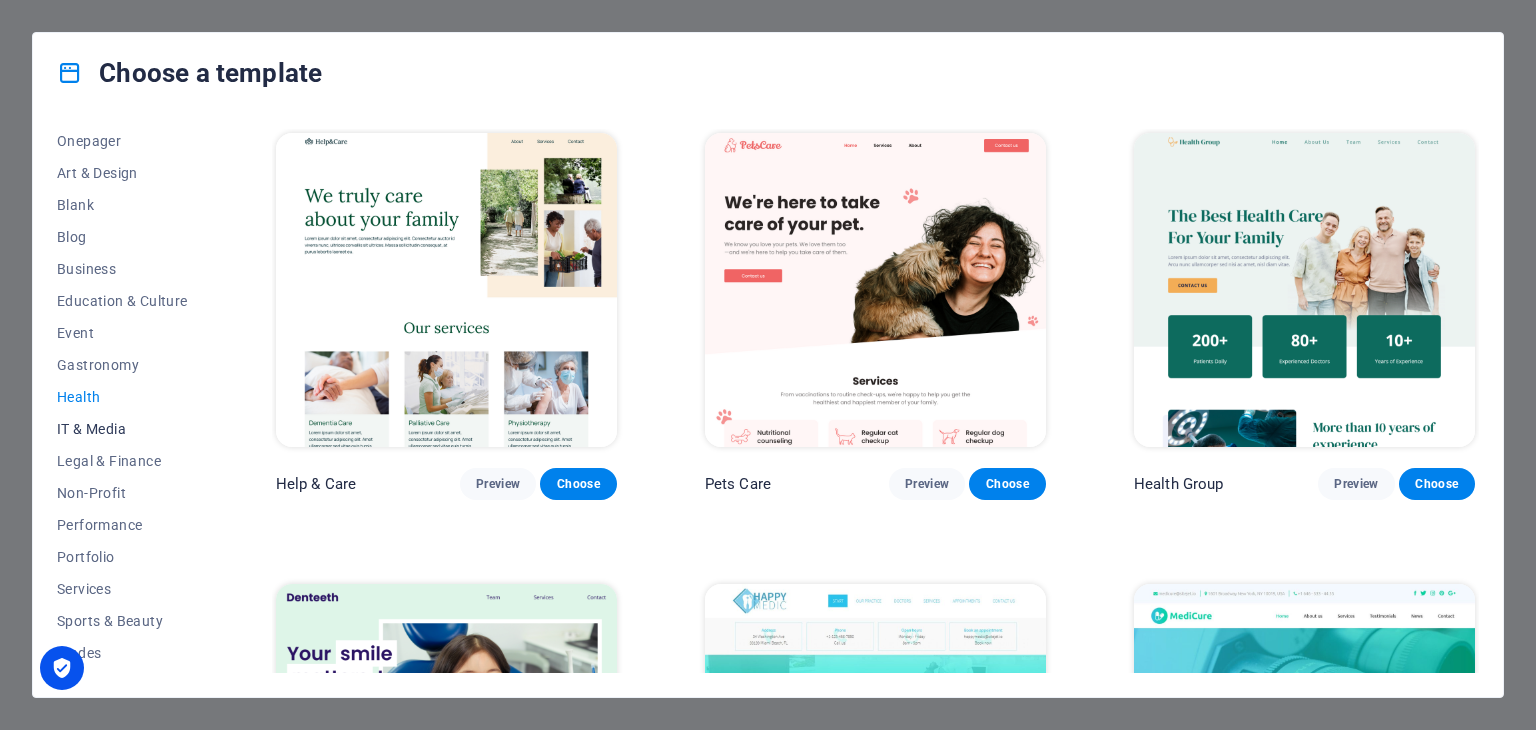 click on "IT & Media" at bounding box center (122, 429) 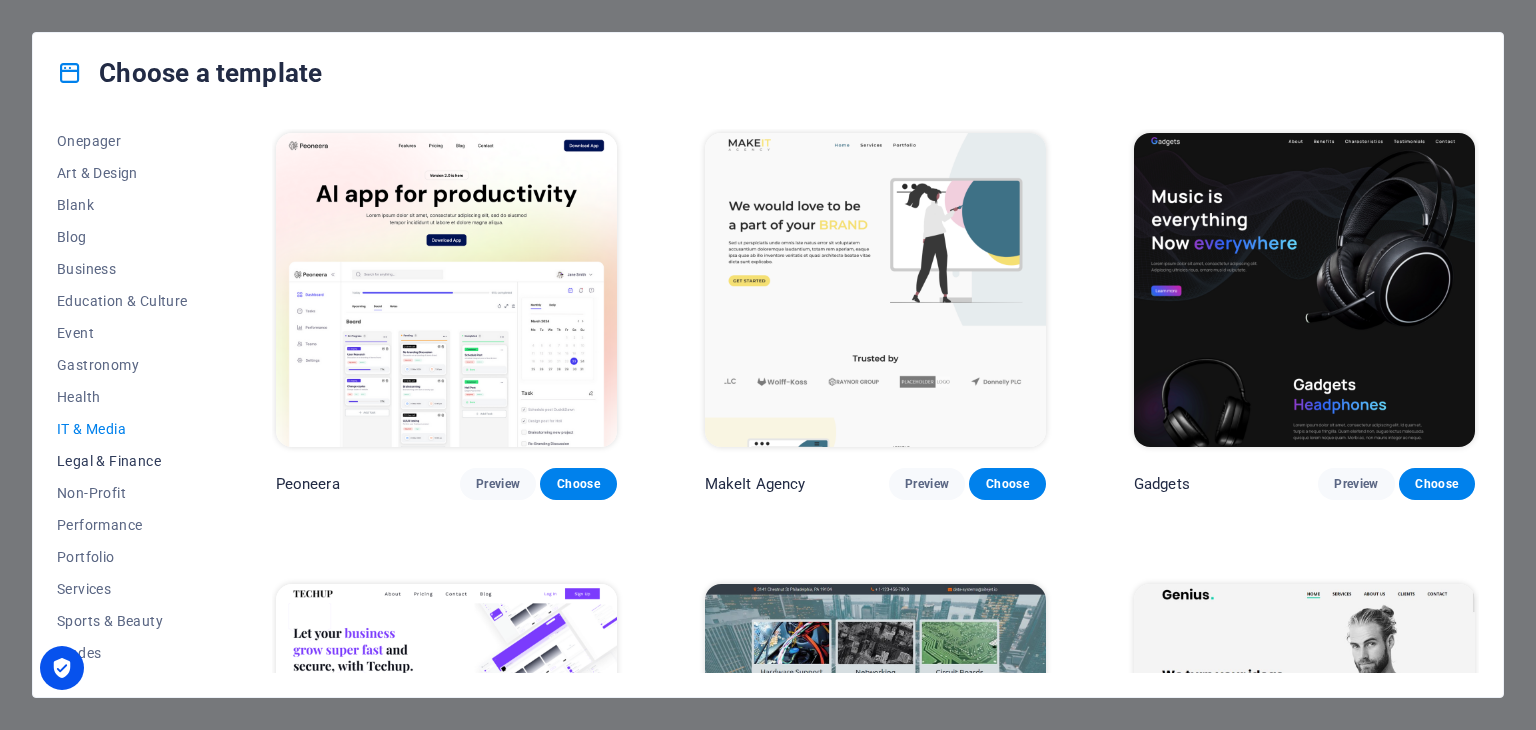 click on "Legal & Finance" at bounding box center [122, 461] 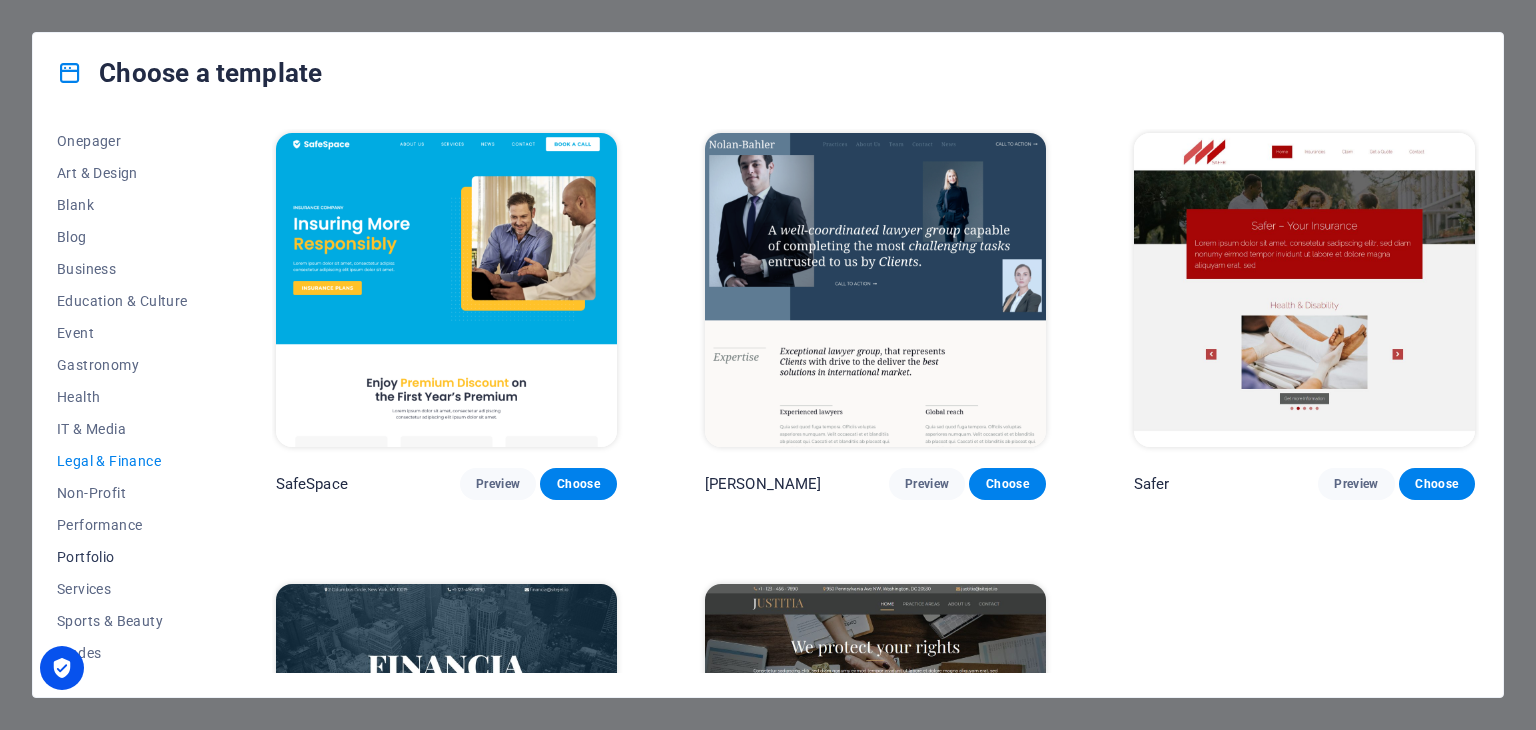 click on "Portfolio" at bounding box center (122, 557) 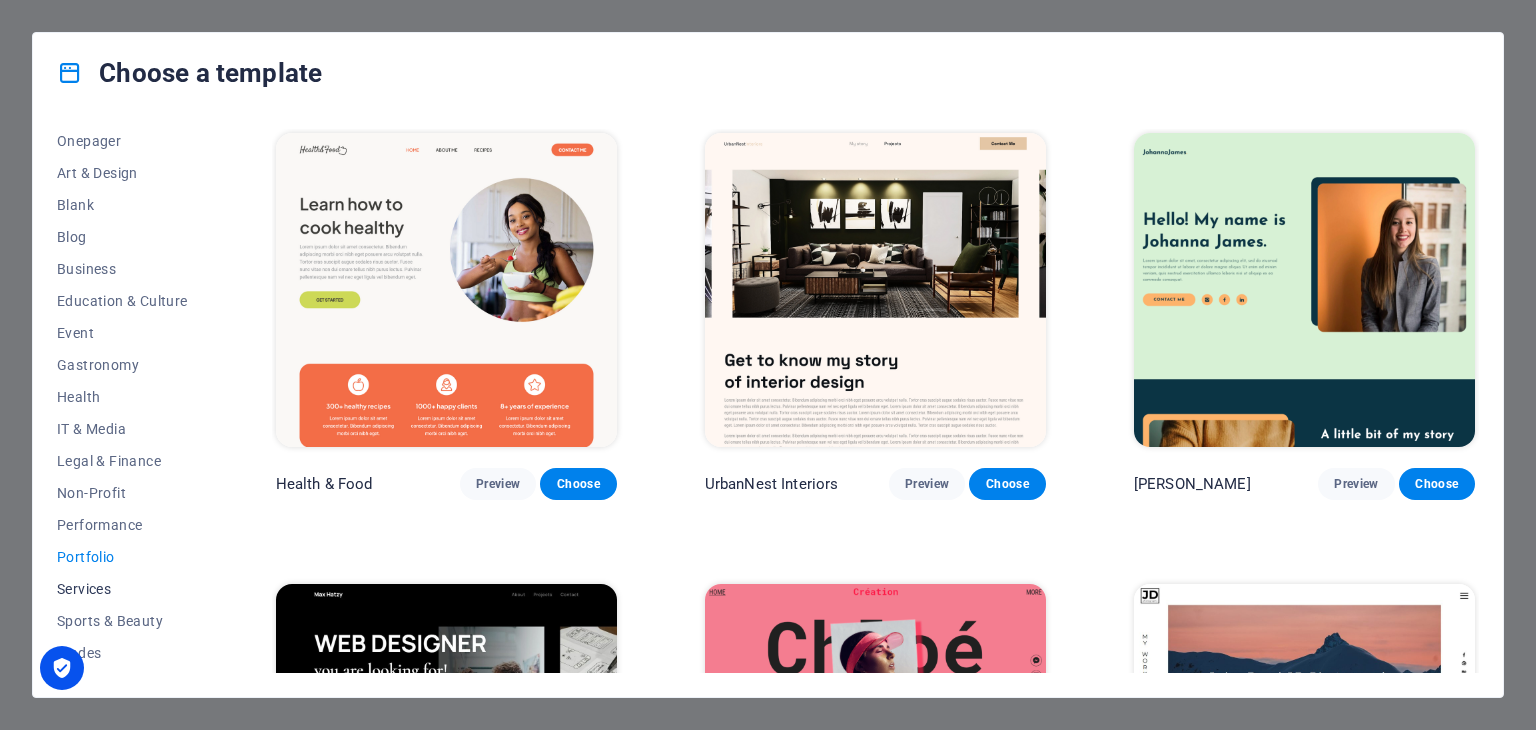 click on "Services" at bounding box center (122, 589) 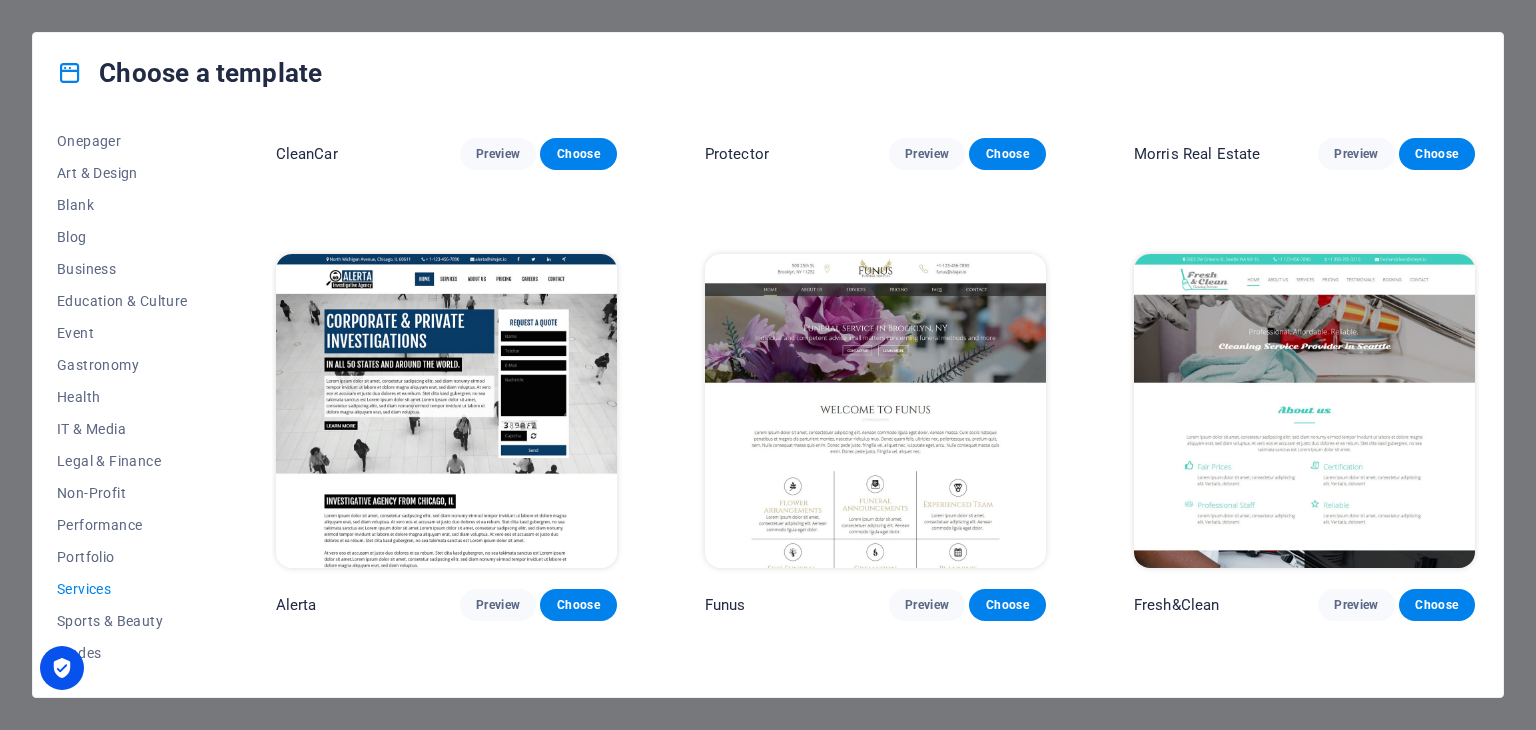 scroll, scrollTop: 1685, scrollLeft: 0, axis: vertical 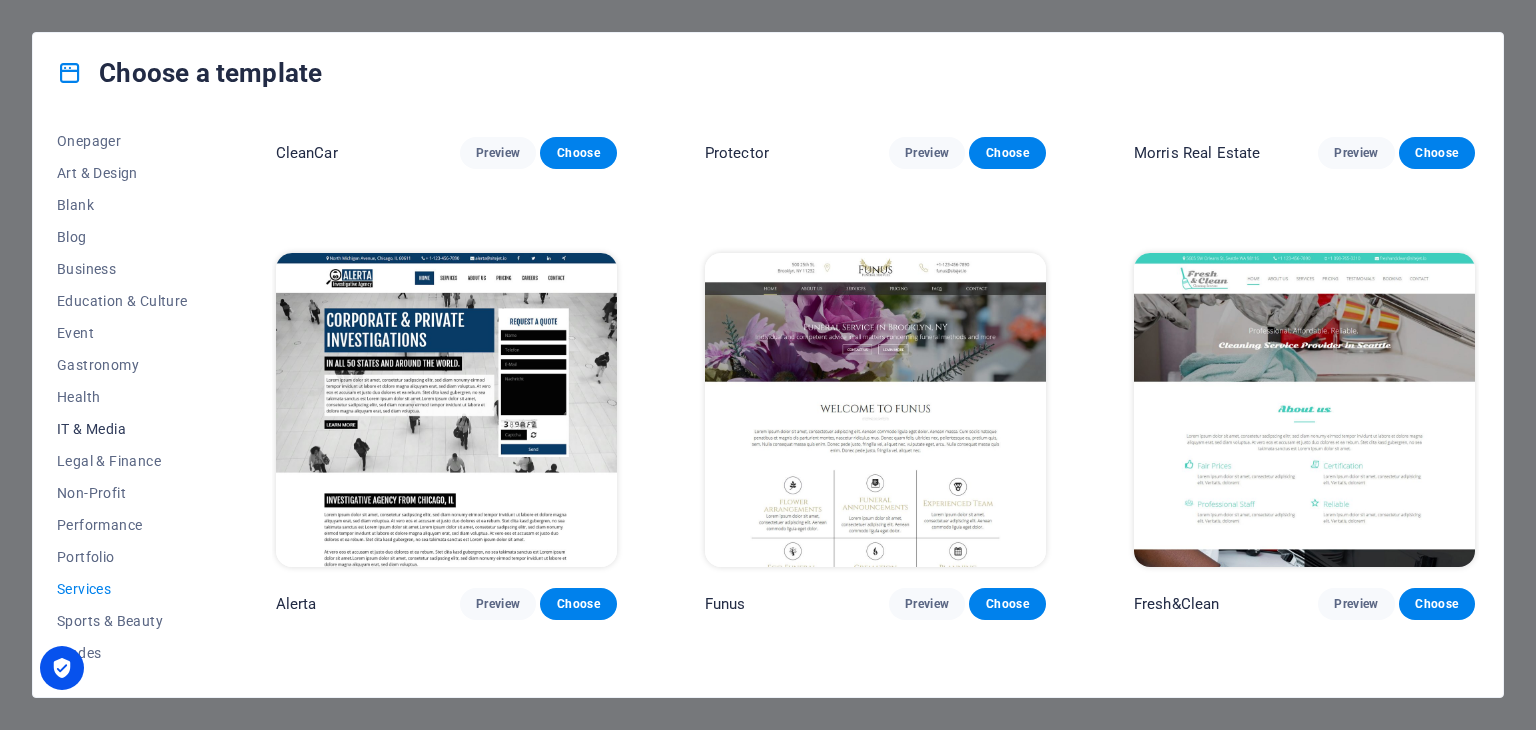 click on "IT & Media" at bounding box center [122, 429] 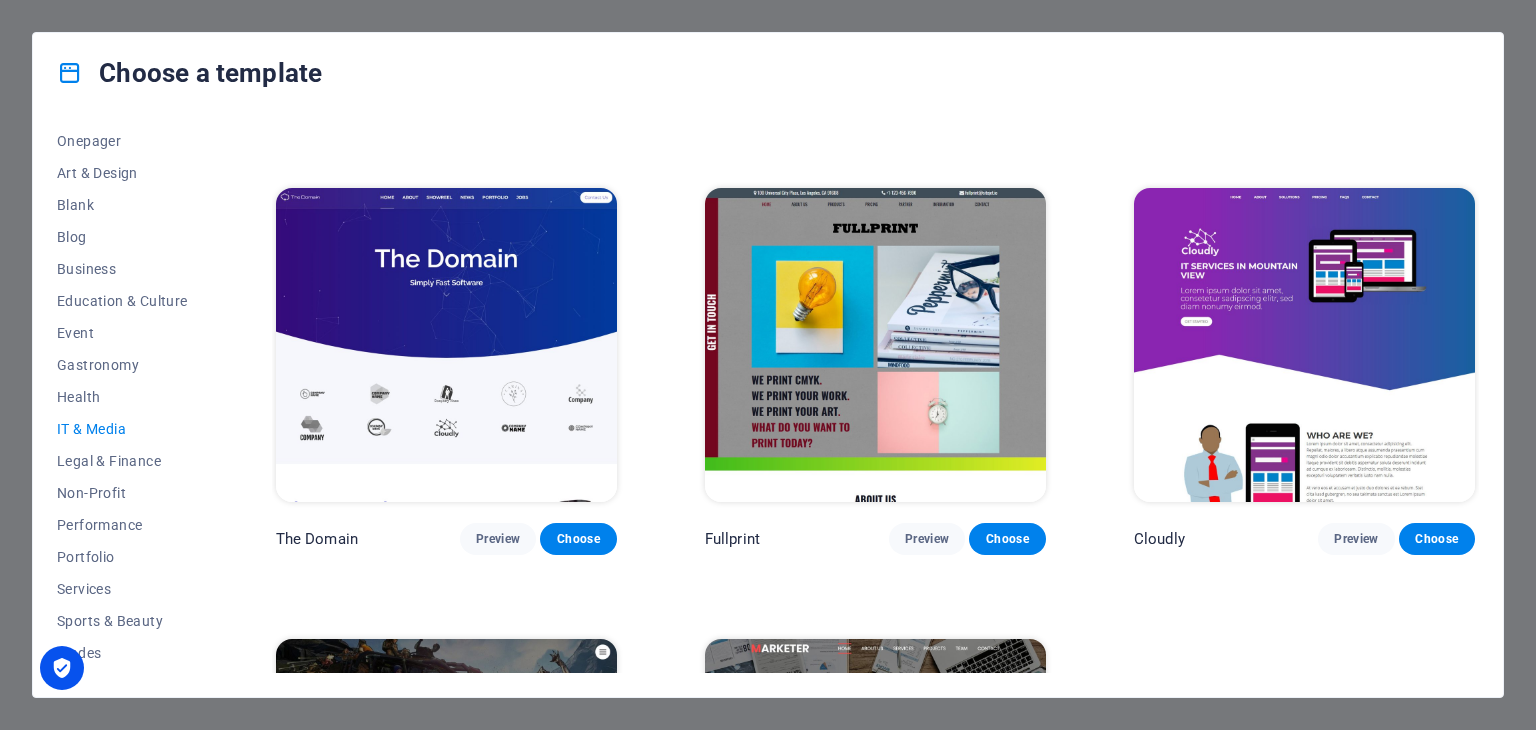 scroll, scrollTop: 860, scrollLeft: 0, axis: vertical 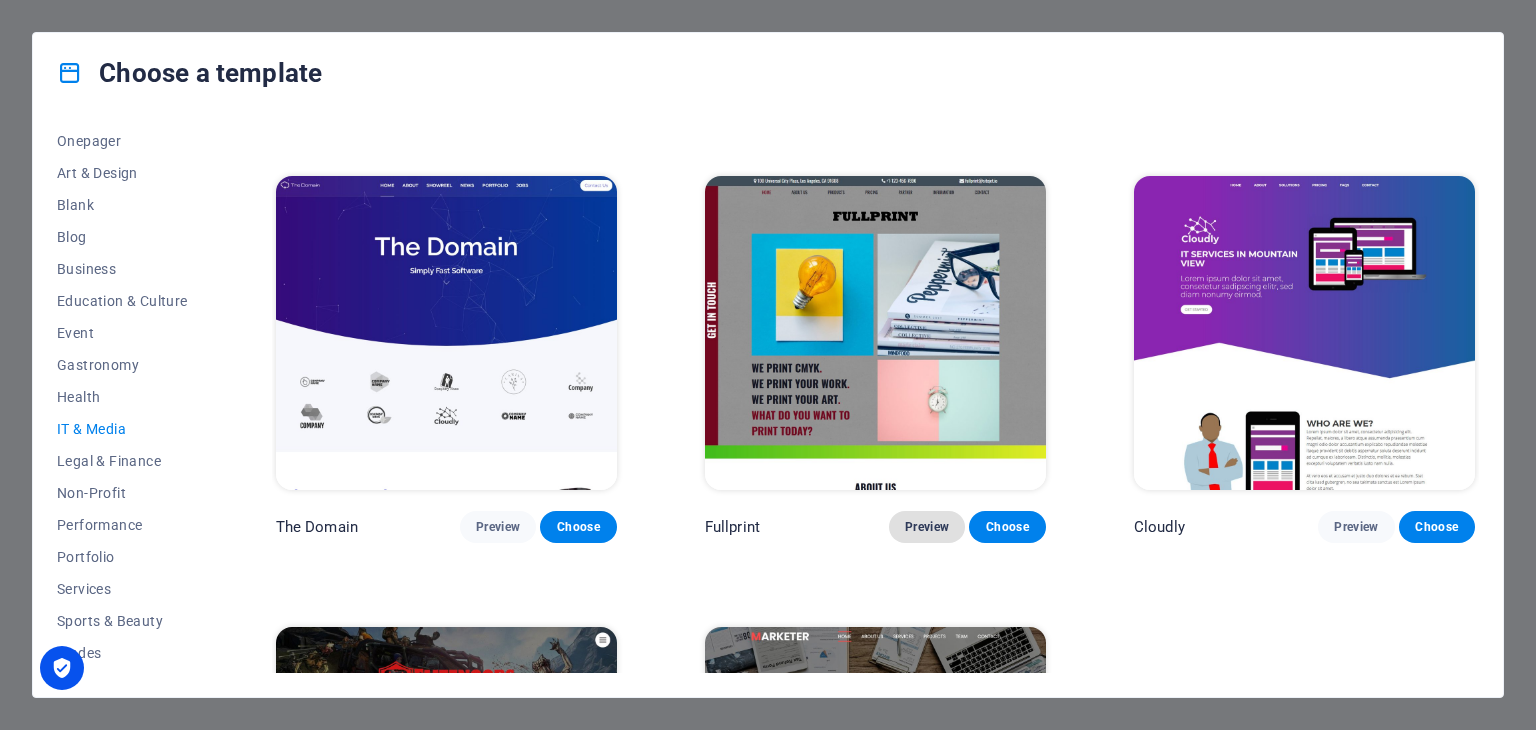 click on "Preview" at bounding box center [927, 527] 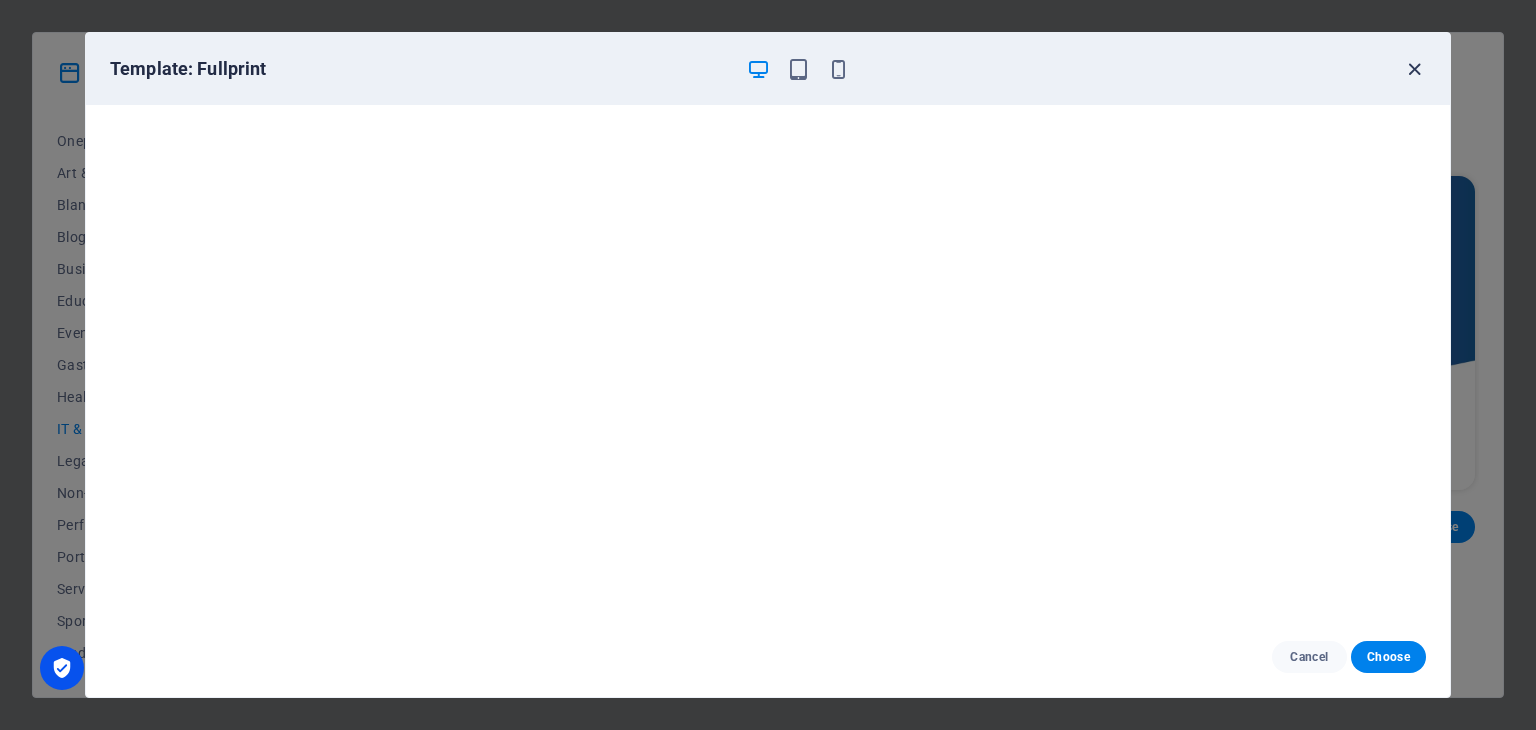 click at bounding box center [1414, 69] 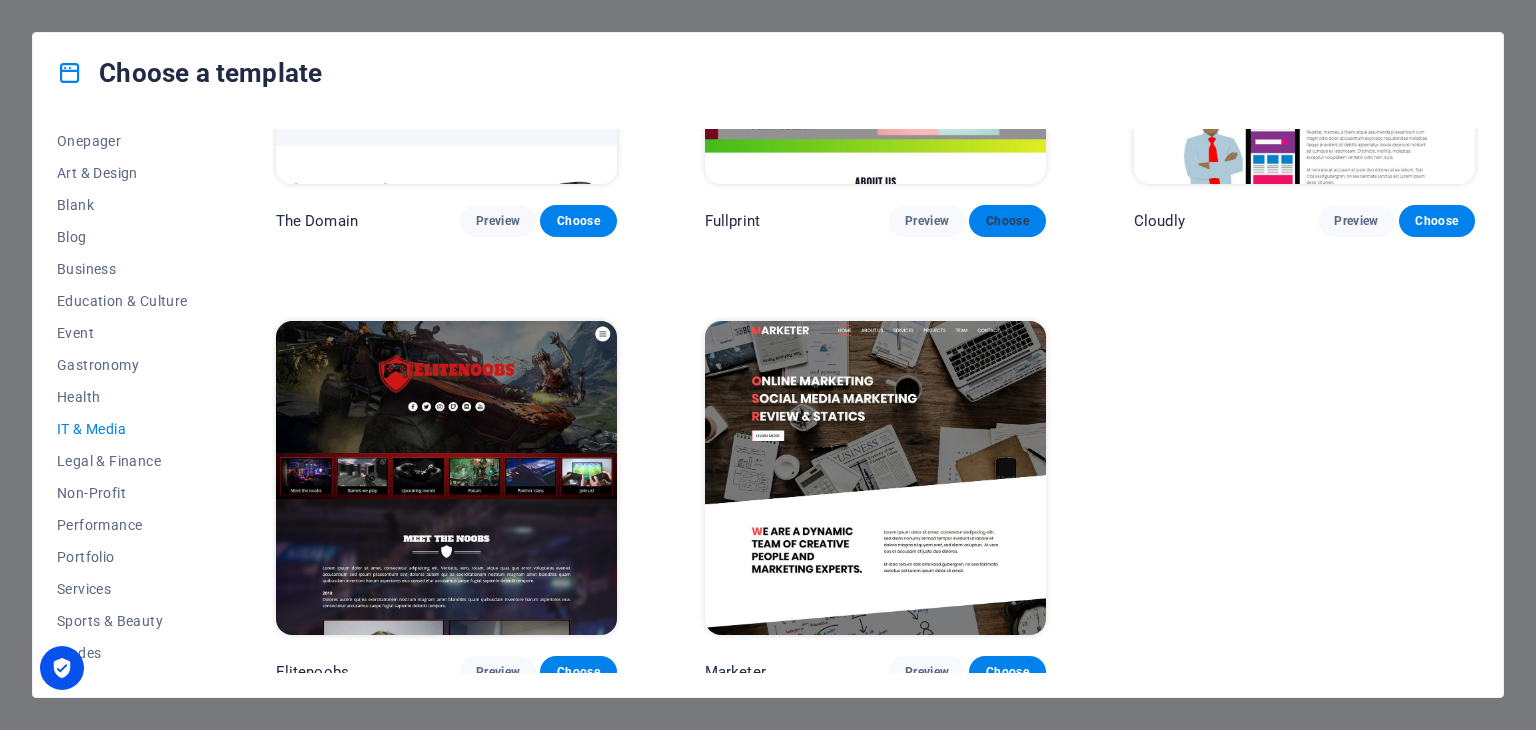 scroll, scrollTop: 1173, scrollLeft: 0, axis: vertical 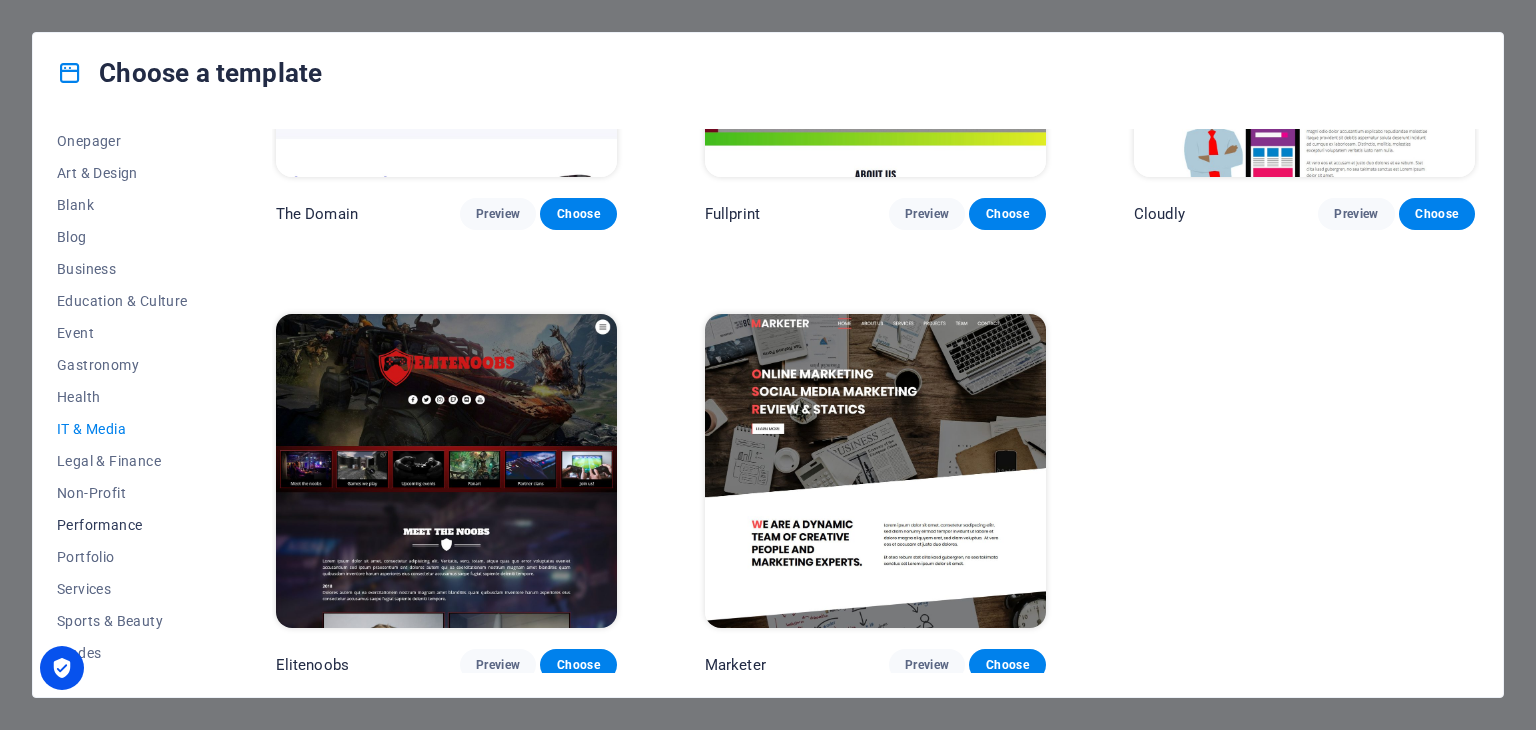 click on "Performance" at bounding box center [122, 525] 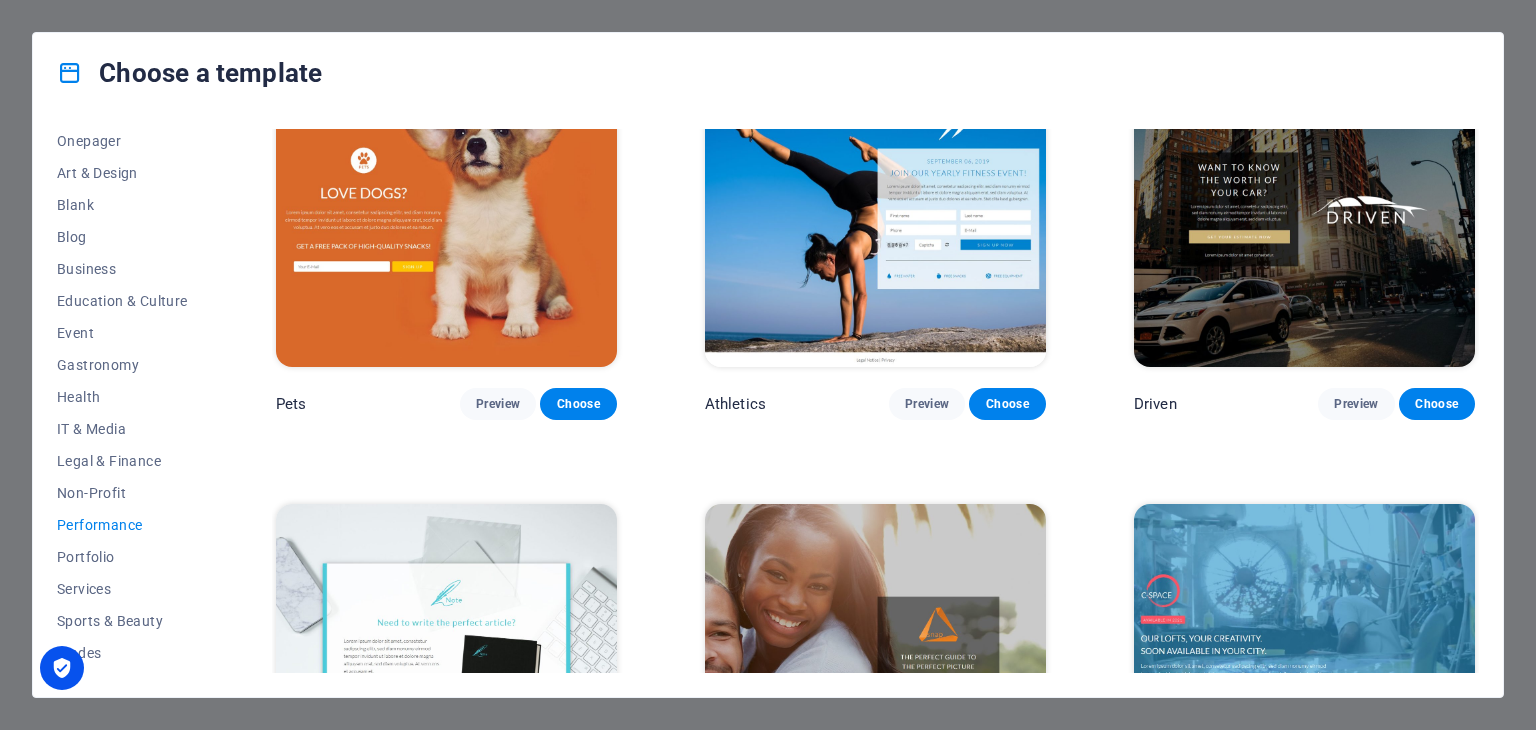 scroll, scrollTop: 926, scrollLeft: 0, axis: vertical 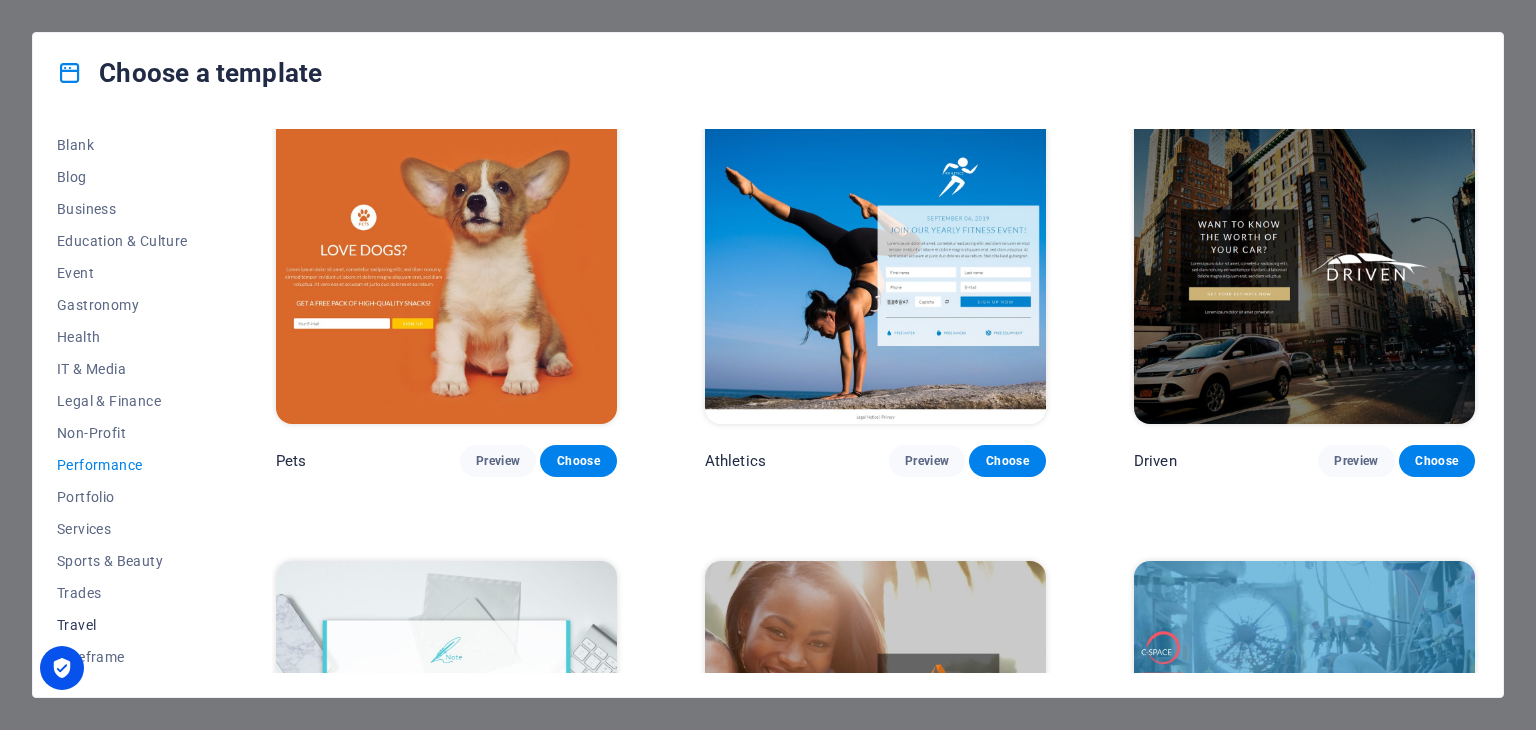click on "Travel" at bounding box center [122, 625] 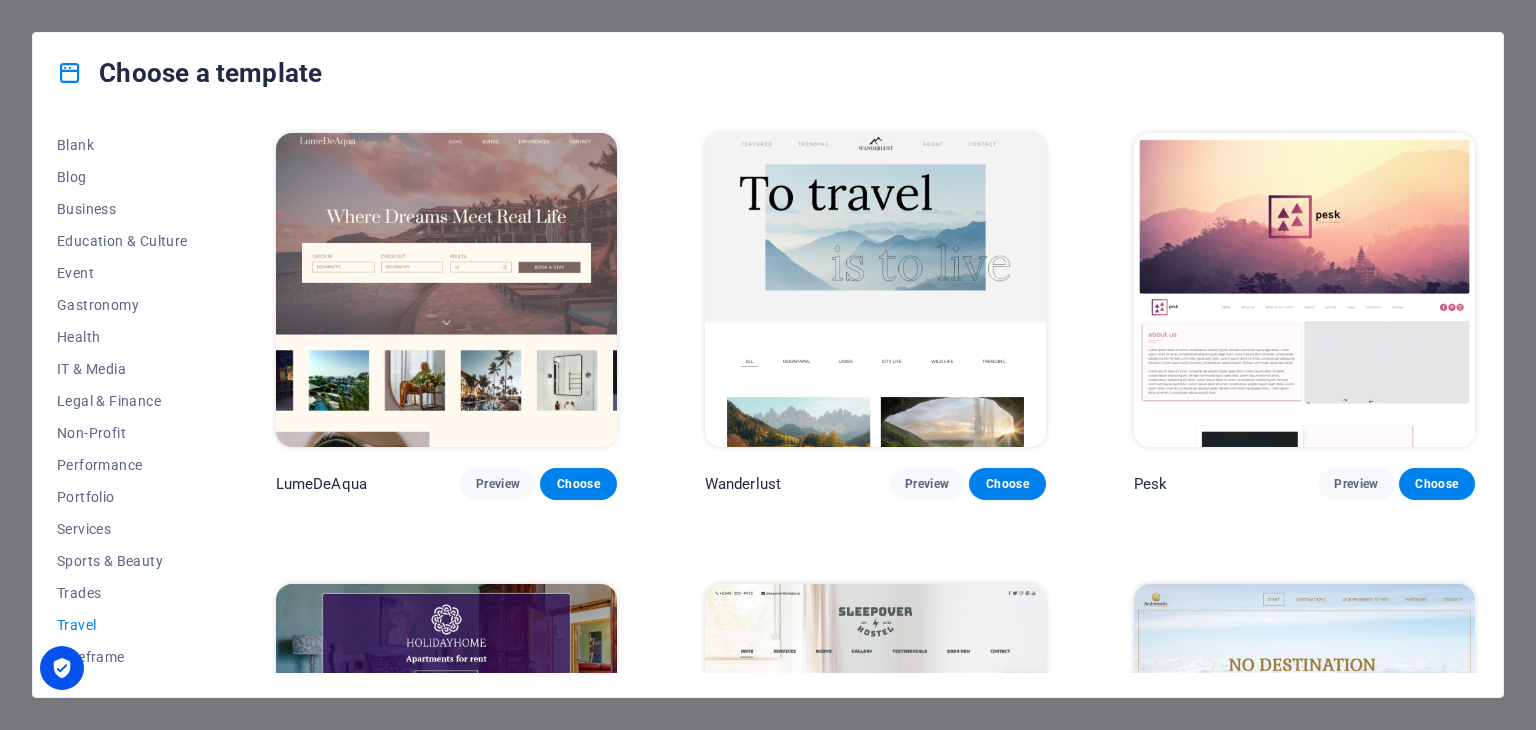 click at bounding box center (875, 290) 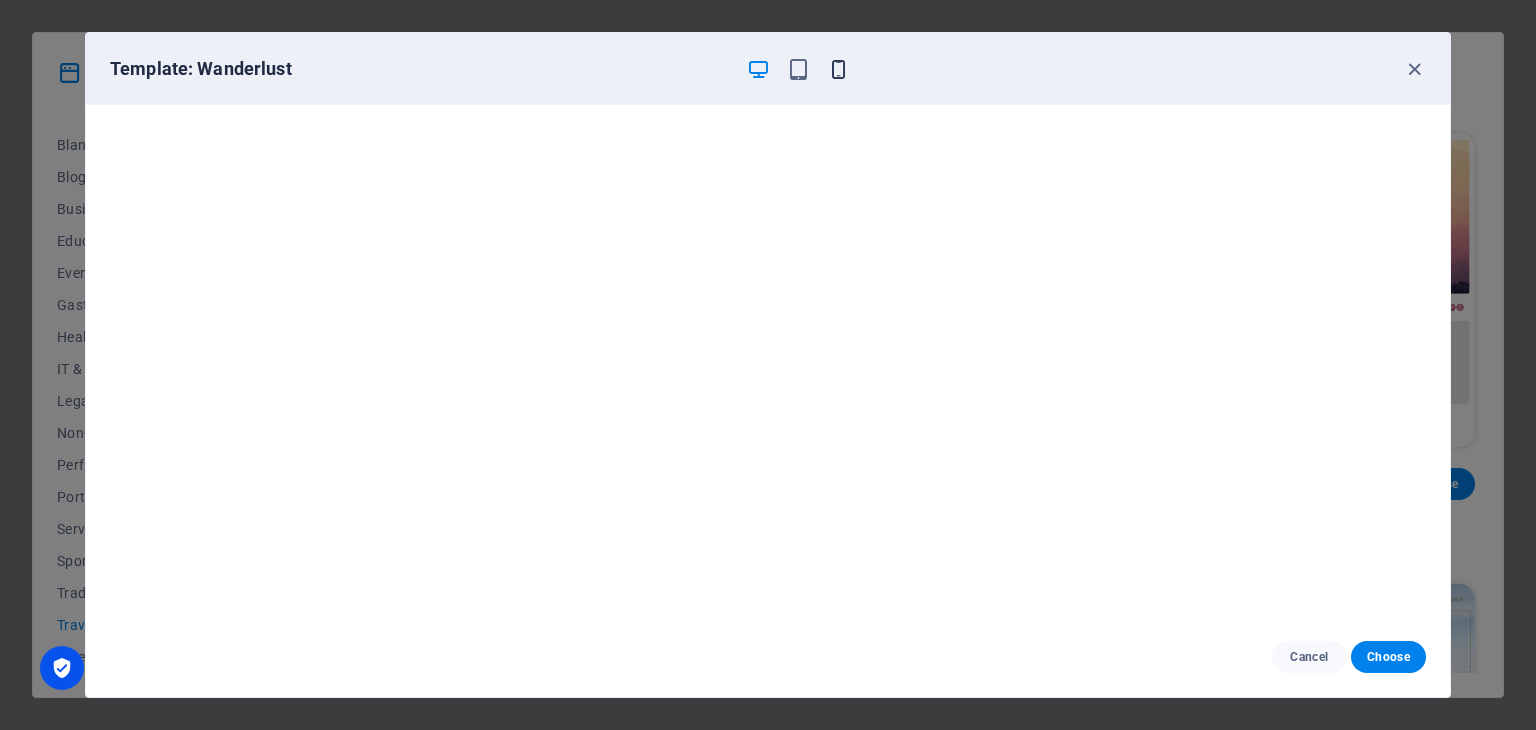 click at bounding box center [838, 69] 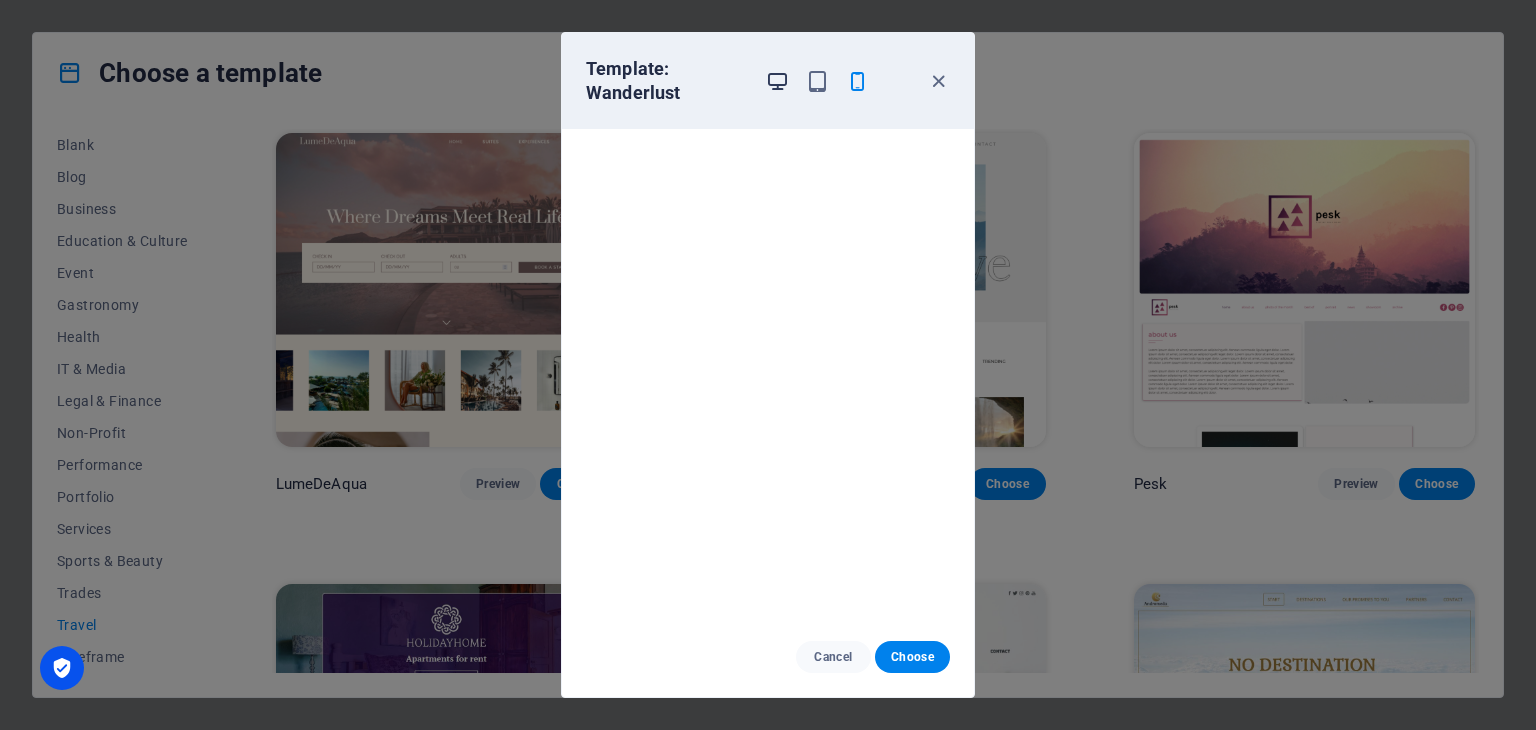 click at bounding box center (777, 81) 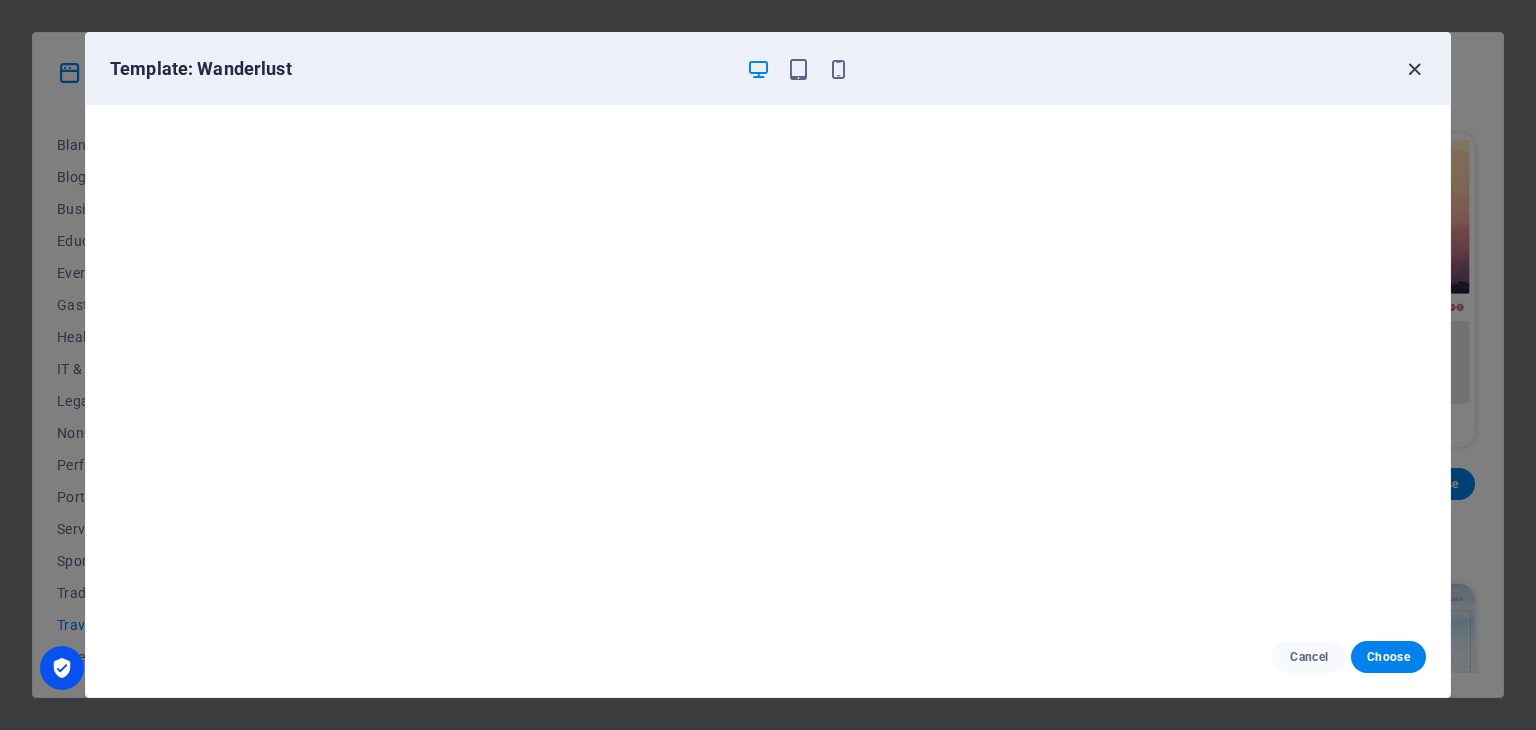 click at bounding box center (1414, 69) 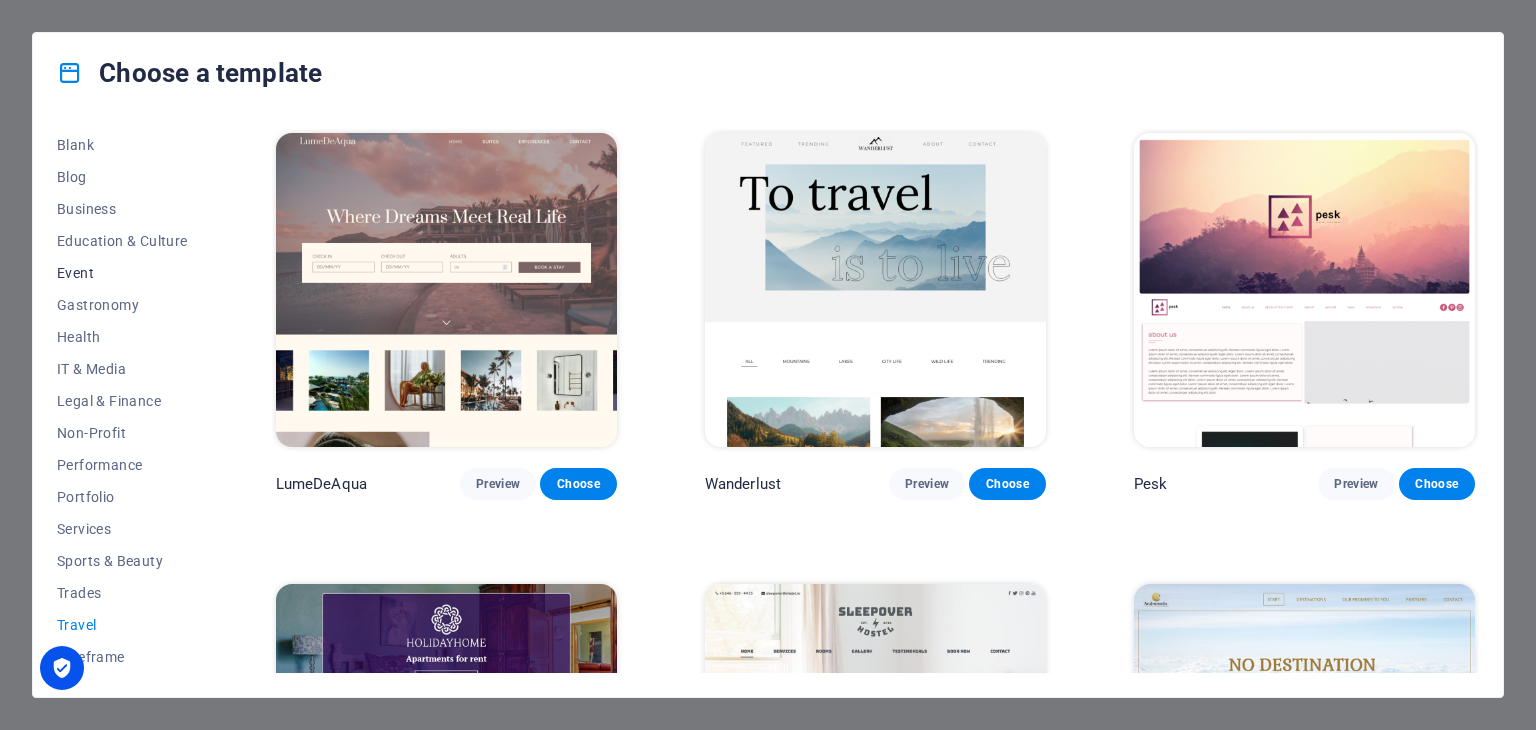 click on "Event" at bounding box center (122, 273) 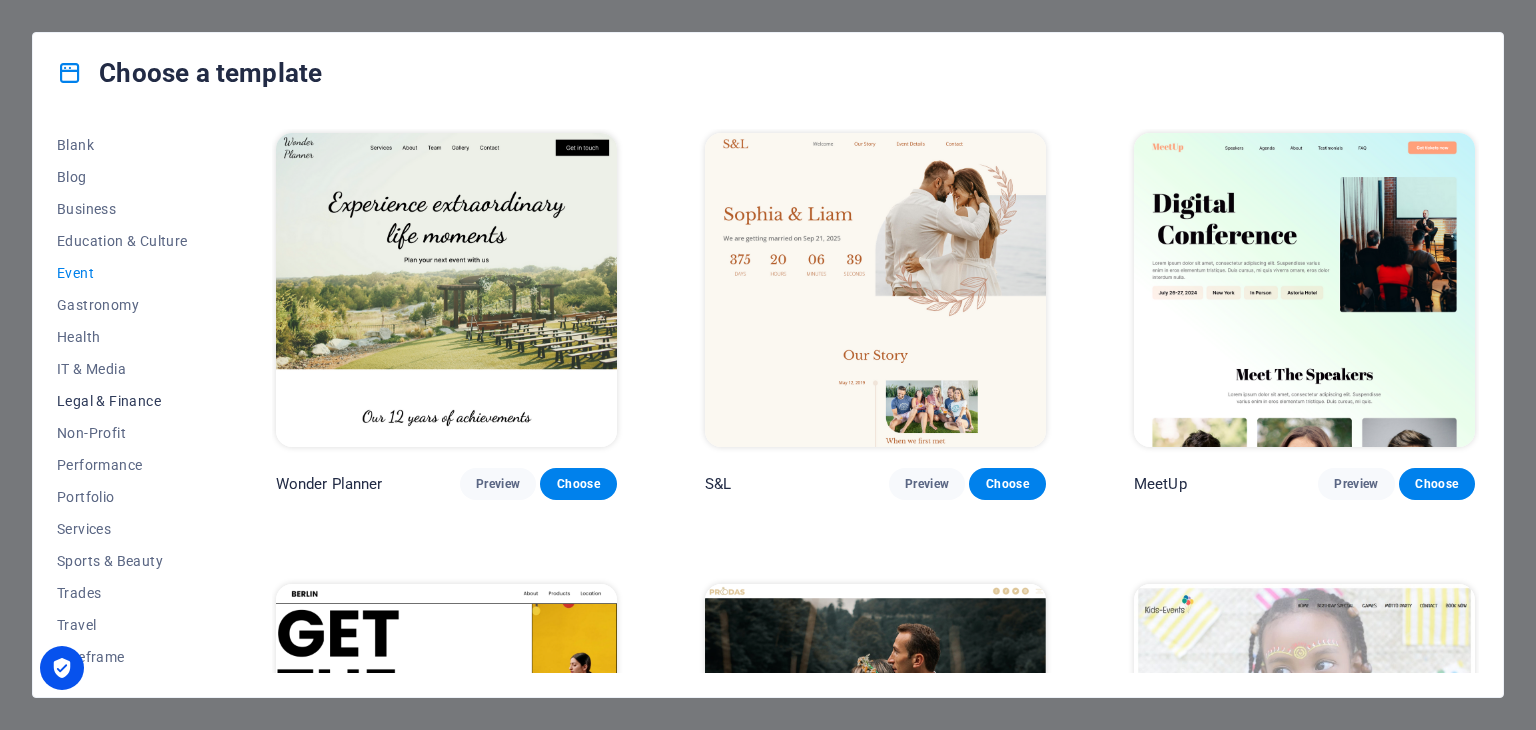 click on "Legal & Finance" at bounding box center (122, 401) 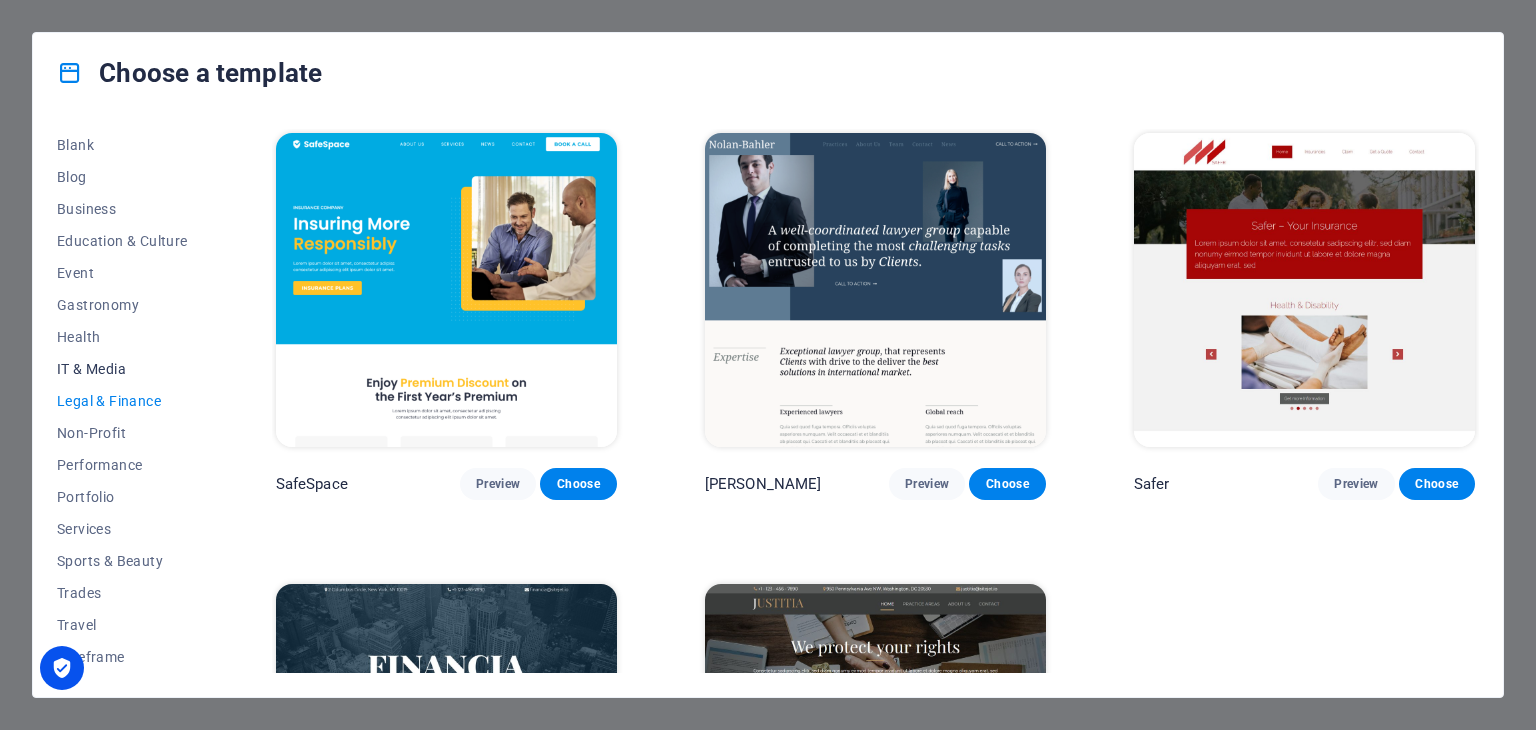 click on "IT & Media" at bounding box center (122, 369) 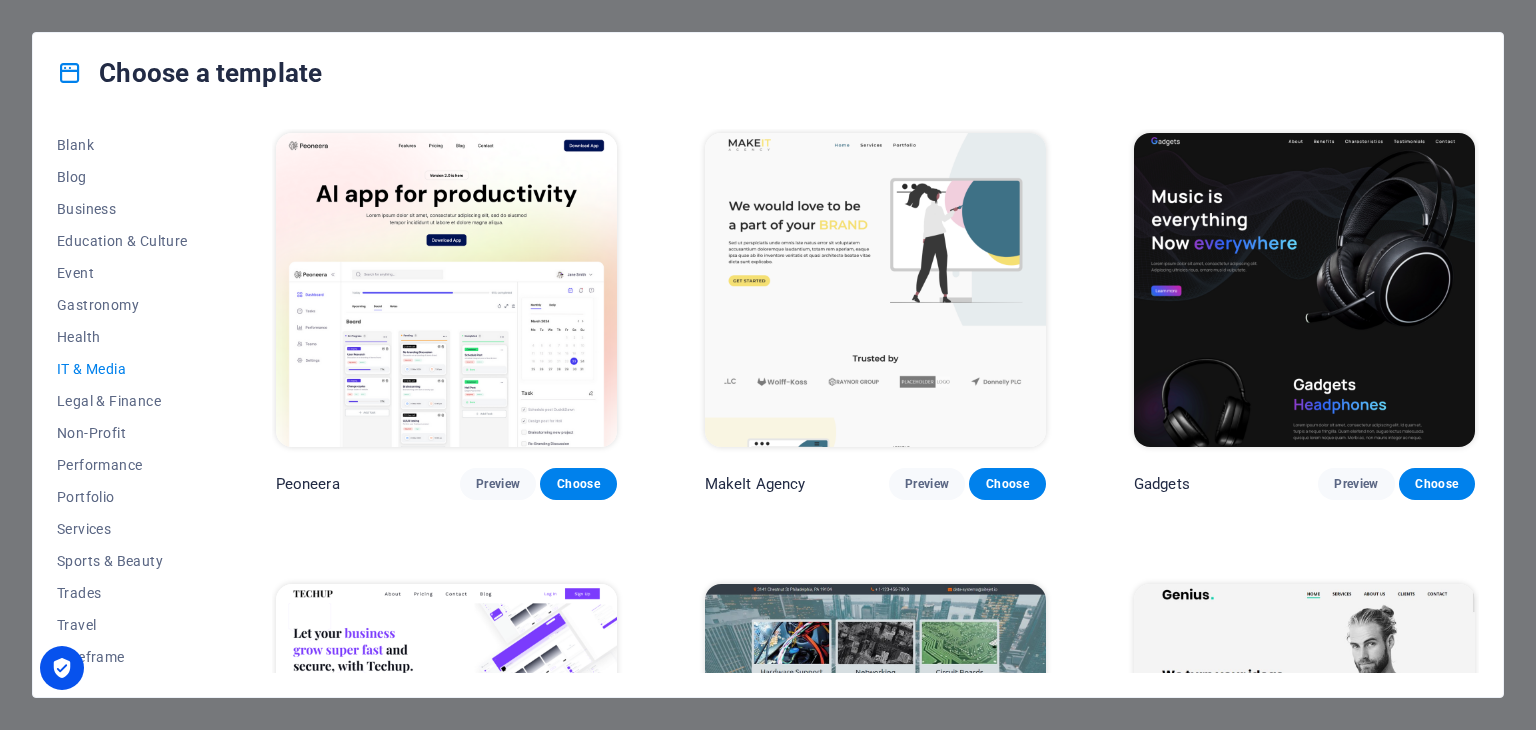 click at bounding box center [875, 290] 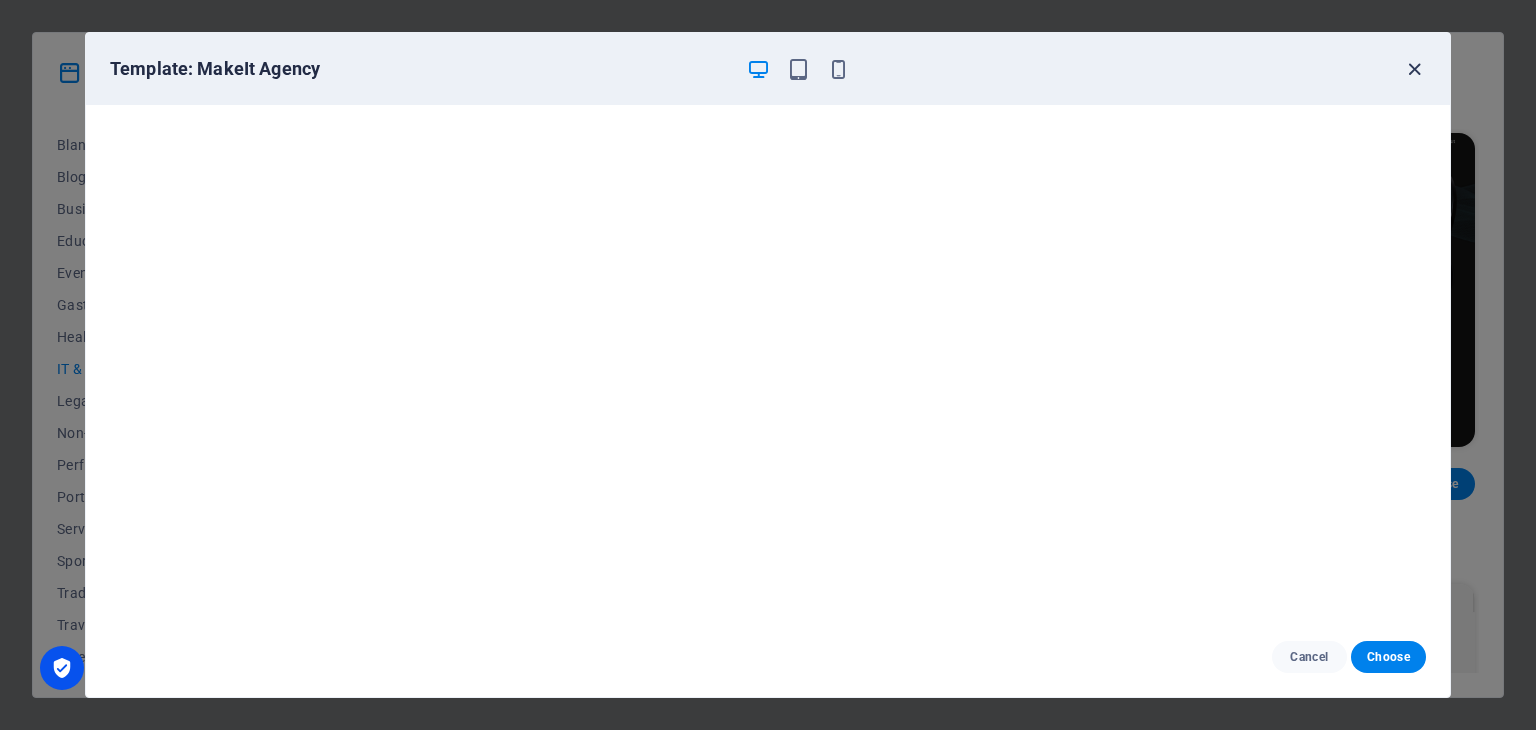click at bounding box center [1414, 69] 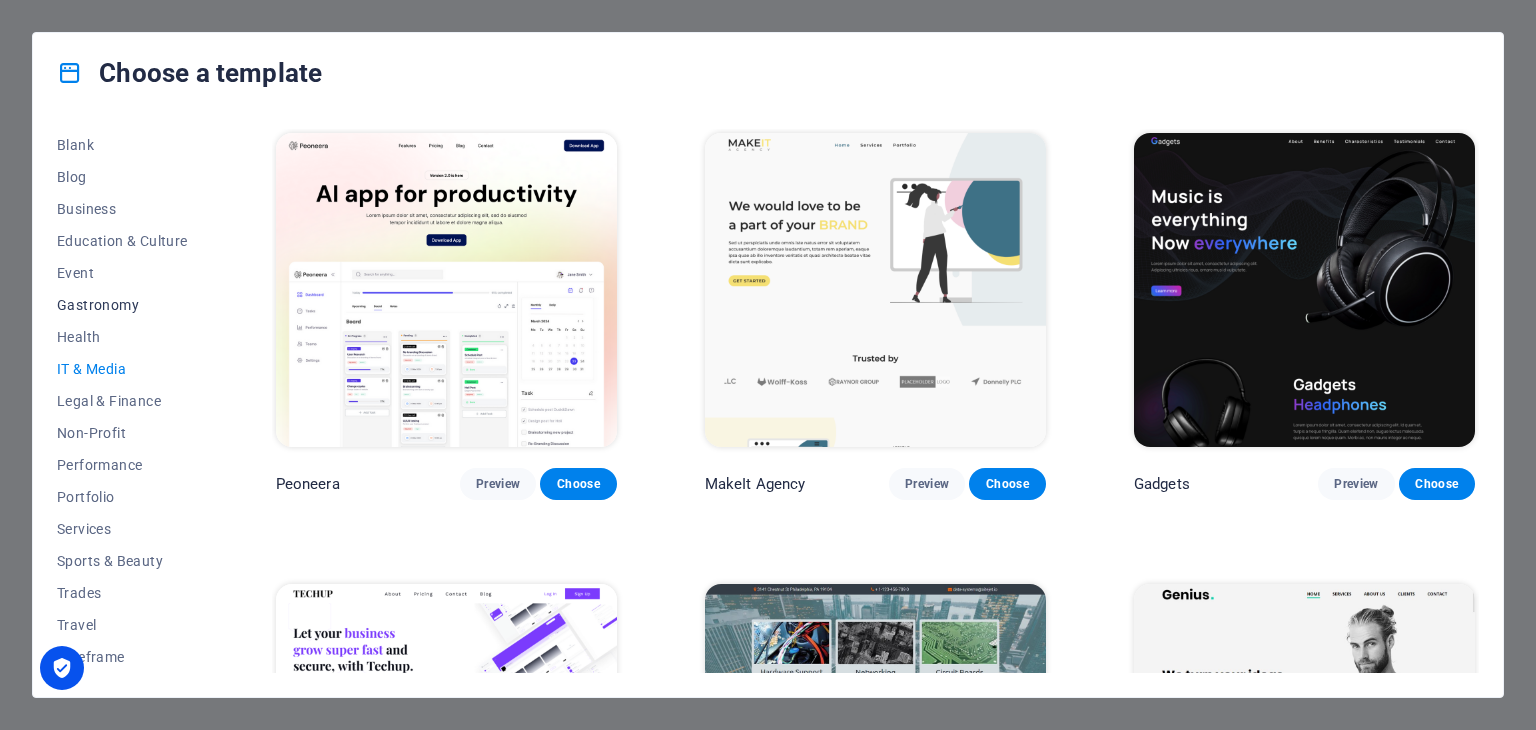click on "Gastronomy" at bounding box center (122, 305) 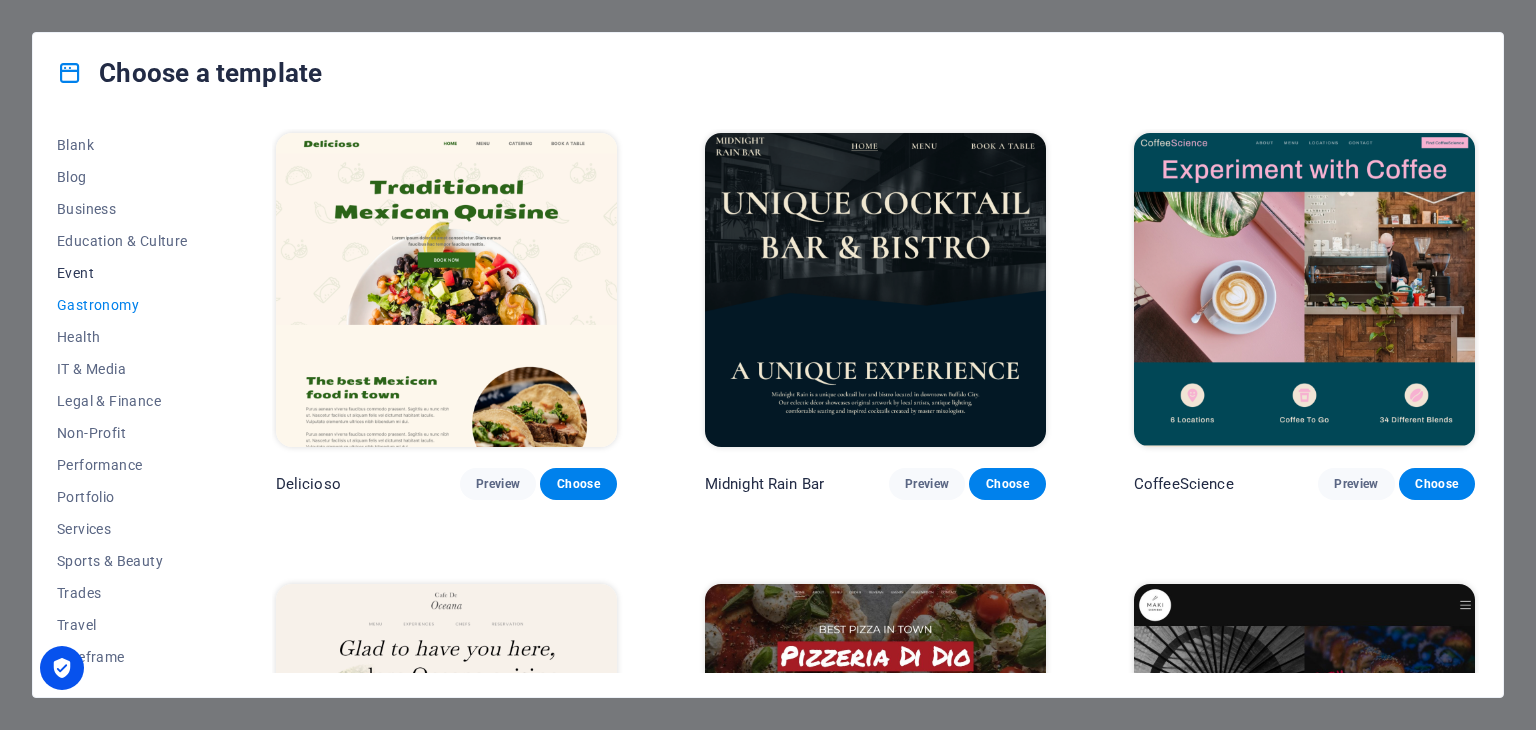 click on "Event" at bounding box center (122, 273) 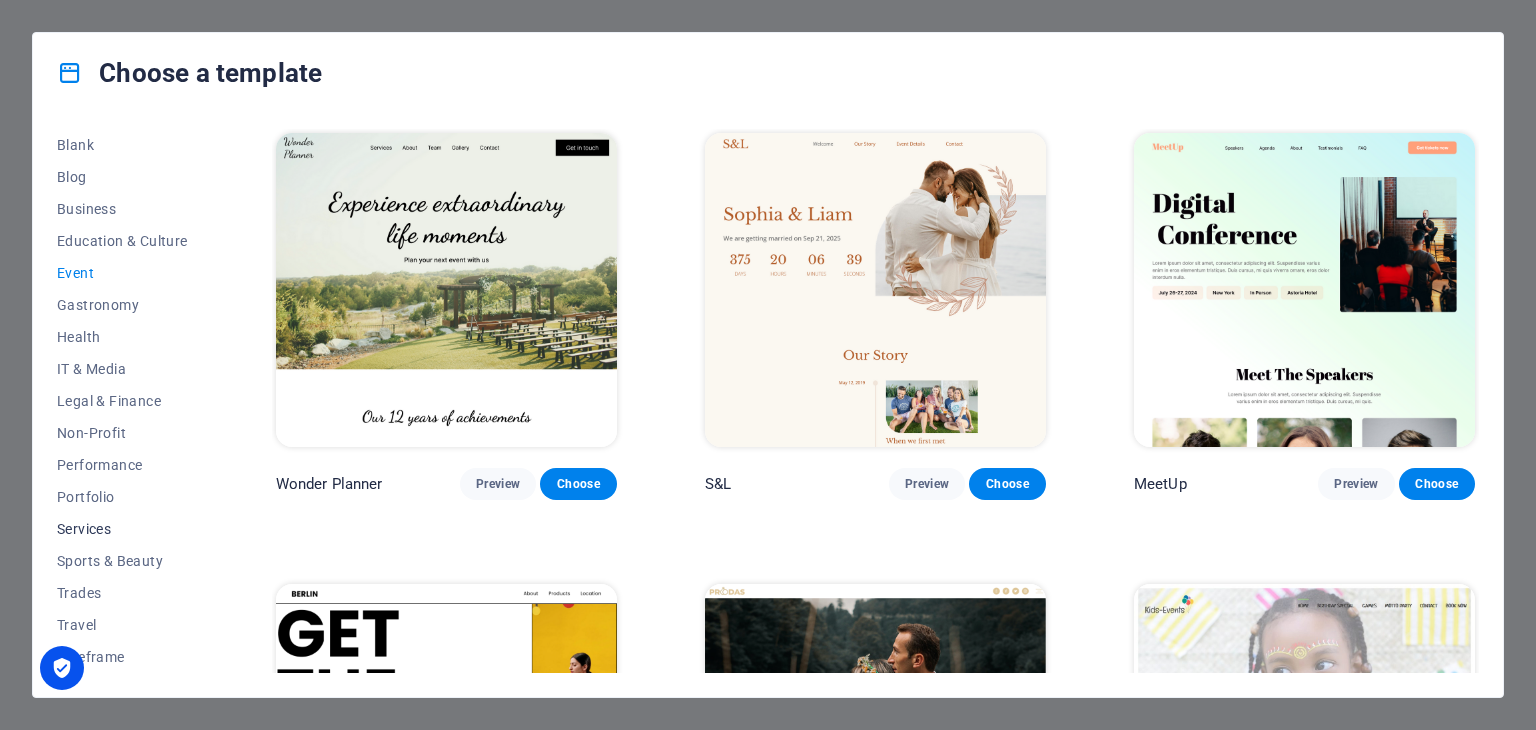 click on "Services" at bounding box center (122, 529) 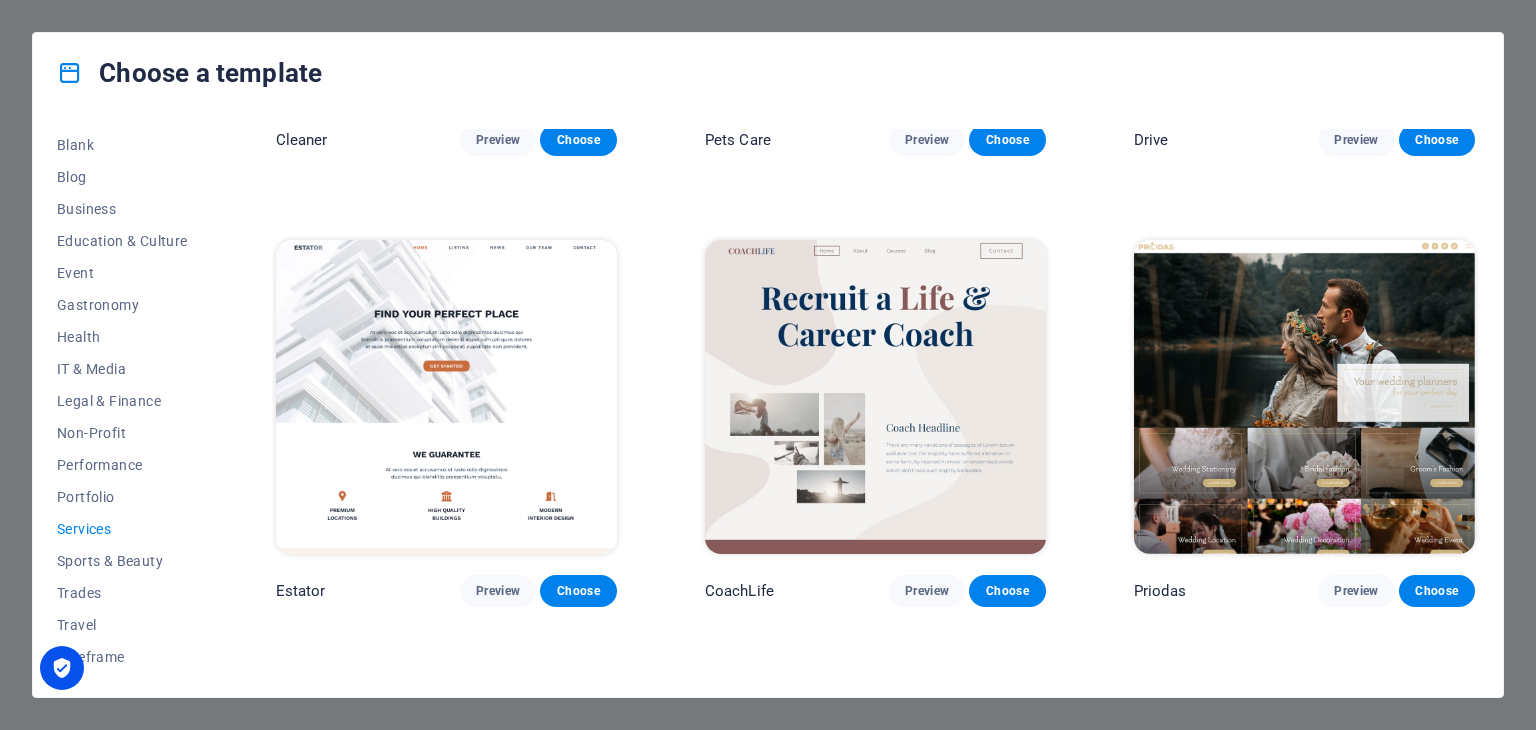 scroll, scrollTop: 878, scrollLeft: 0, axis: vertical 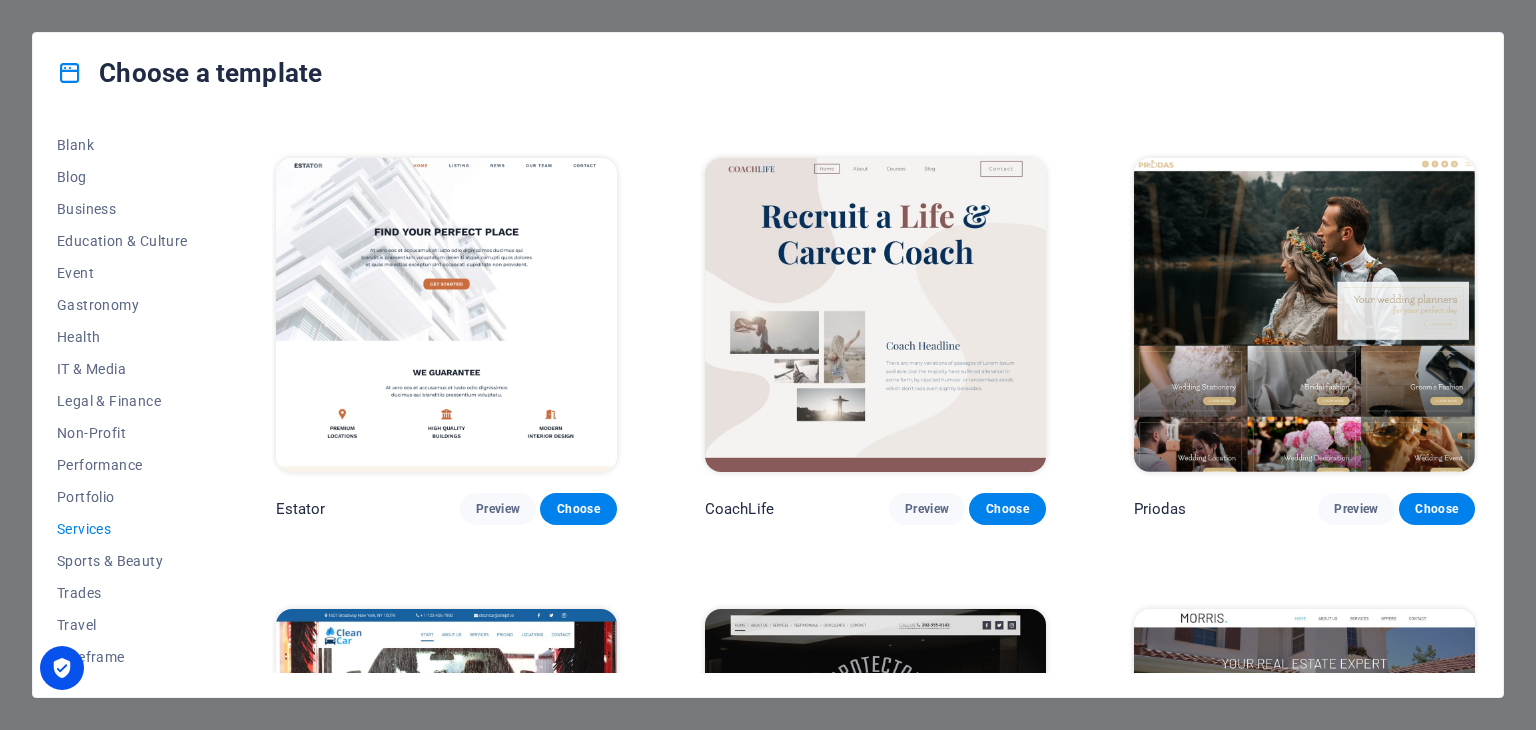 click at bounding box center (446, 315) 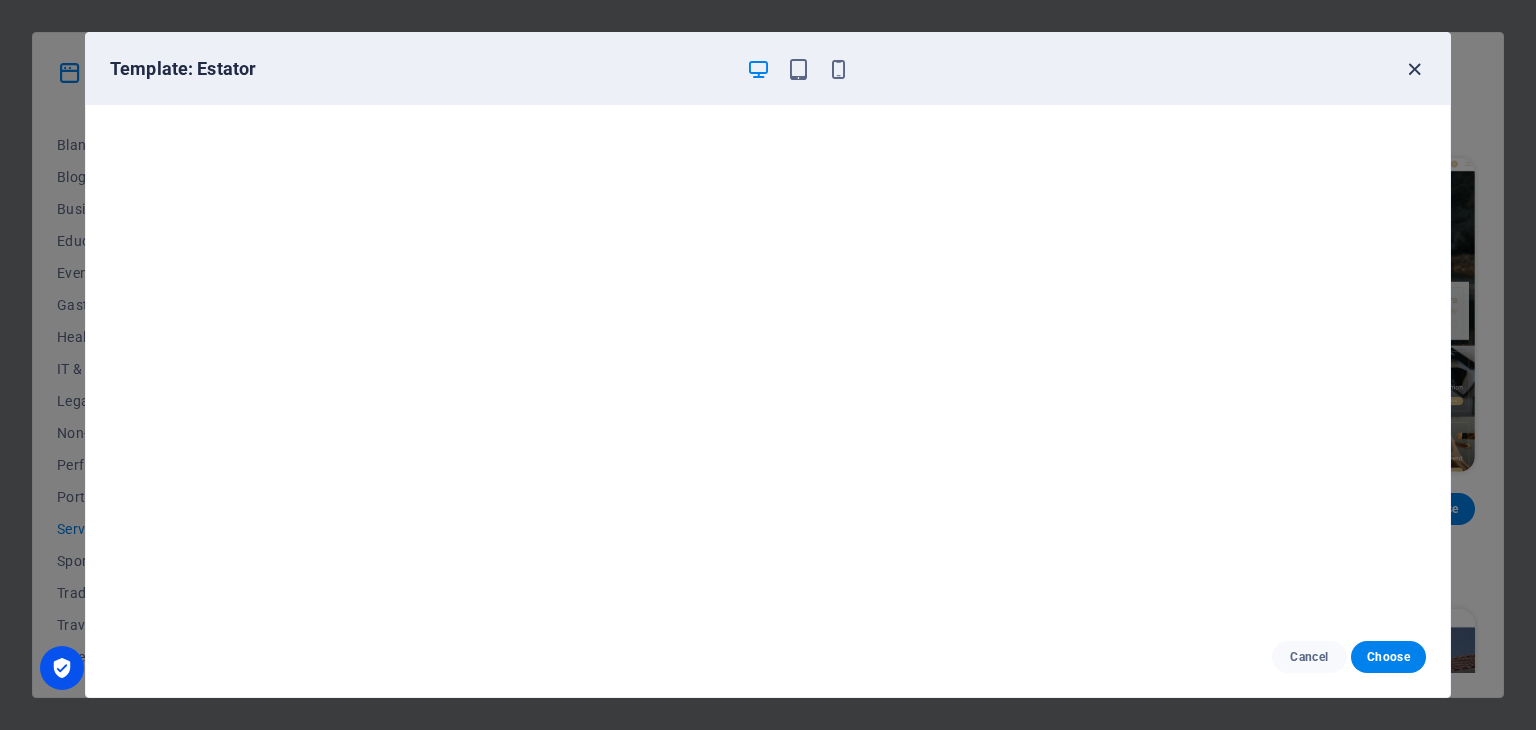 click at bounding box center (1414, 69) 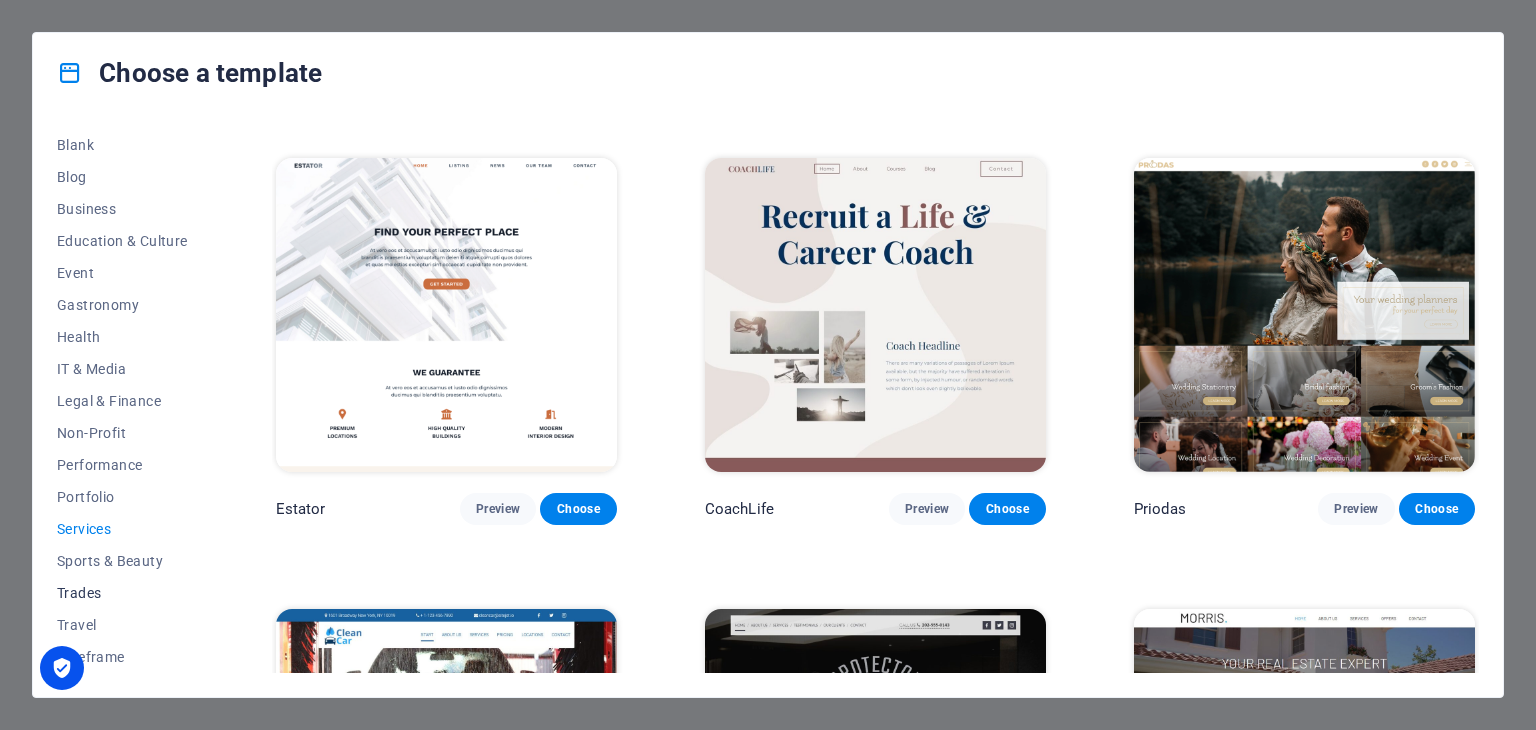 click on "Trades" at bounding box center [122, 593] 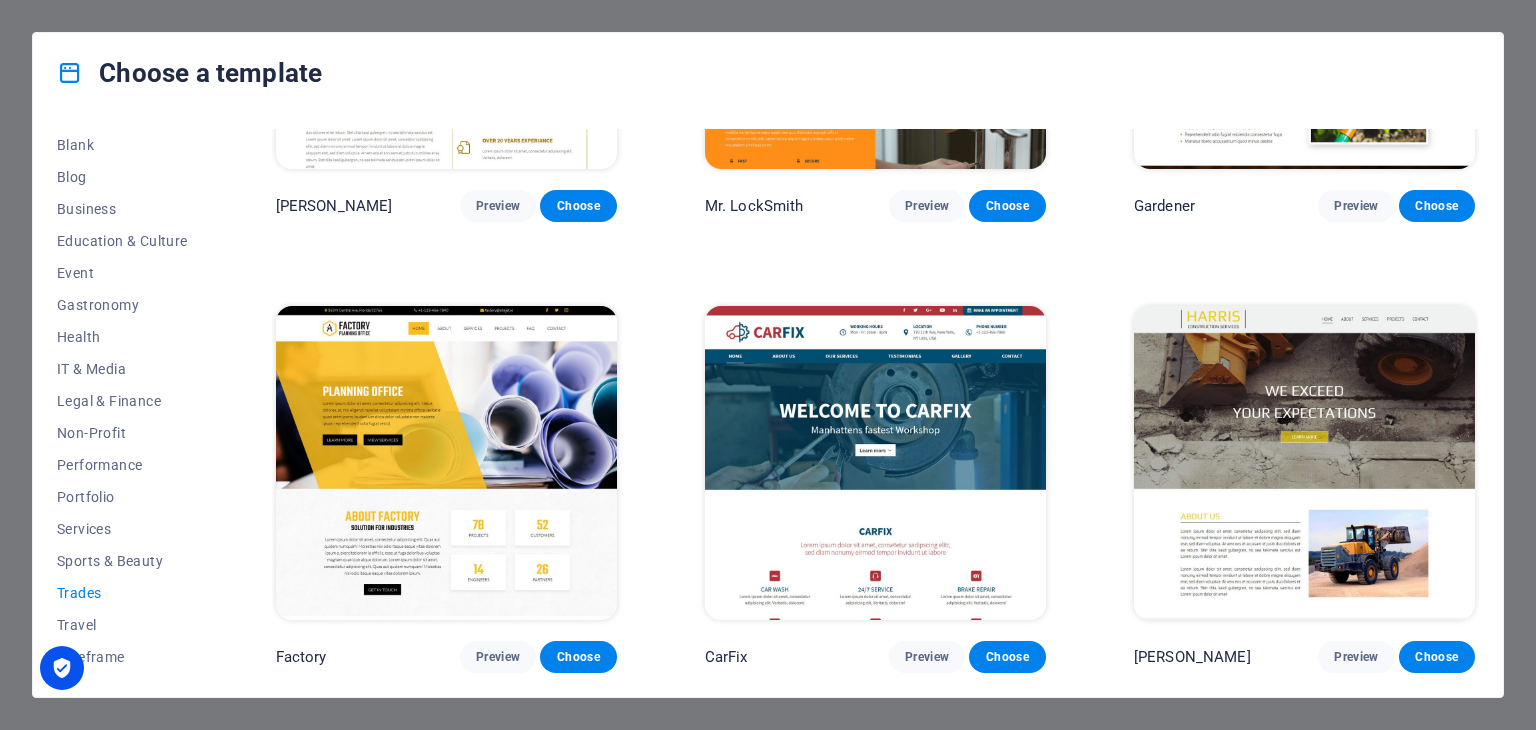 scroll, scrollTop: 0, scrollLeft: 0, axis: both 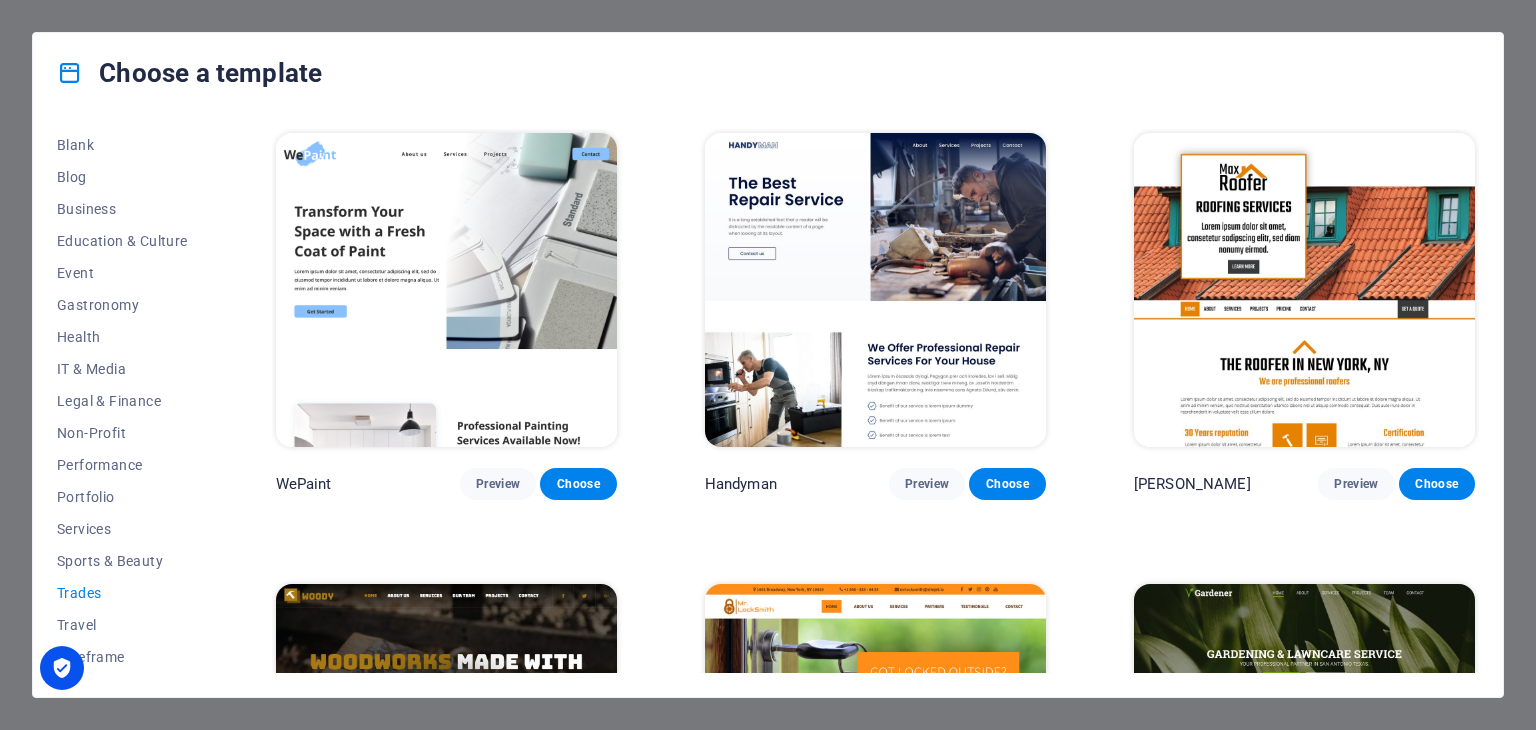 click at bounding box center (446, 290) 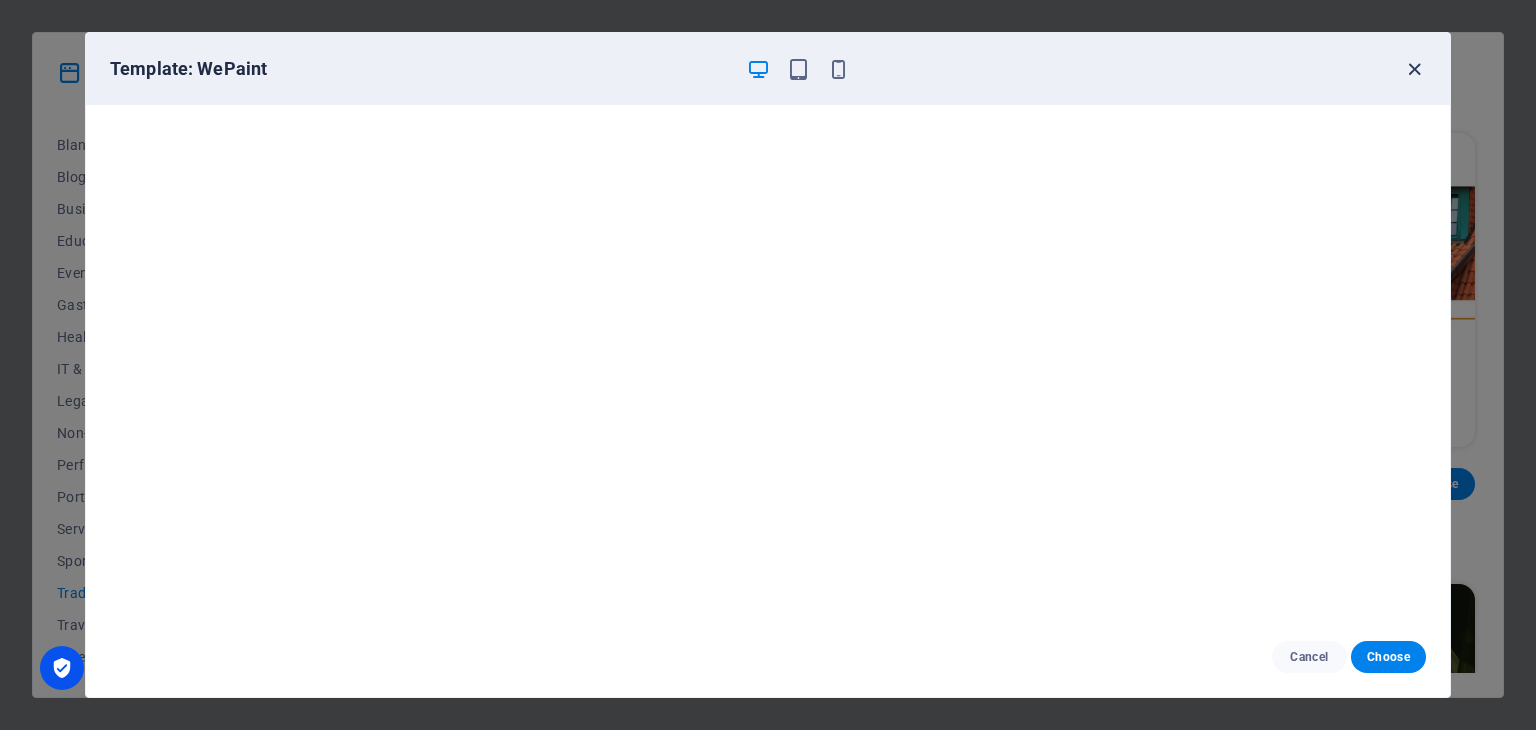 click at bounding box center [1414, 69] 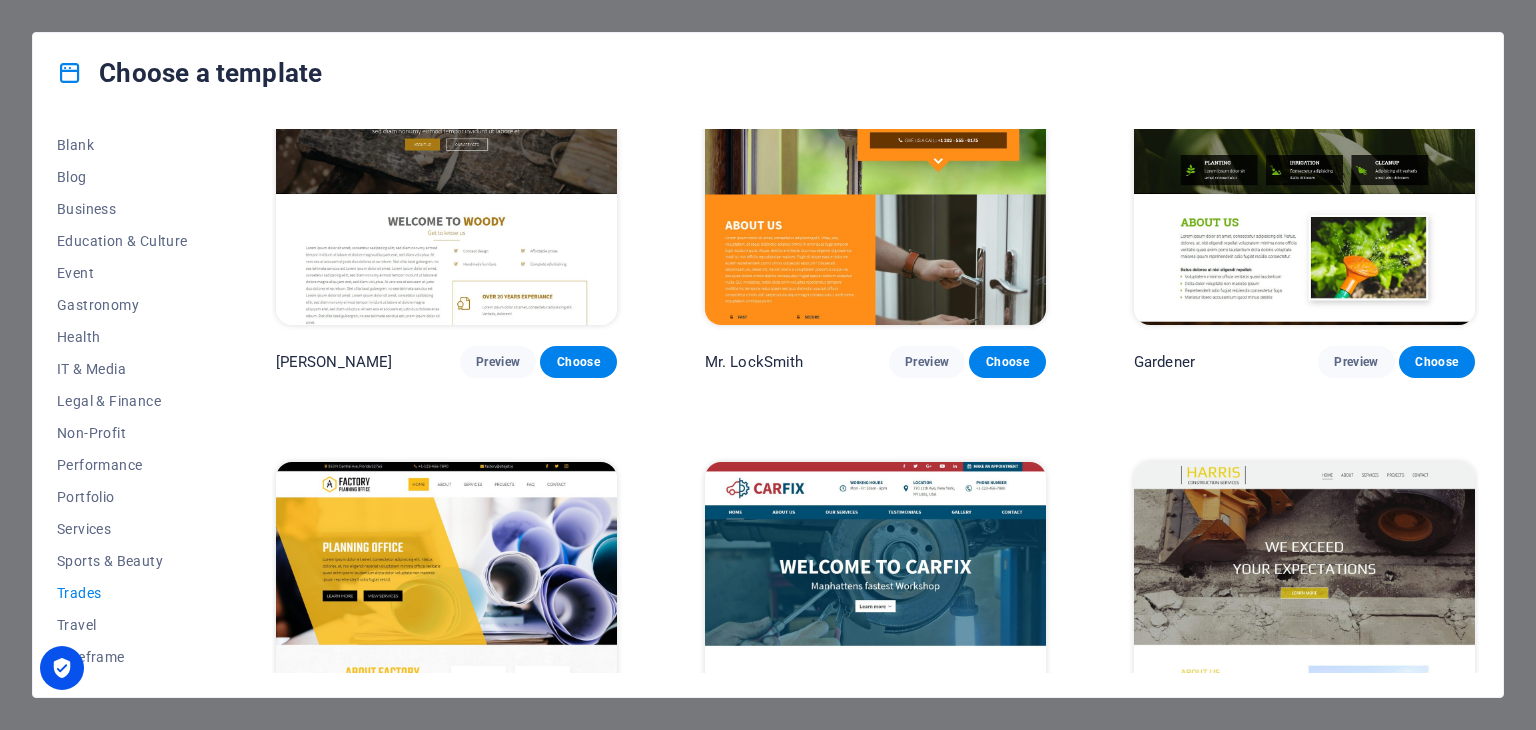 scroll, scrollTop: 724, scrollLeft: 0, axis: vertical 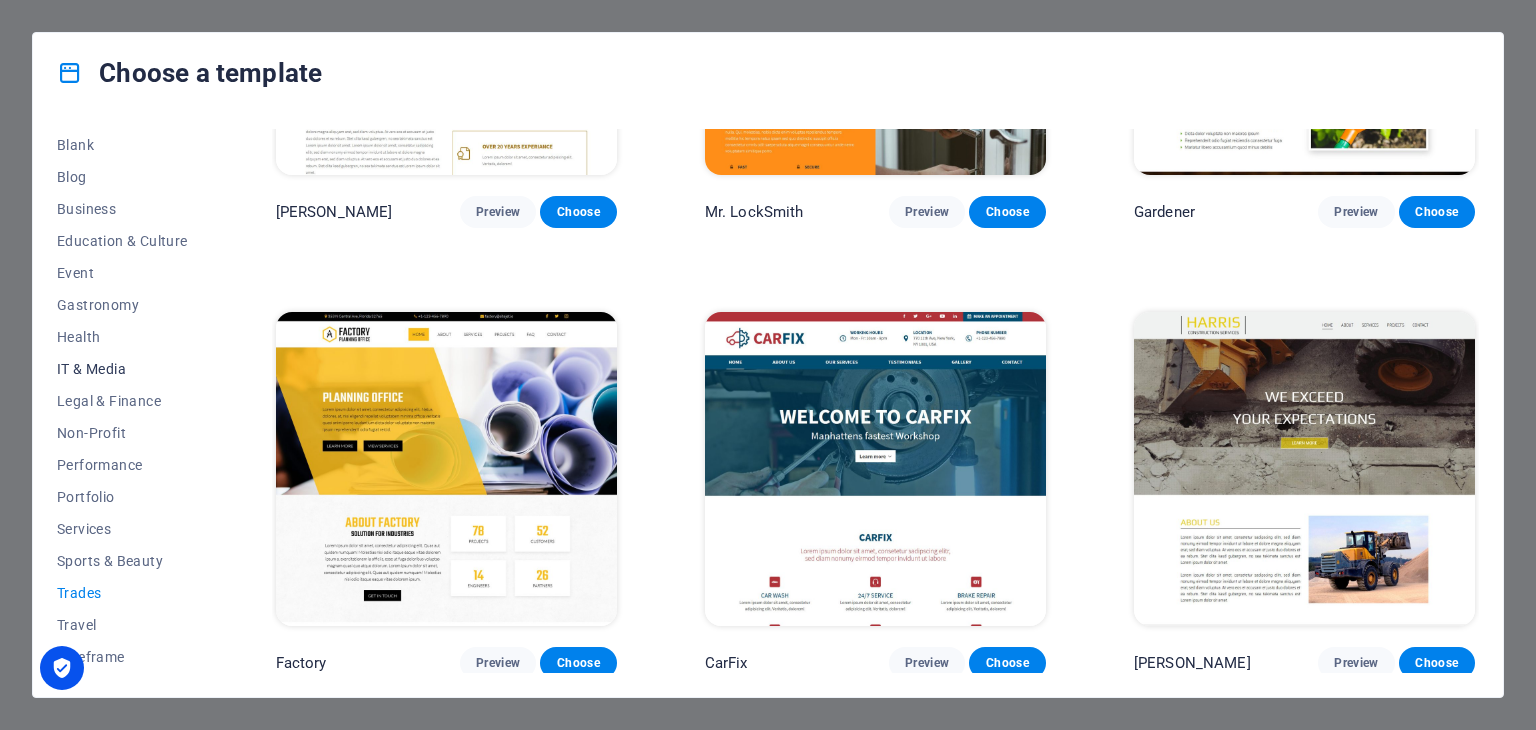 click on "IT & Media" at bounding box center (122, 369) 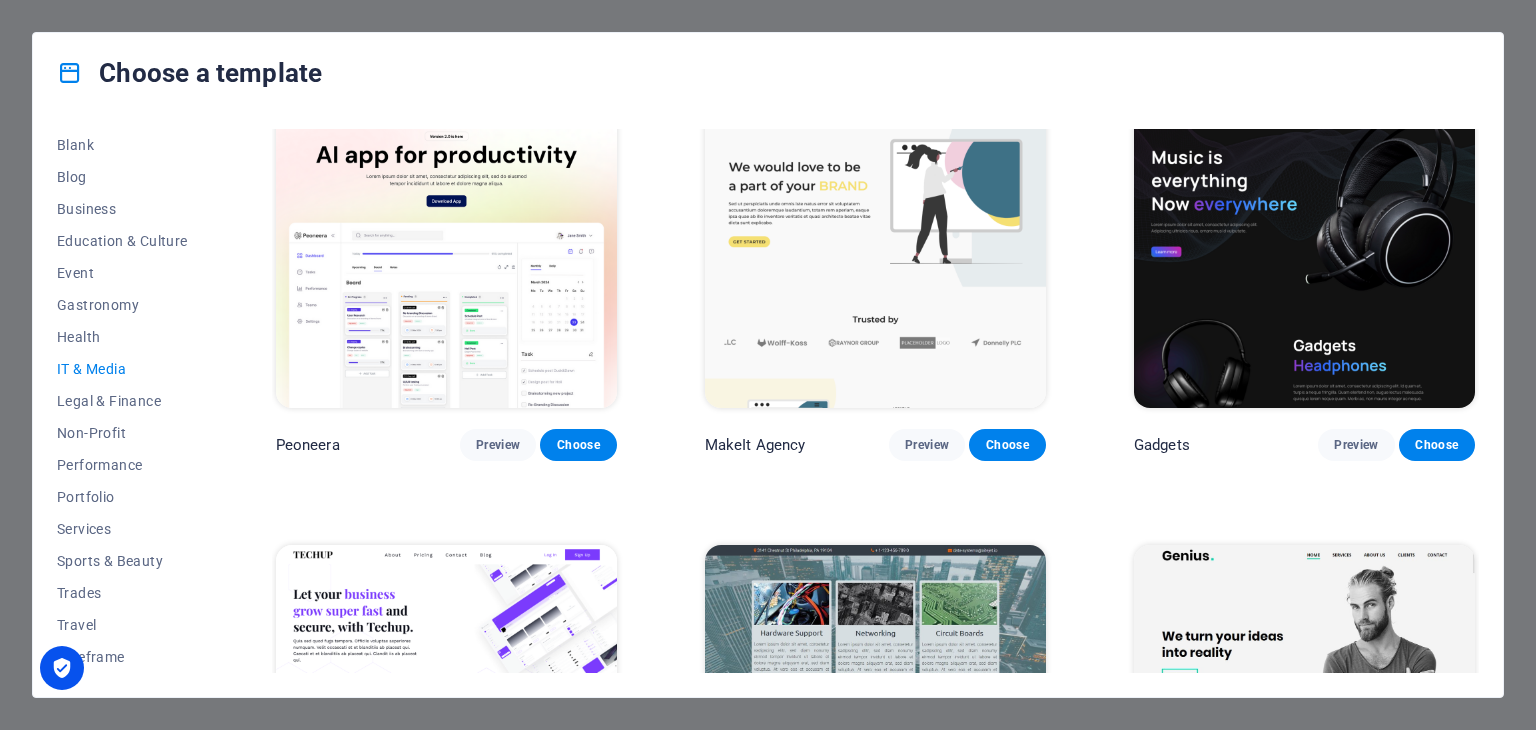 scroll, scrollTop: 0, scrollLeft: 0, axis: both 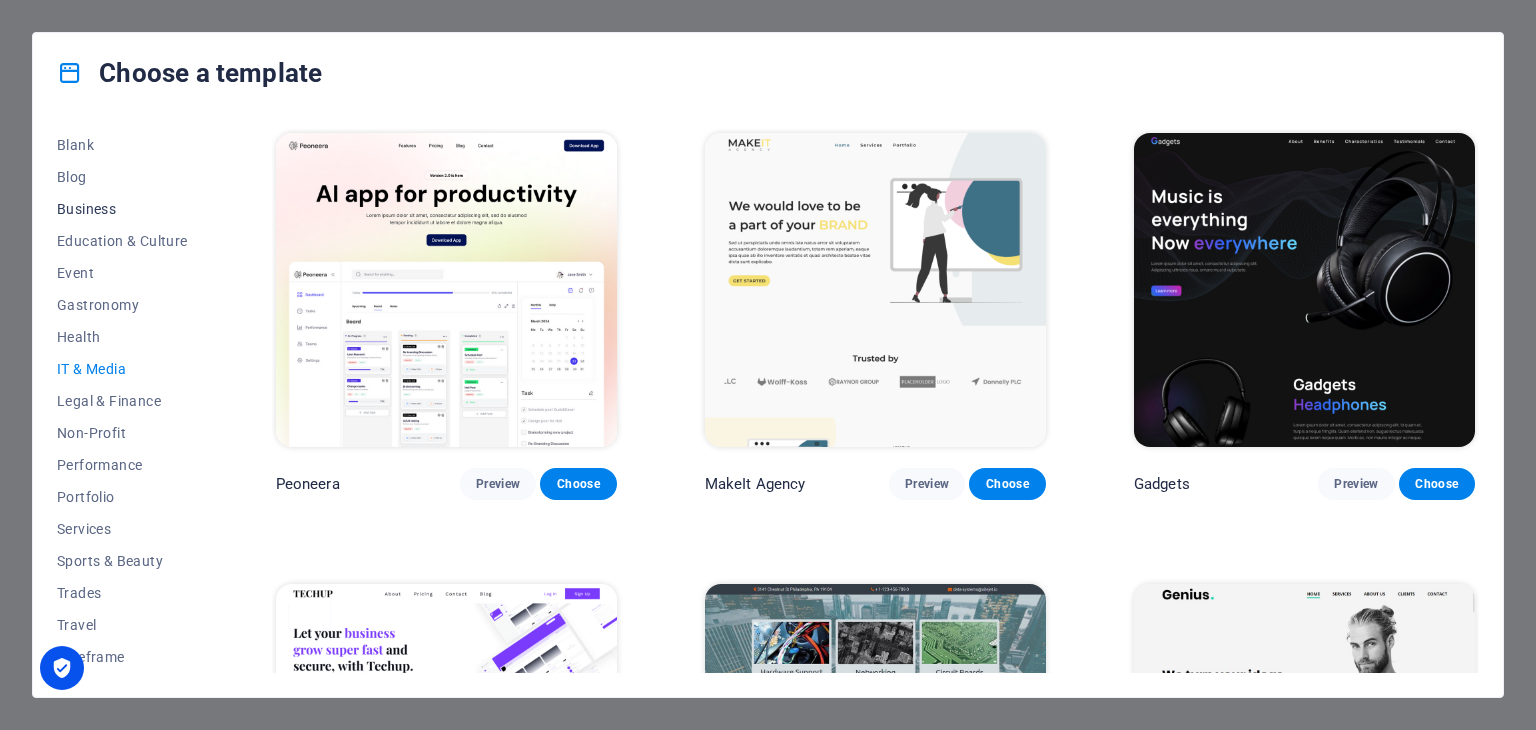 click on "Business" at bounding box center (122, 209) 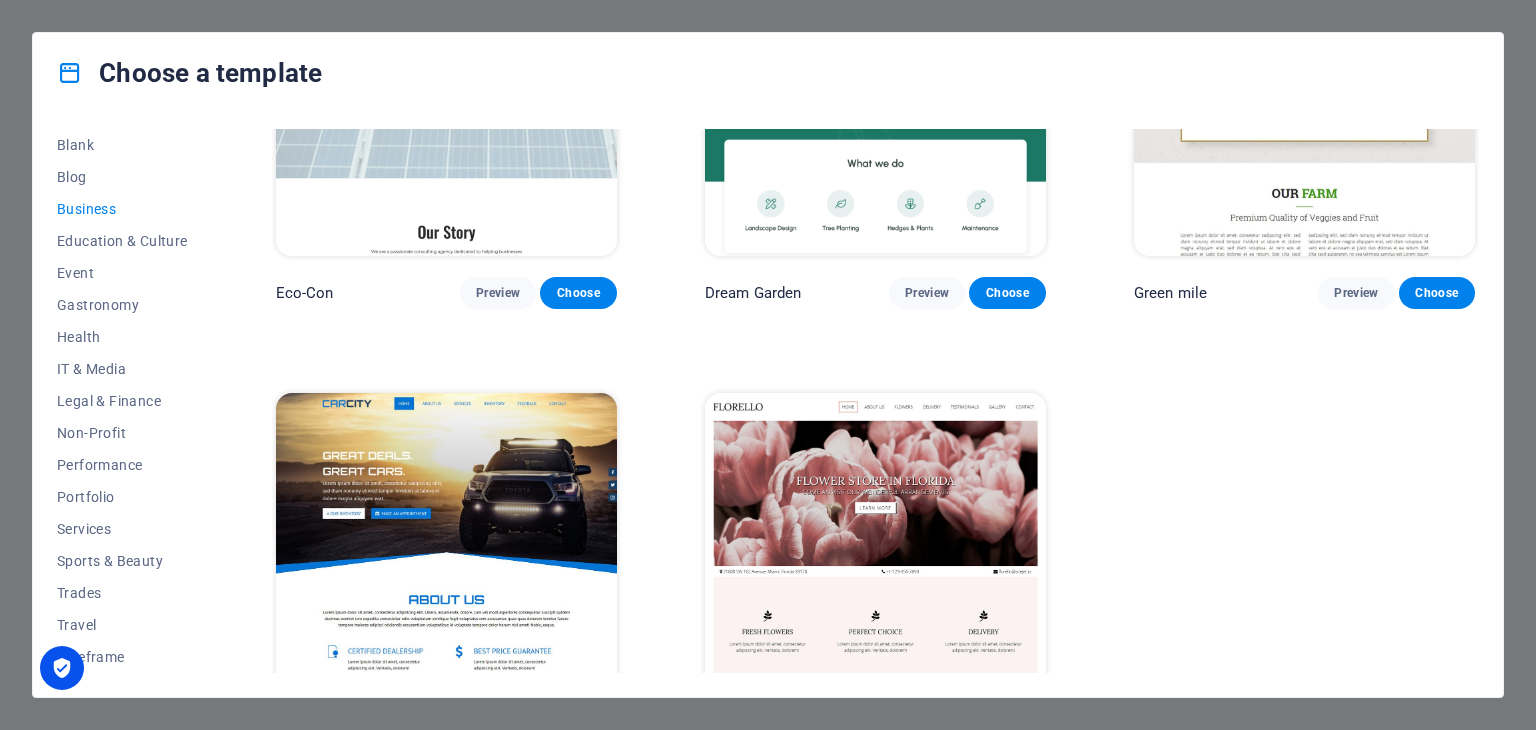 scroll, scrollTop: 274, scrollLeft: 0, axis: vertical 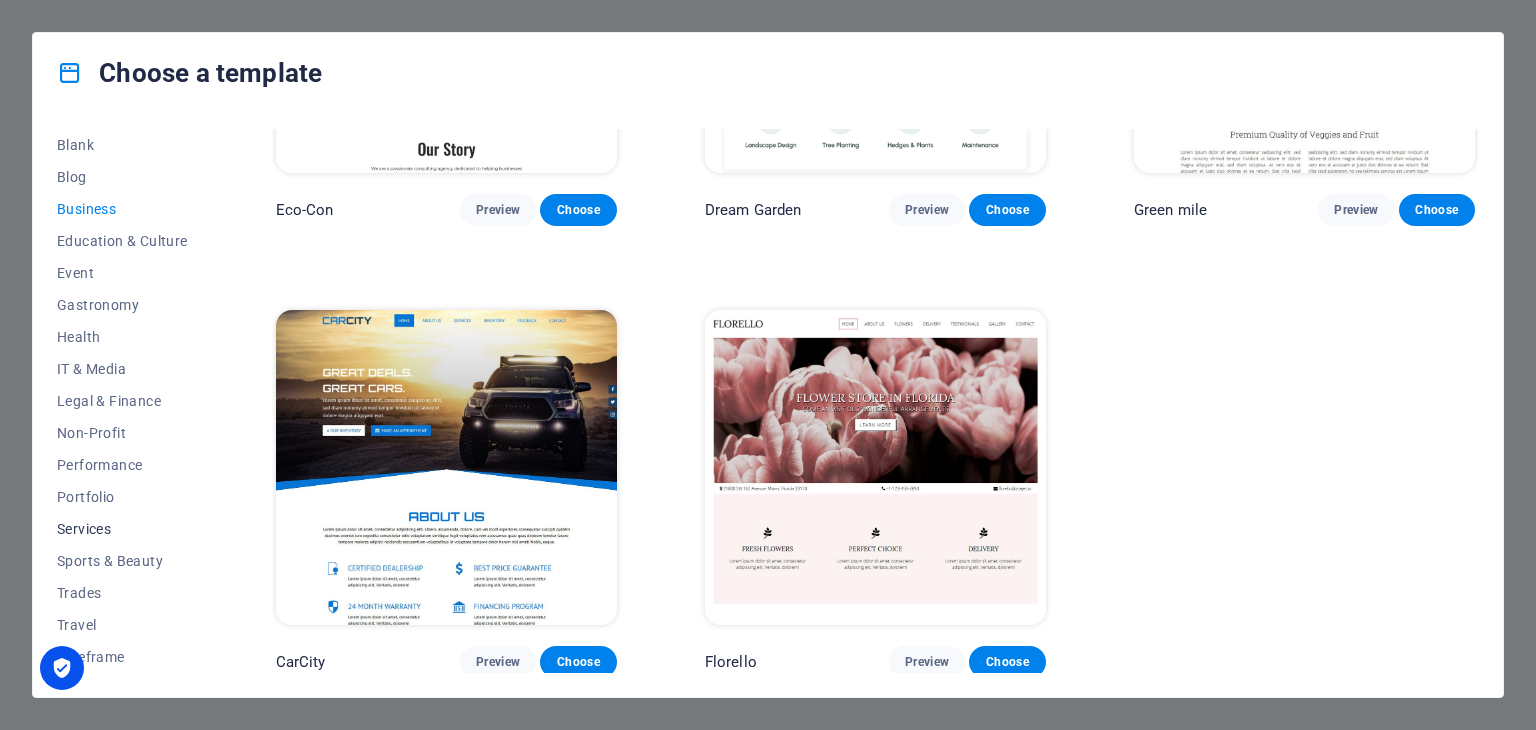 click on "Services" at bounding box center (122, 529) 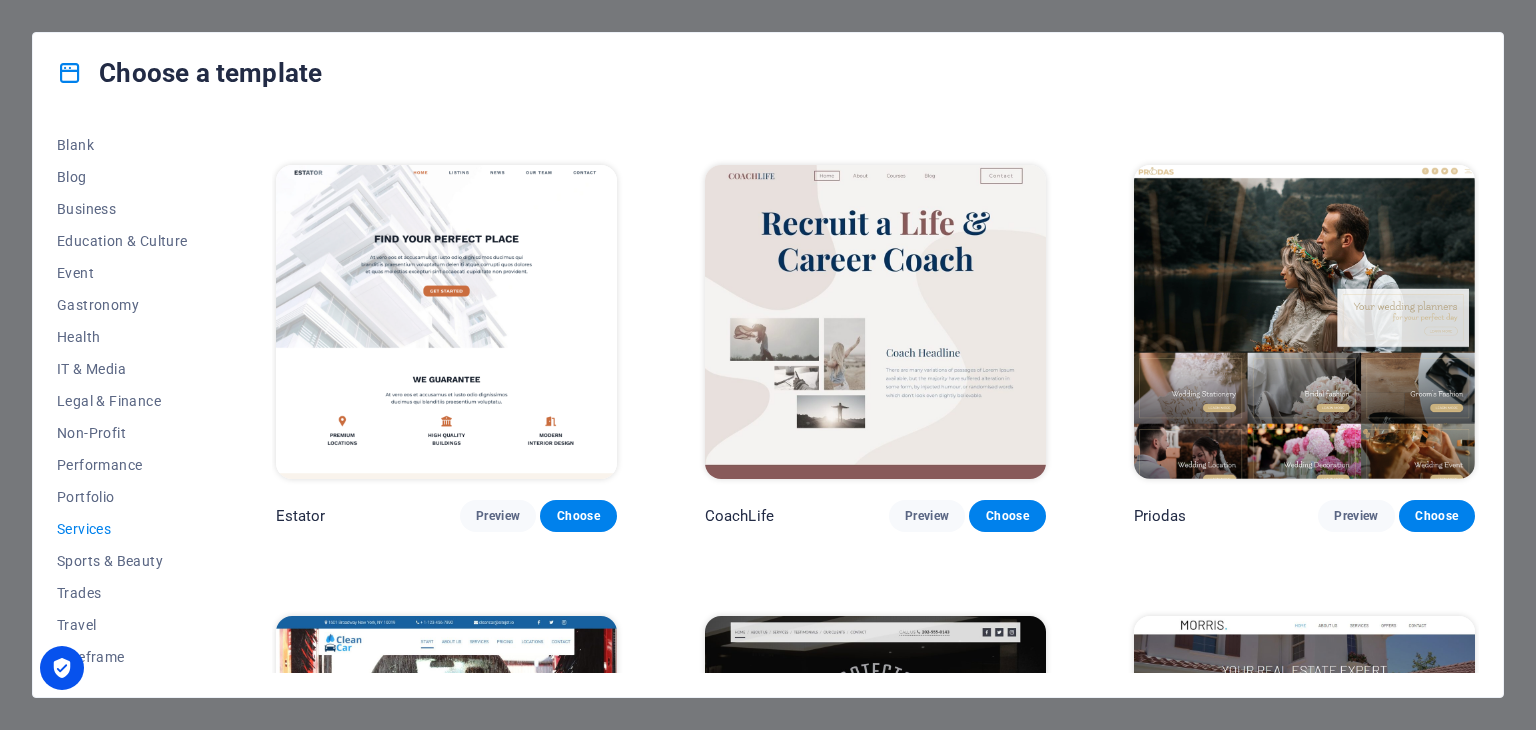 scroll, scrollTop: 865, scrollLeft: 0, axis: vertical 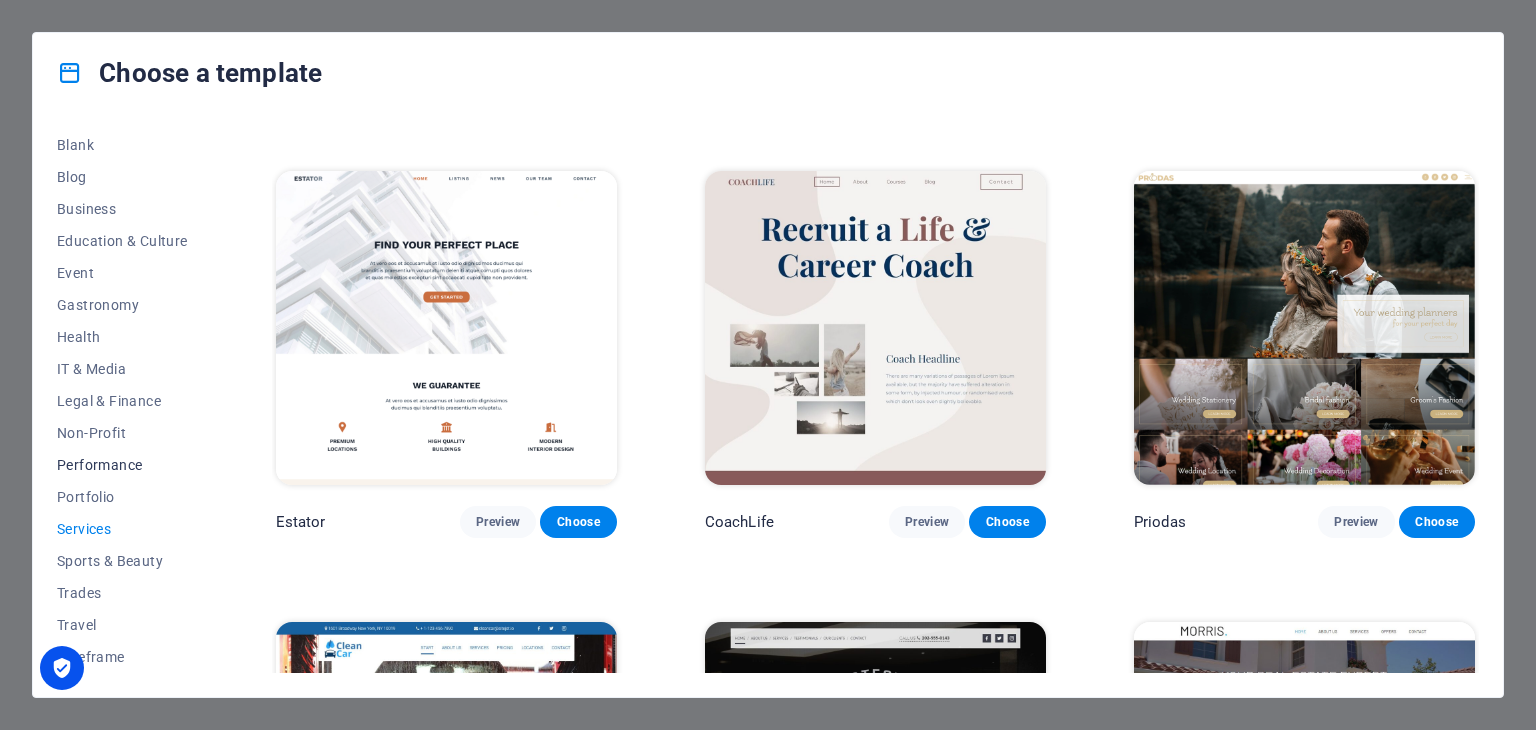 click on "Performance" at bounding box center (122, 465) 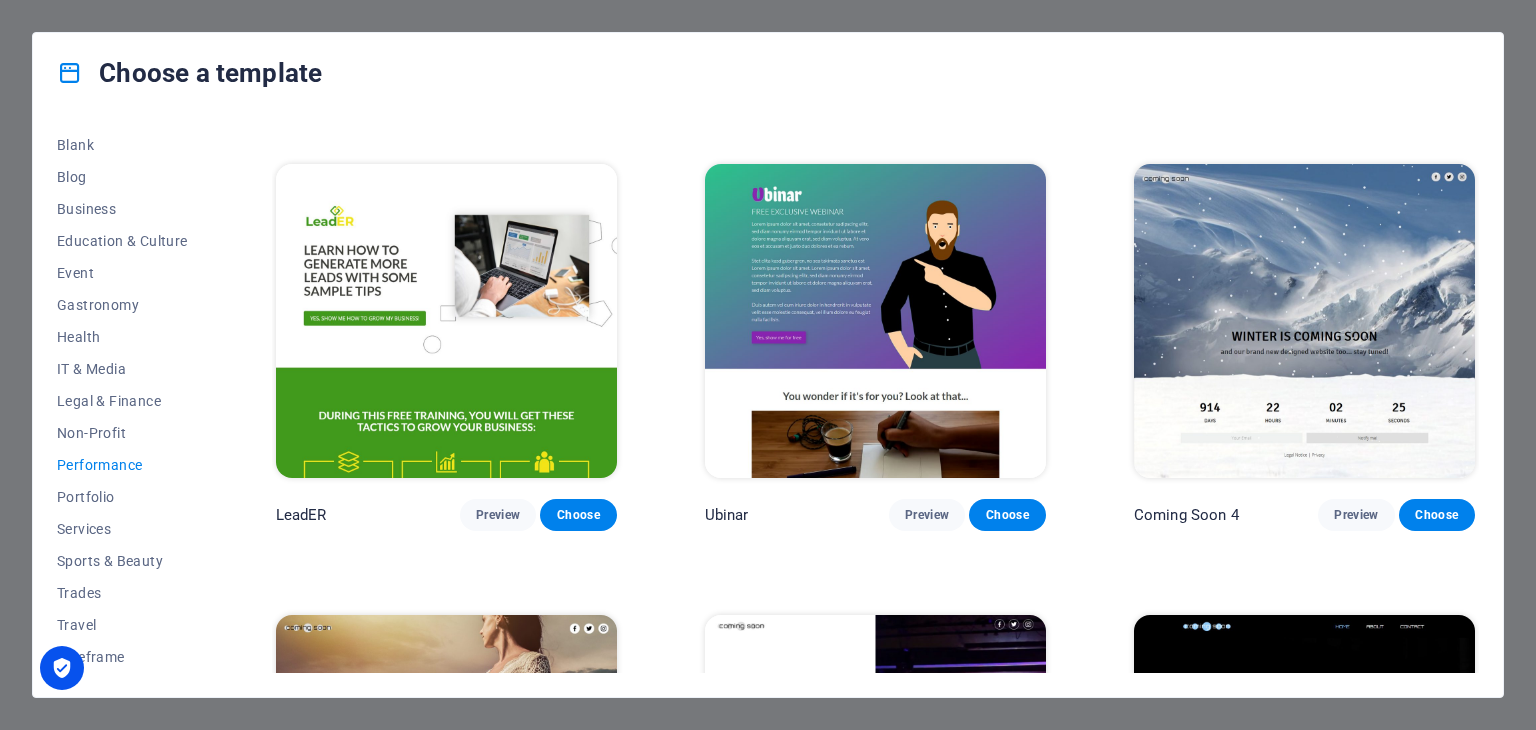 scroll, scrollTop: 1777, scrollLeft: 0, axis: vertical 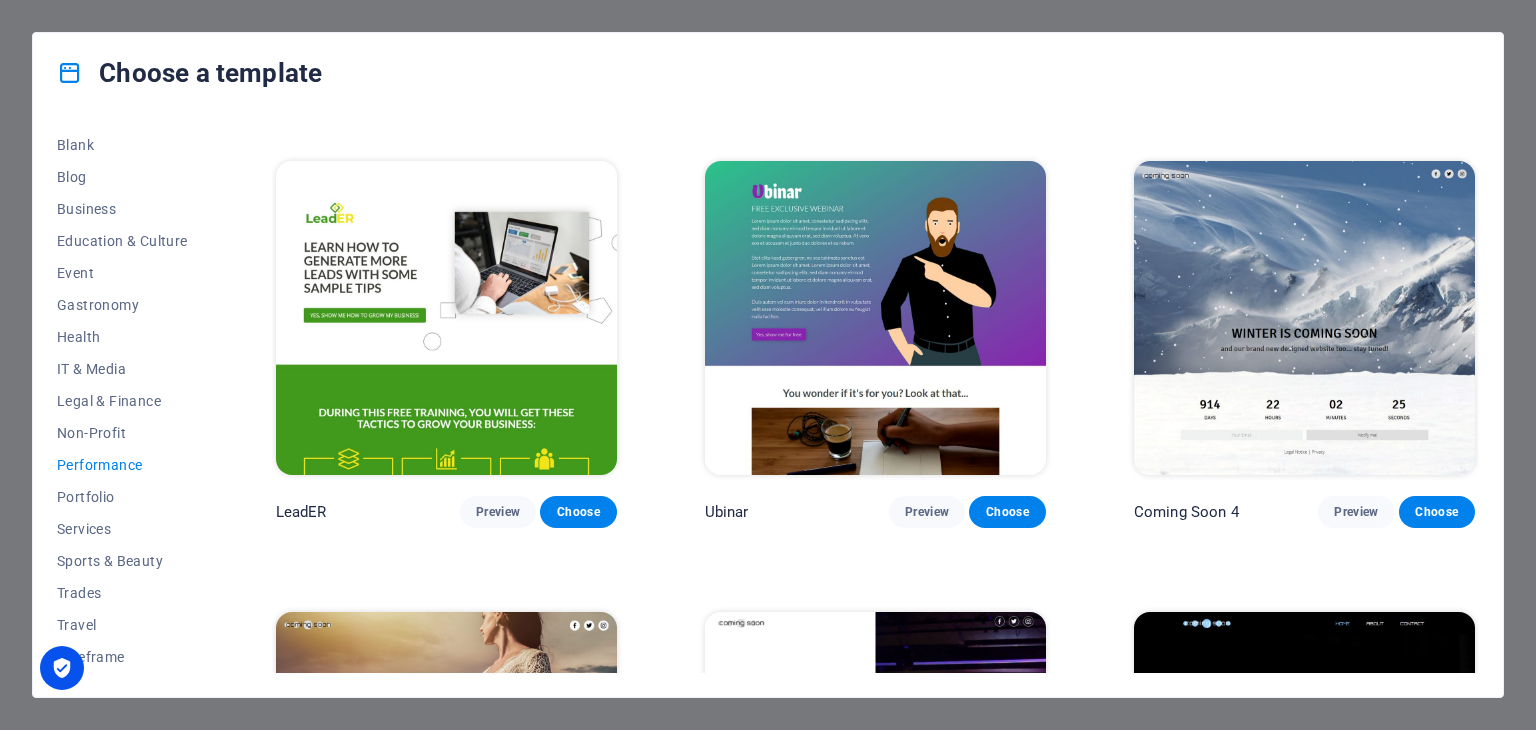 click at bounding box center [1304, 318] 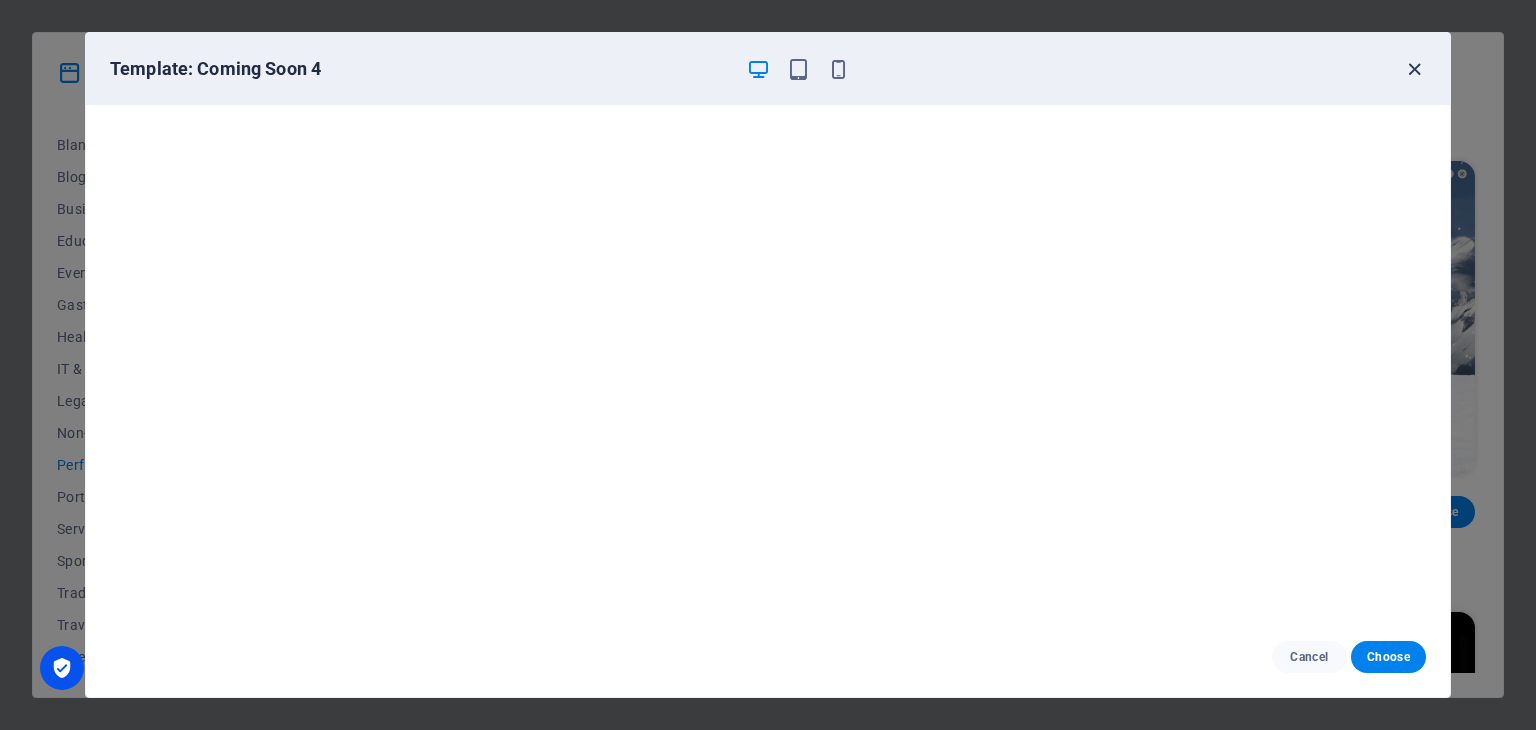 click at bounding box center (1414, 69) 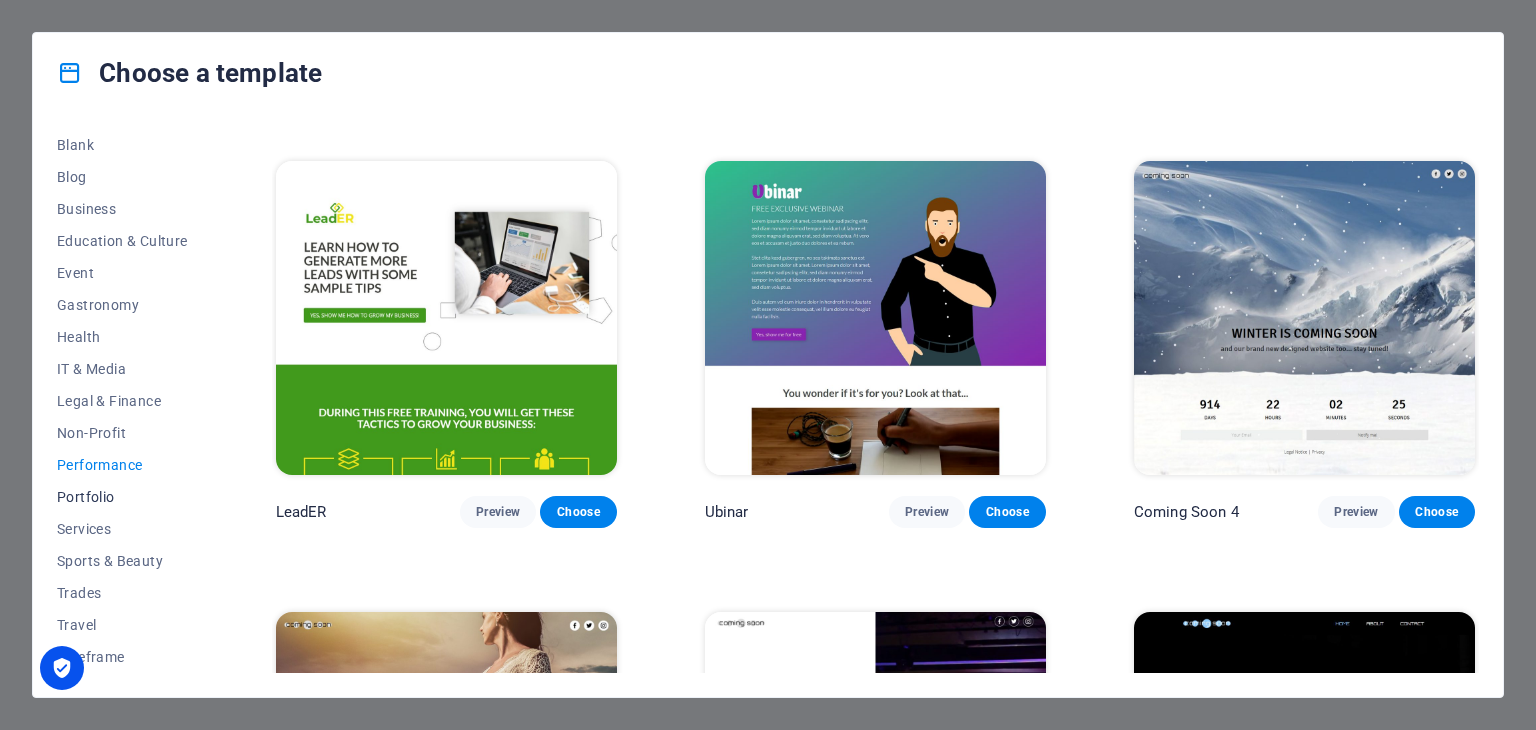 click on "Portfolio" at bounding box center (122, 497) 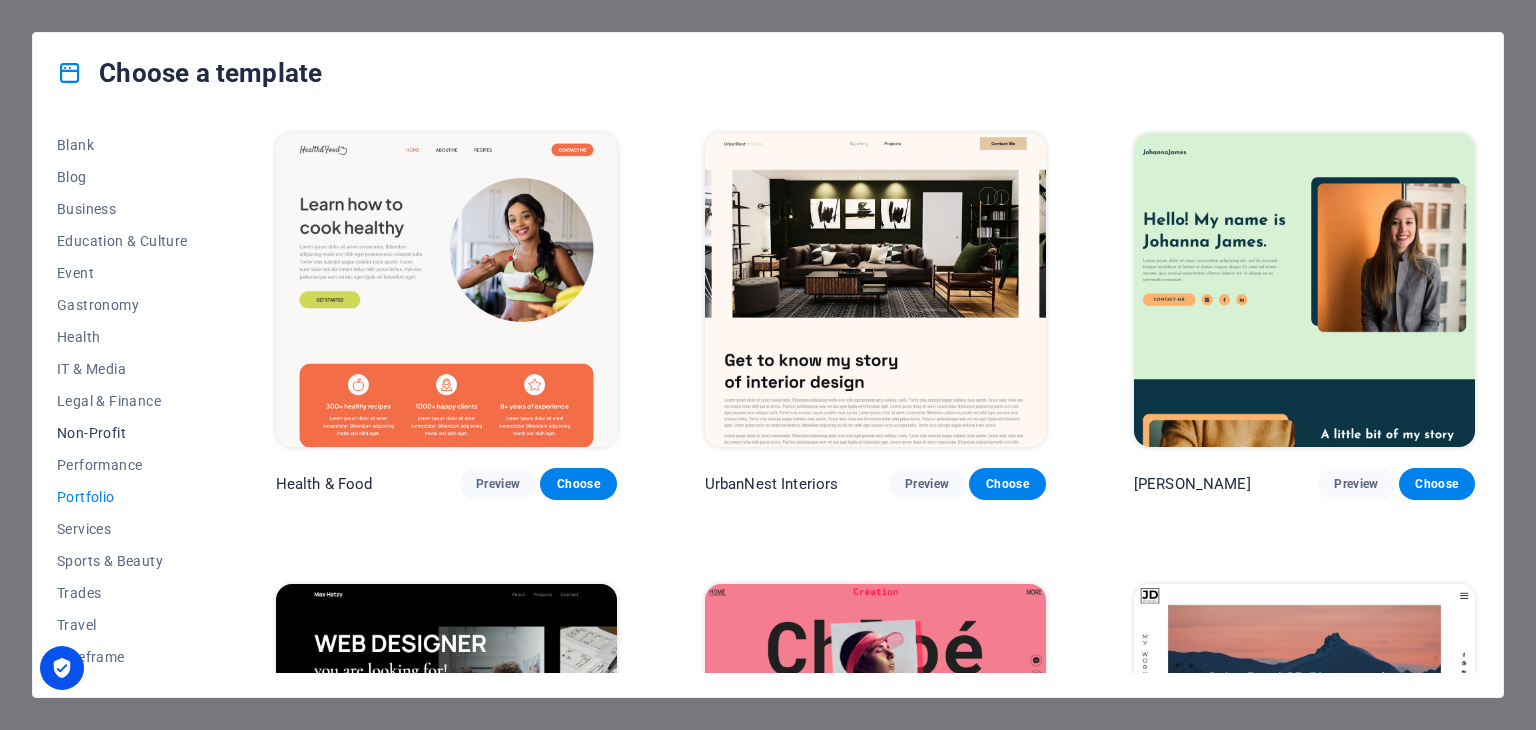 click on "Non-Profit" at bounding box center (122, 433) 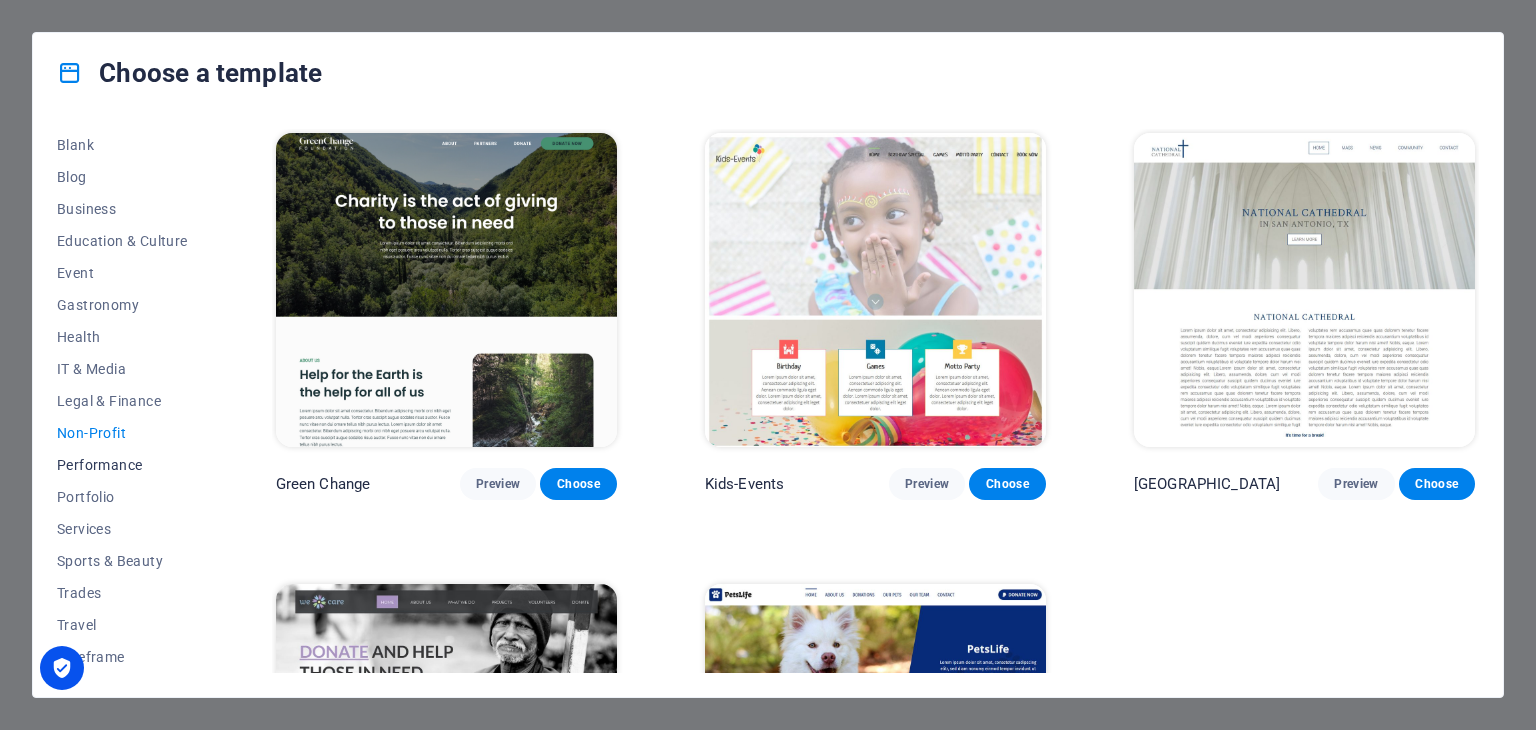 click on "Performance" at bounding box center (122, 465) 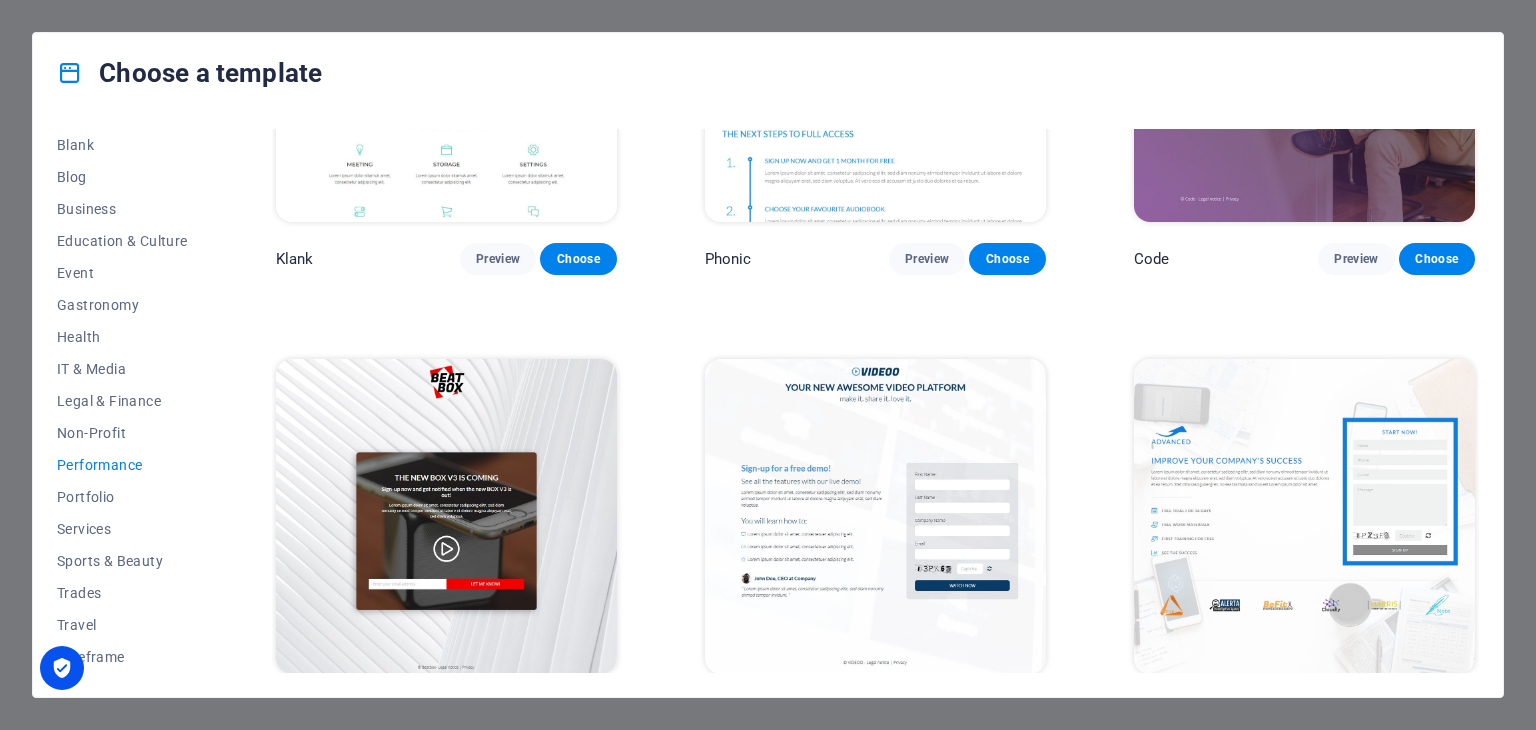 scroll, scrollTop: 226, scrollLeft: 0, axis: vertical 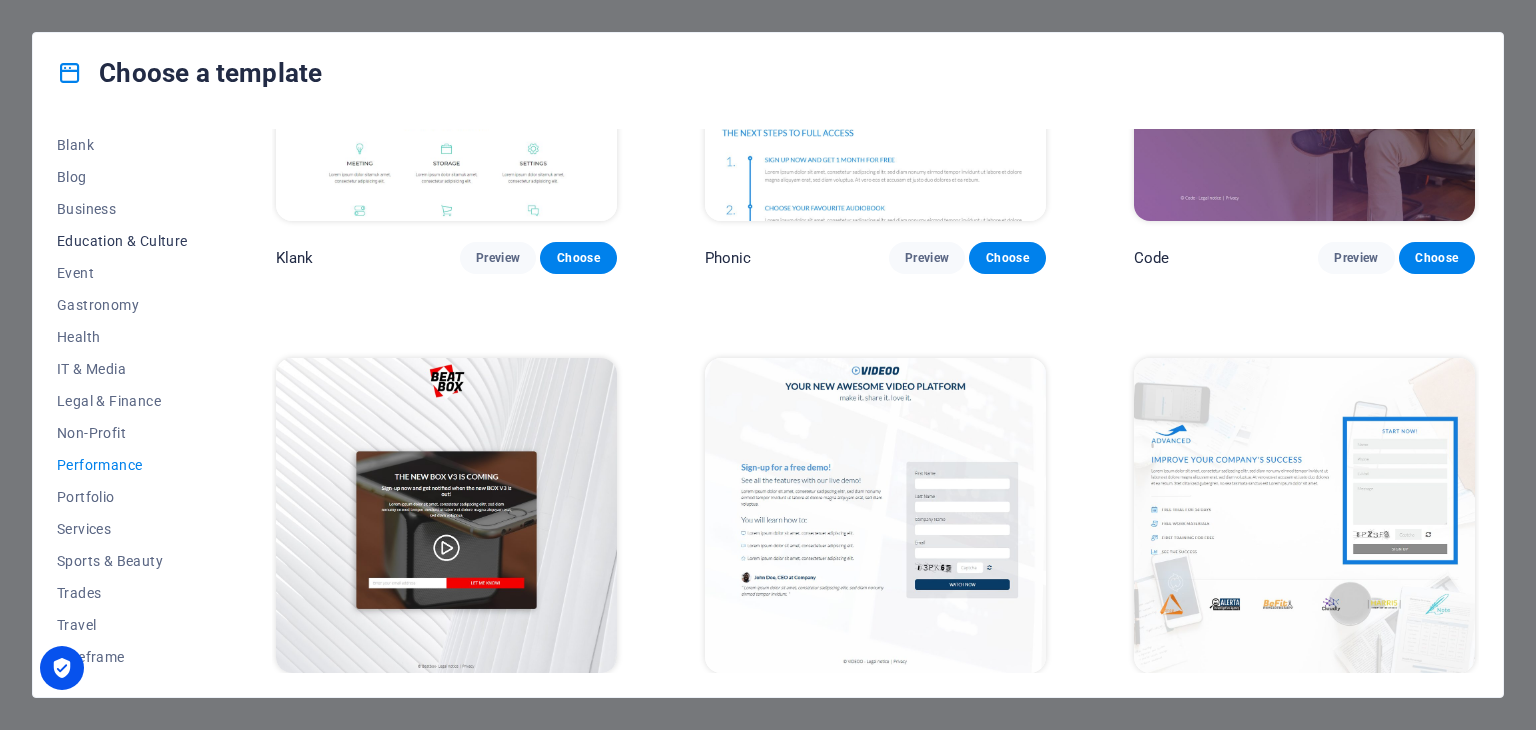 click on "Education & Culture" at bounding box center [122, 241] 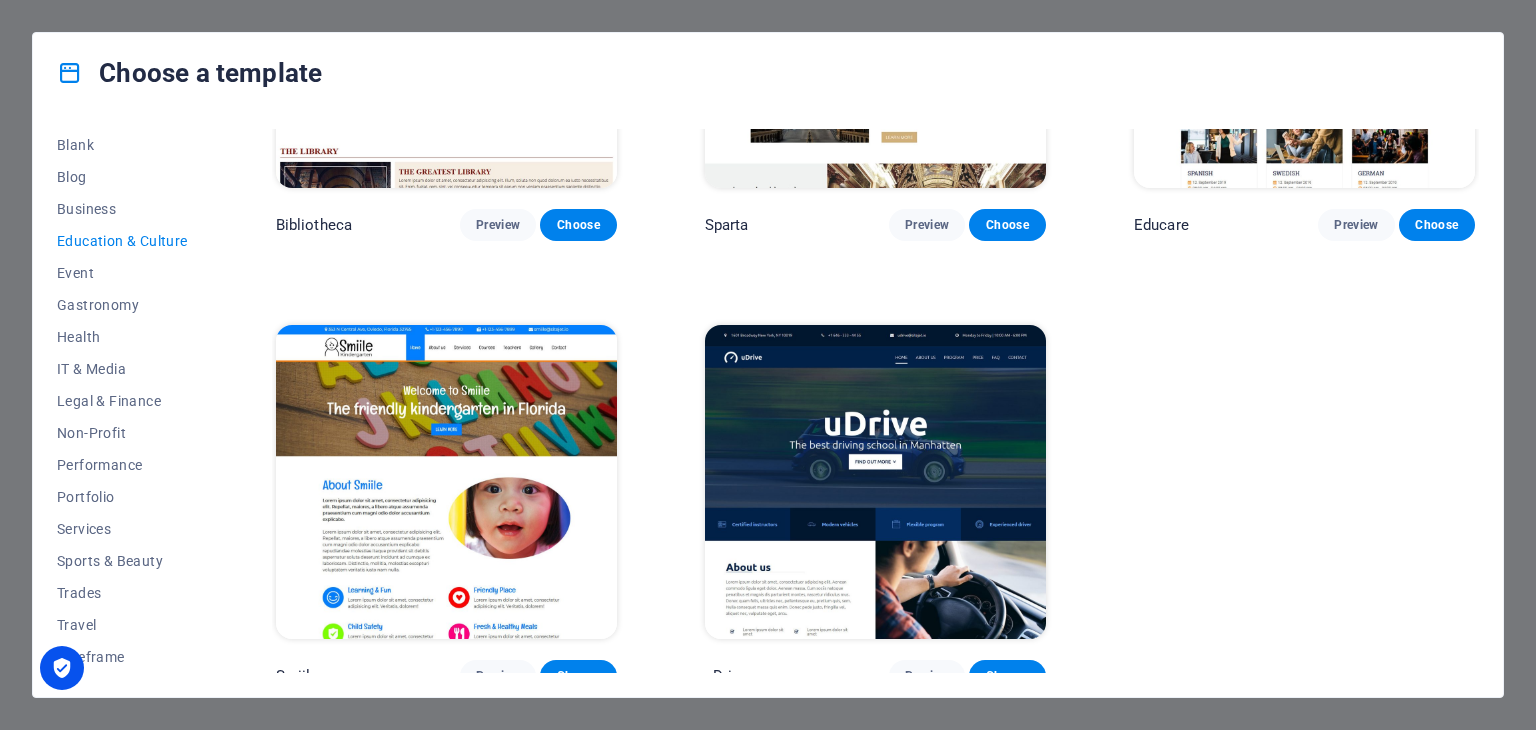scroll, scrollTop: 724, scrollLeft: 0, axis: vertical 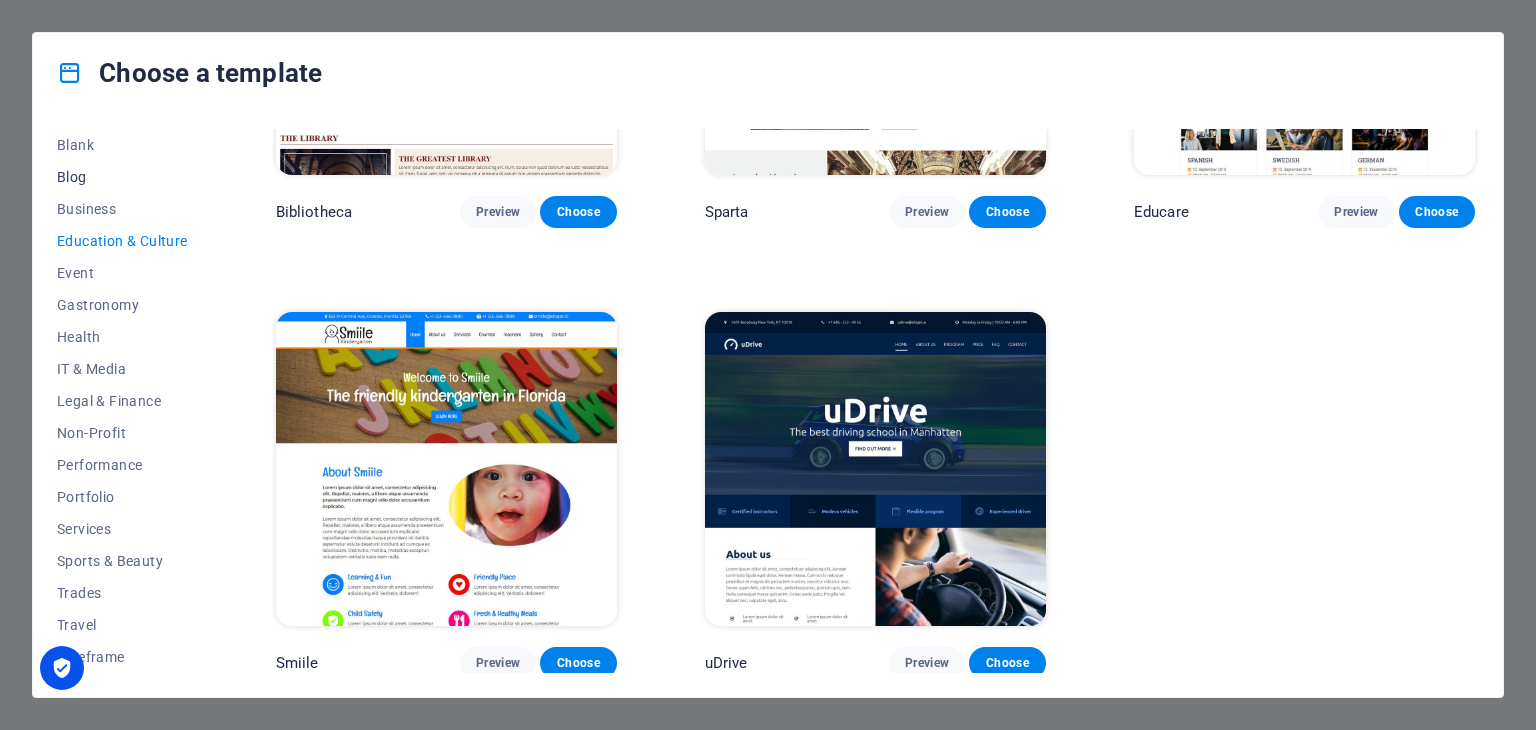 click on "Blog" at bounding box center [122, 177] 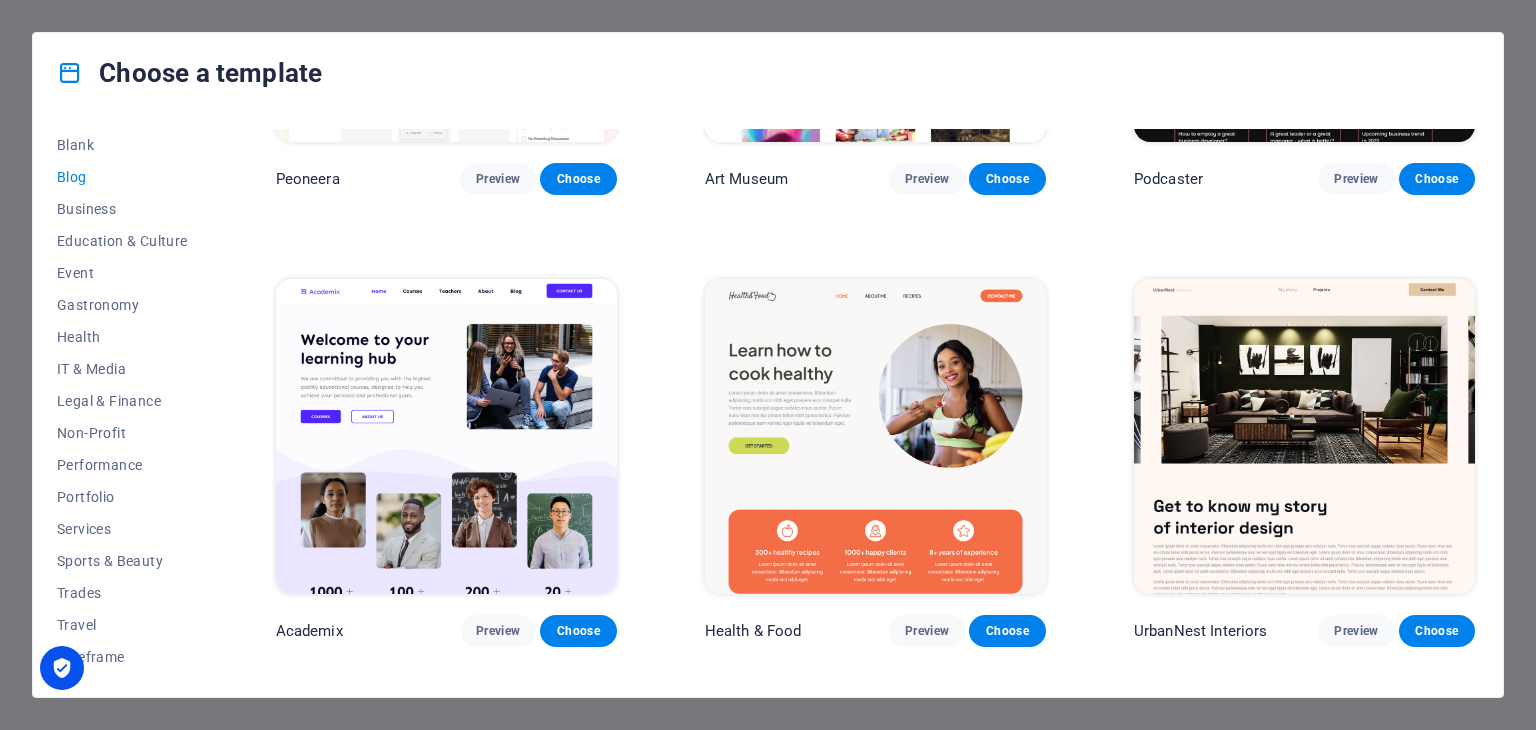 scroll, scrollTop: 235, scrollLeft: 0, axis: vertical 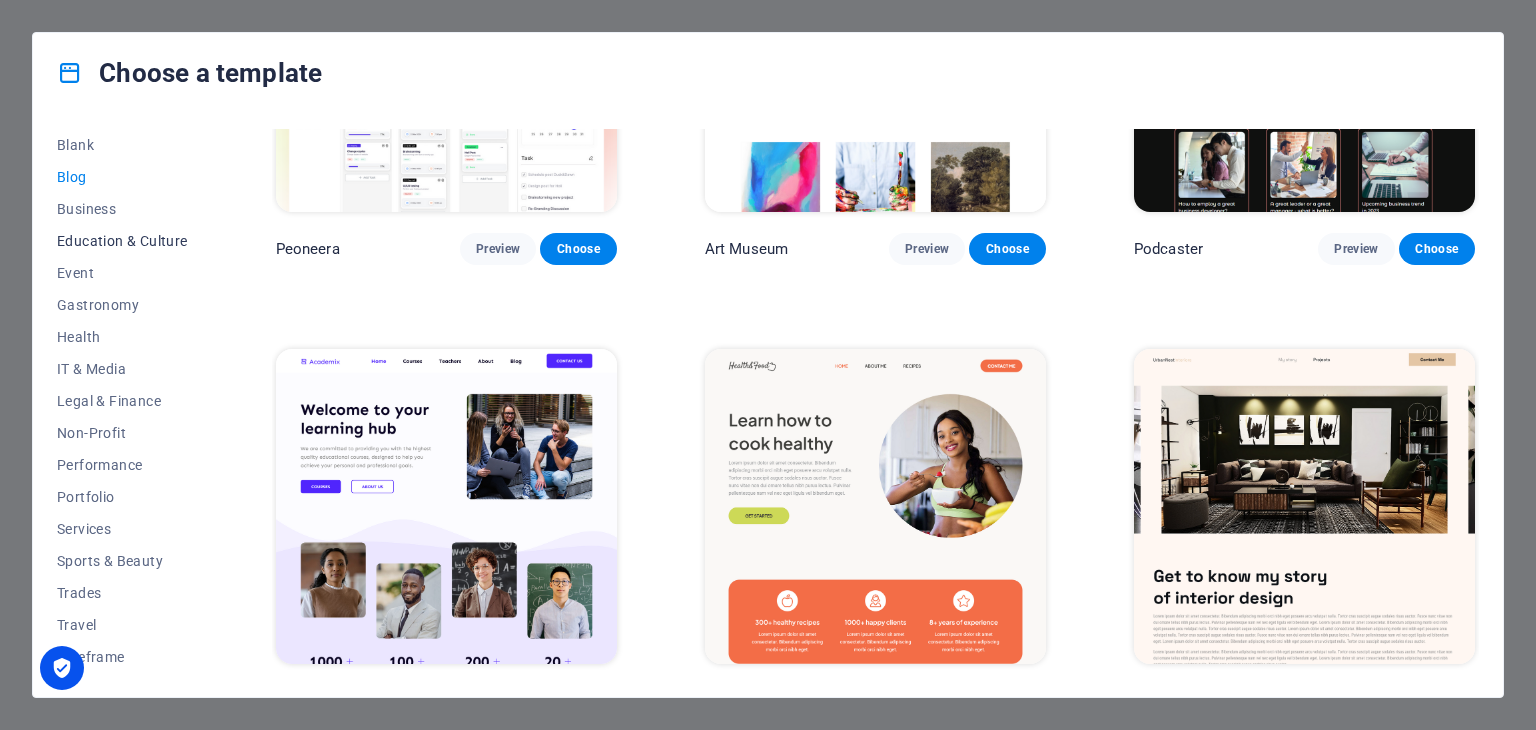 click on "Education & Culture" at bounding box center [122, 241] 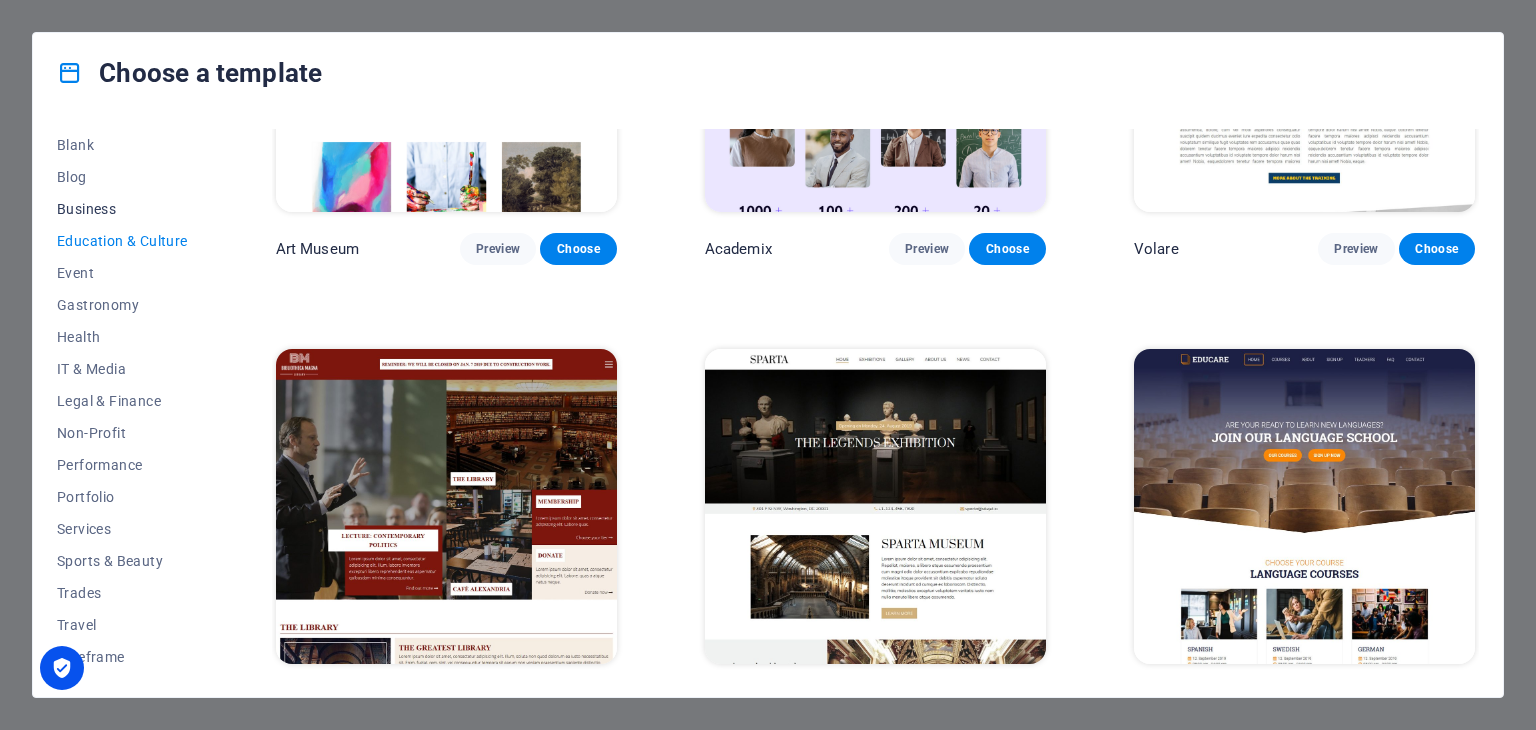 click on "Business" at bounding box center [122, 209] 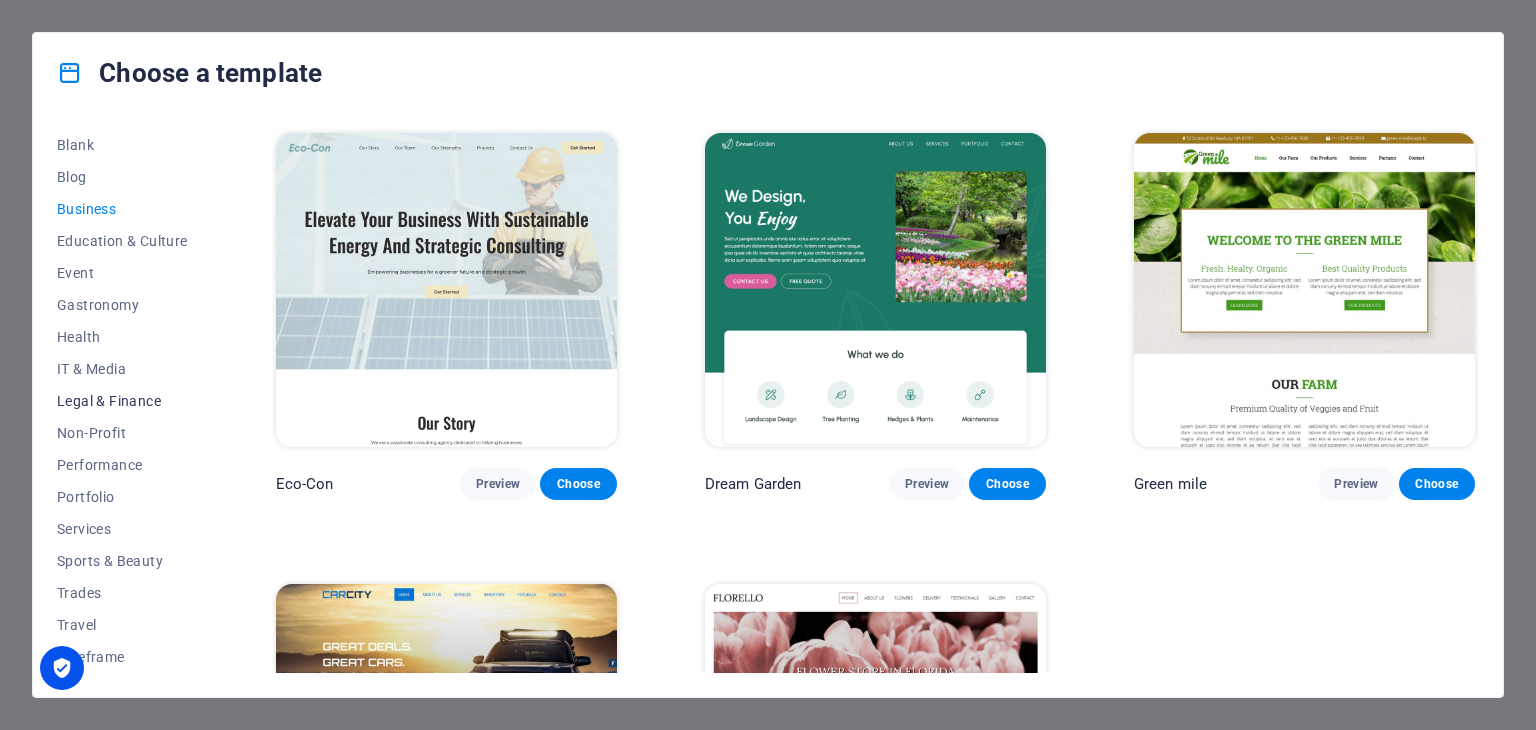 click on "Legal & Finance" at bounding box center (122, 401) 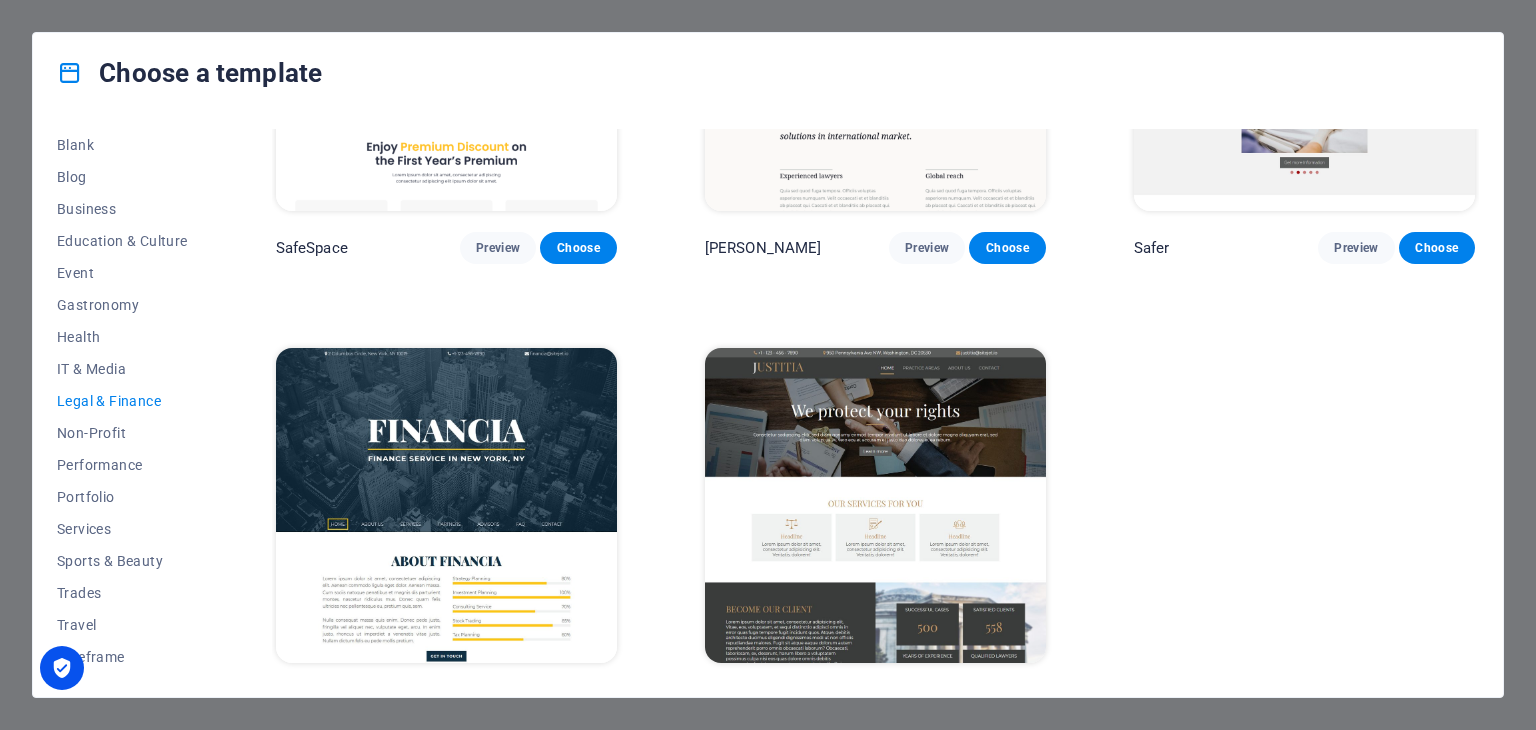scroll, scrollTop: 238, scrollLeft: 0, axis: vertical 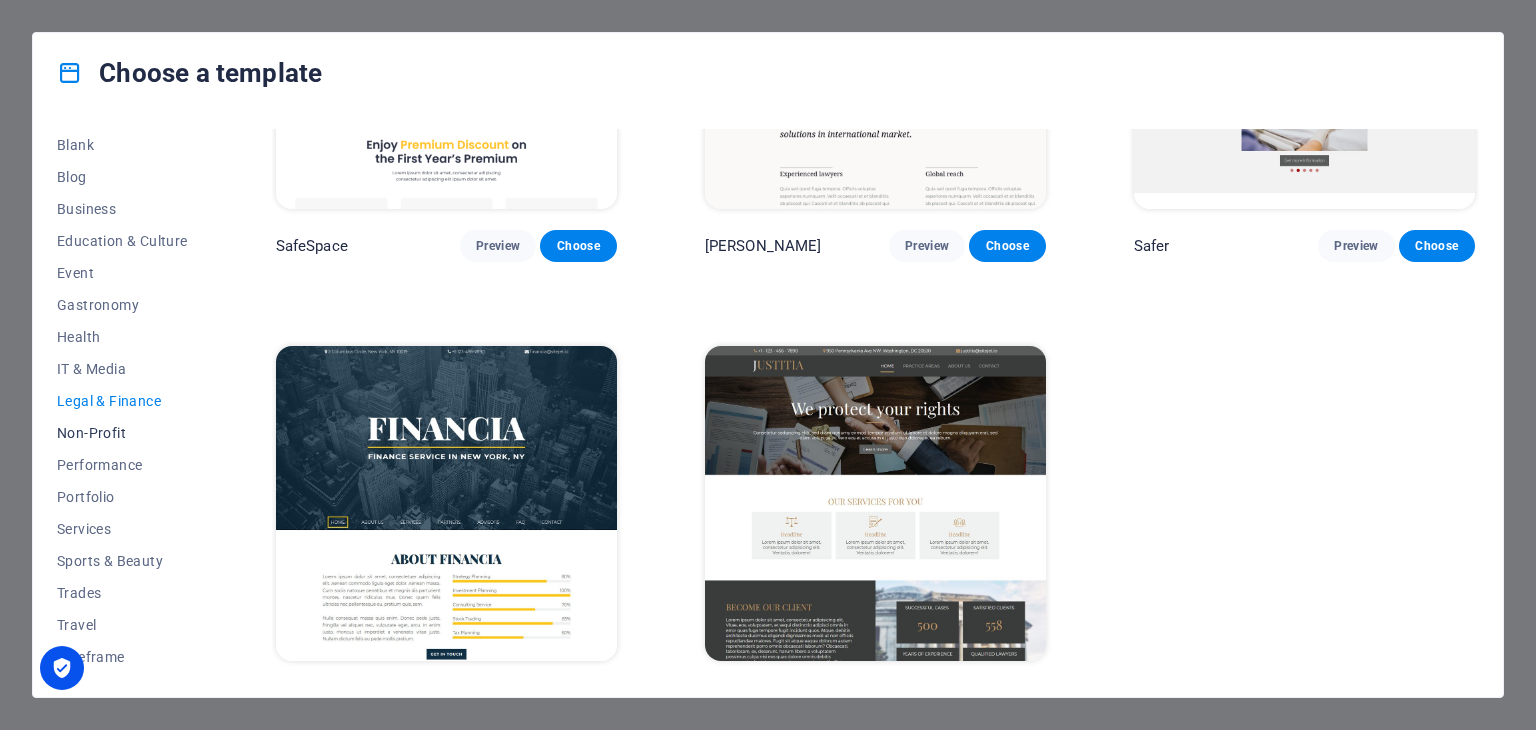 click on "Non-Profit" at bounding box center (122, 433) 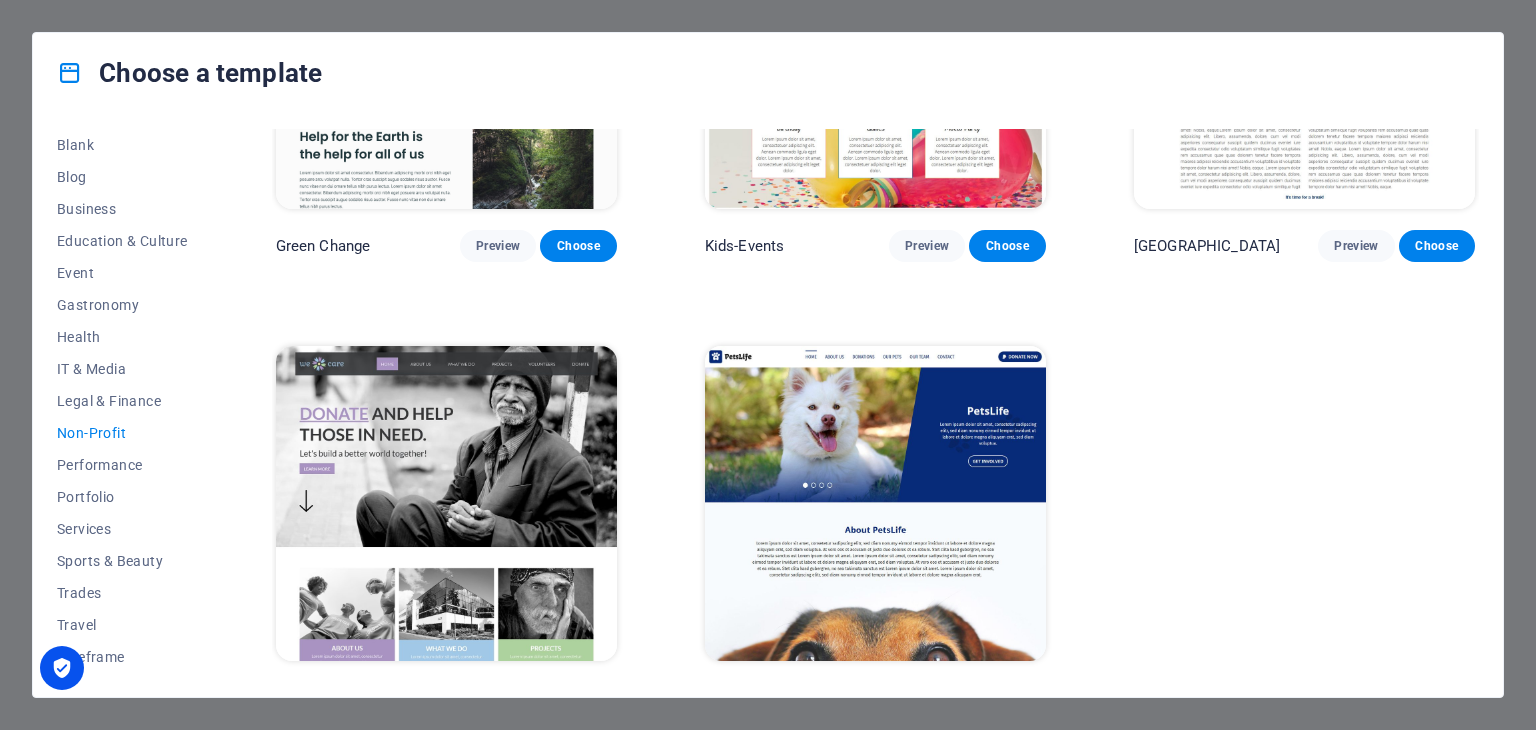 scroll, scrollTop: 0, scrollLeft: 0, axis: both 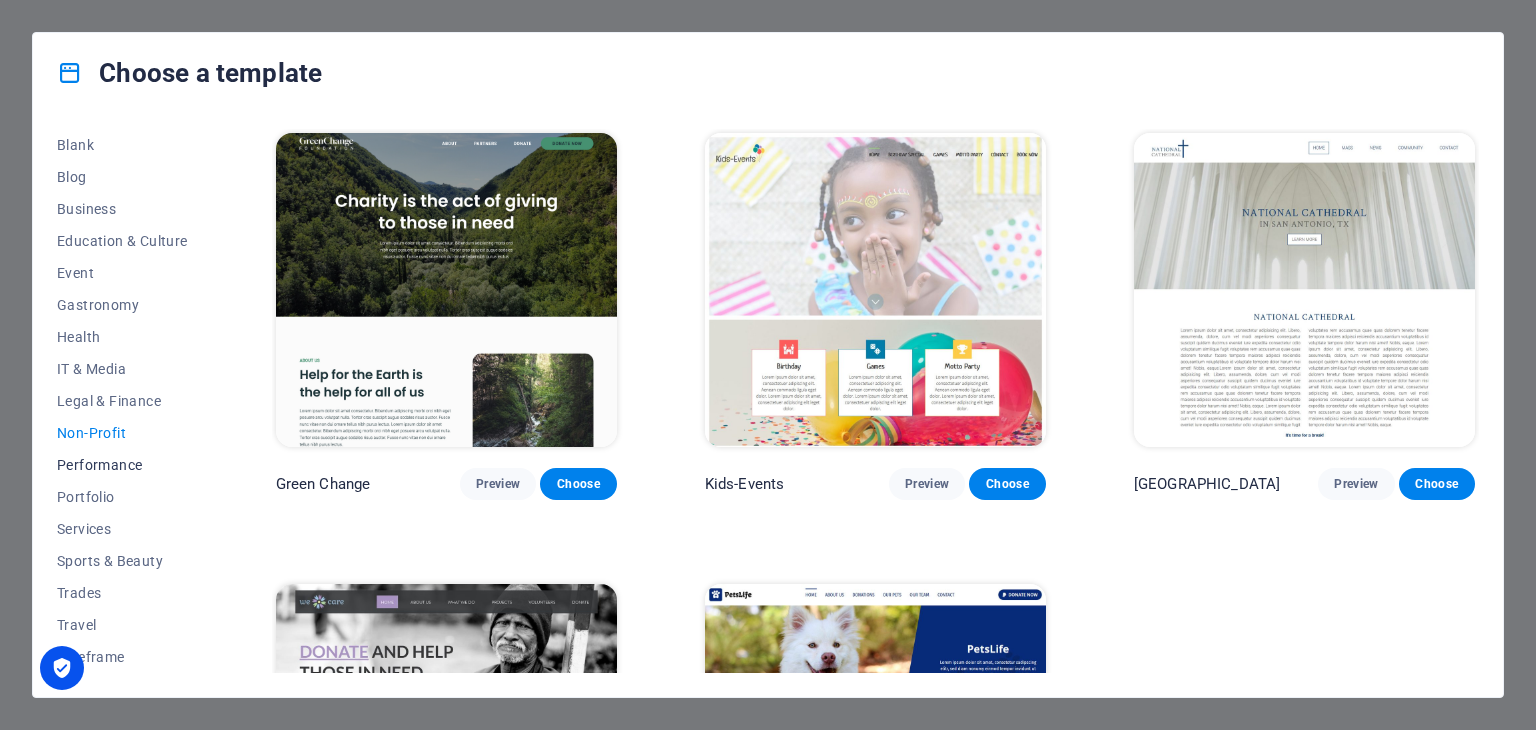 click on "Performance" at bounding box center (122, 465) 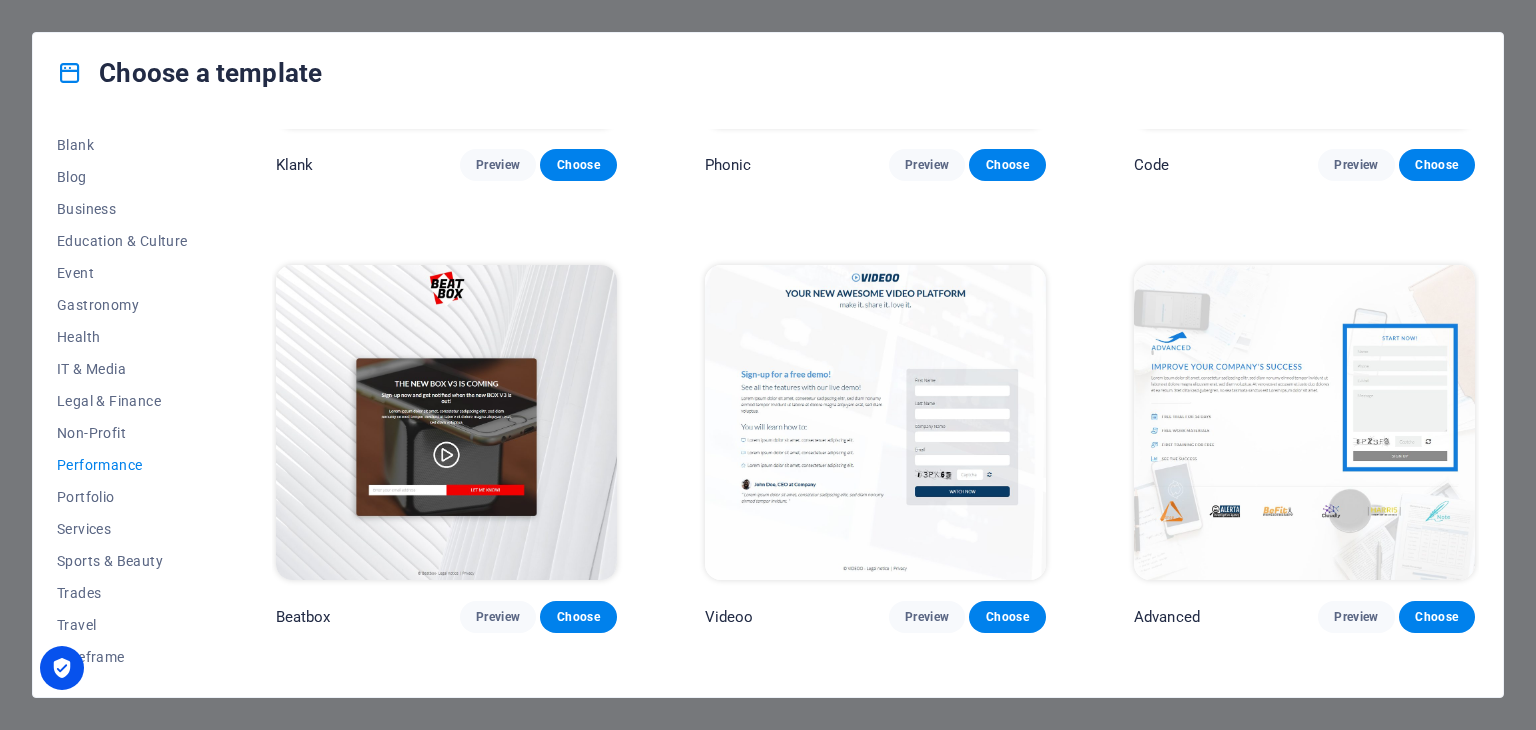 scroll, scrollTop: 329, scrollLeft: 0, axis: vertical 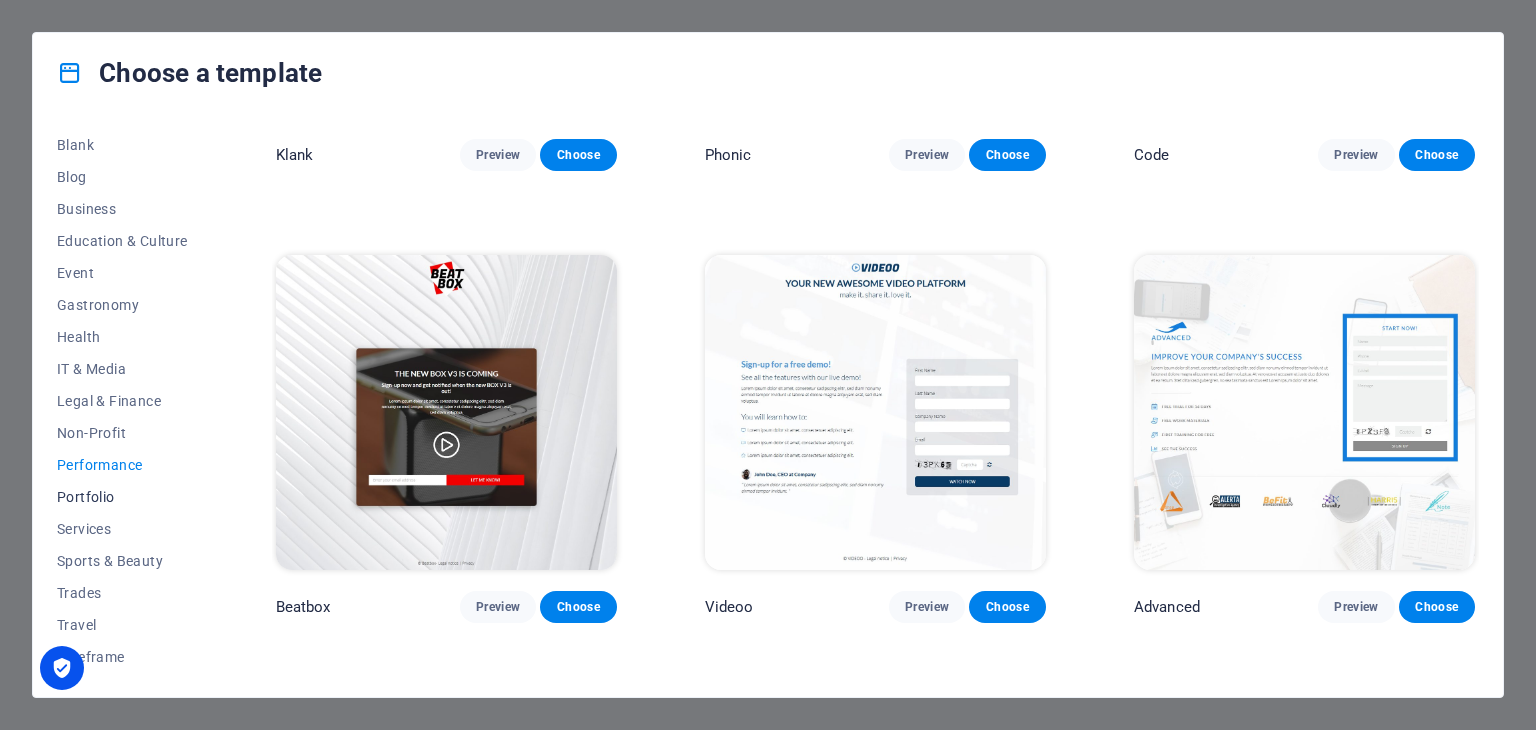 click on "Portfolio" at bounding box center [122, 497] 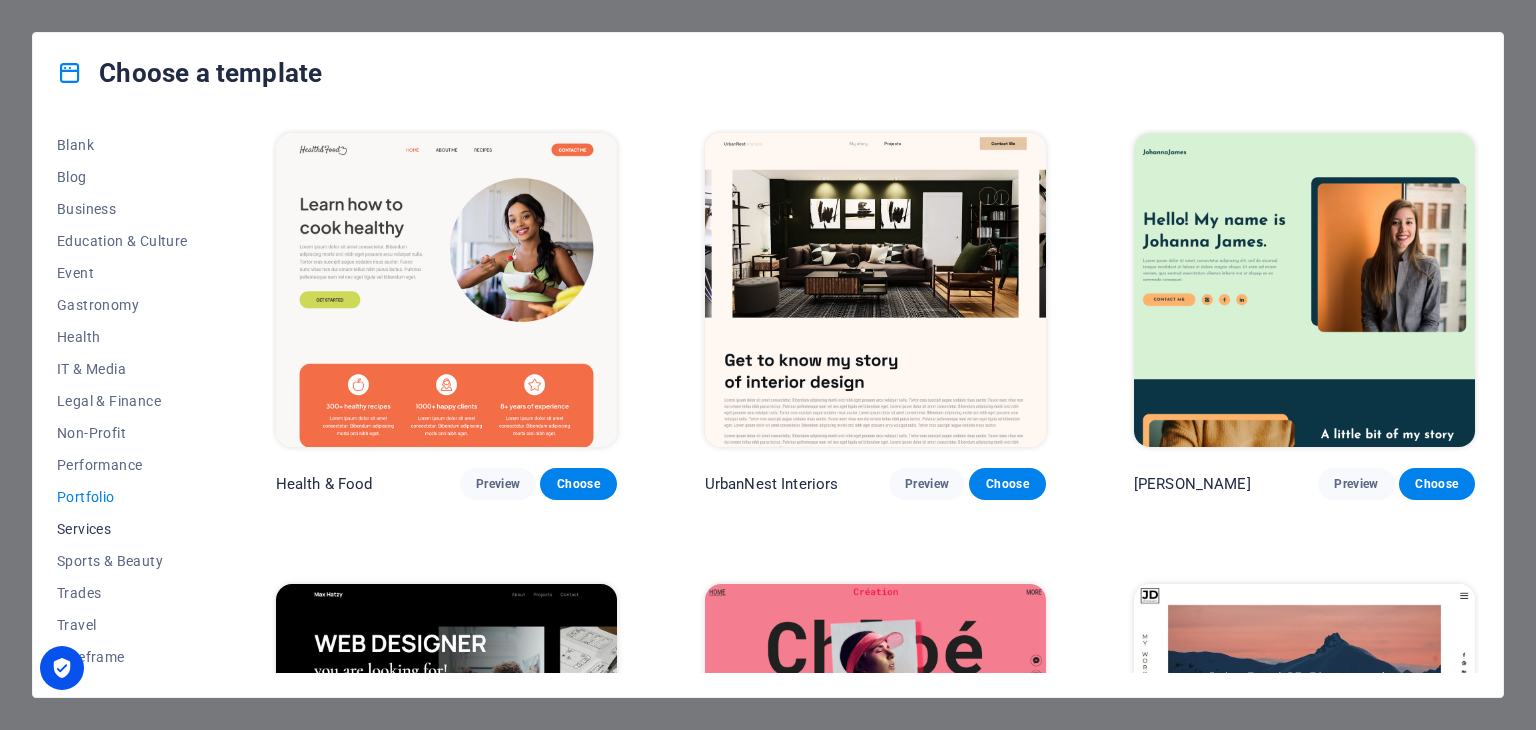 click on "Services" at bounding box center [122, 529] 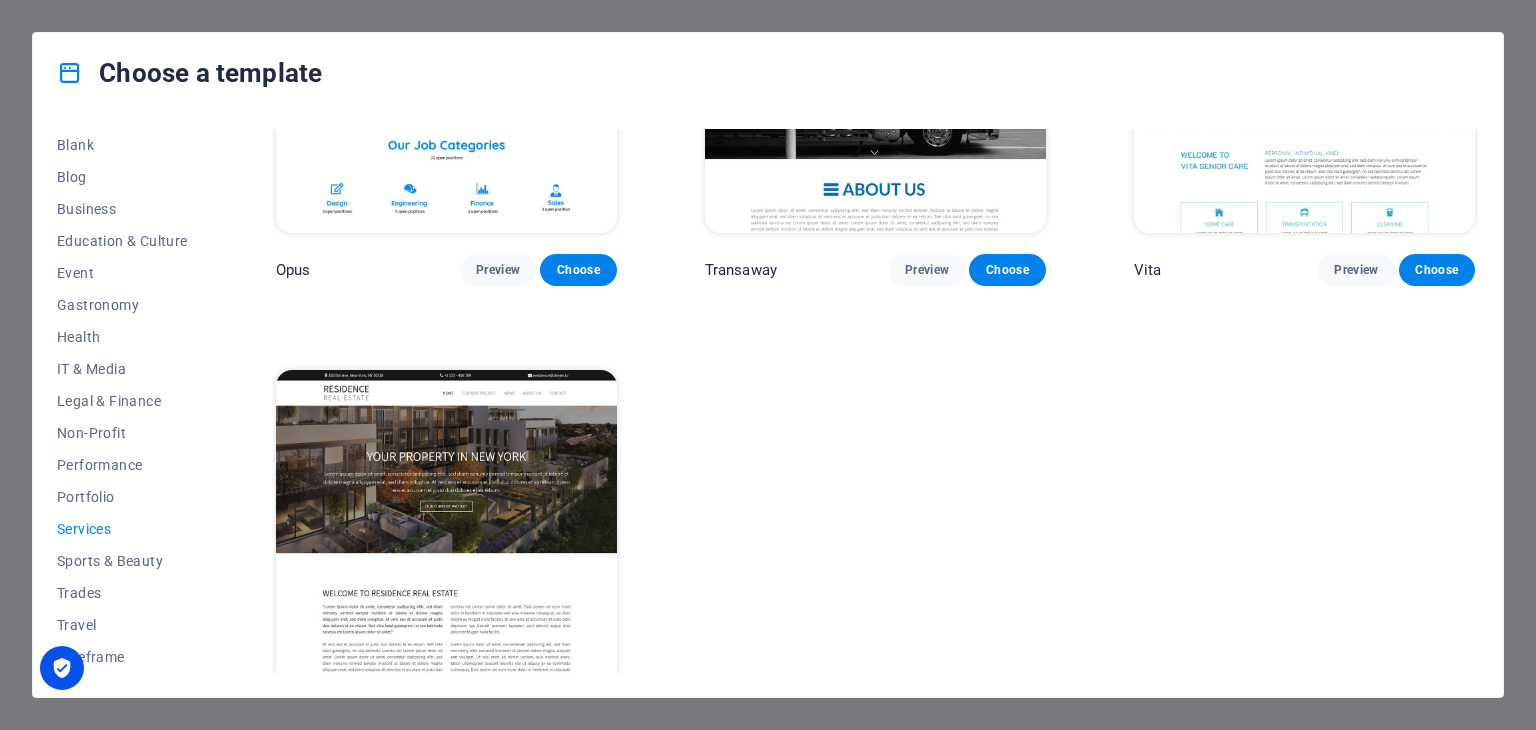 scroll, scrollTop: 2521, scrollLeft: 0, axis: vertical 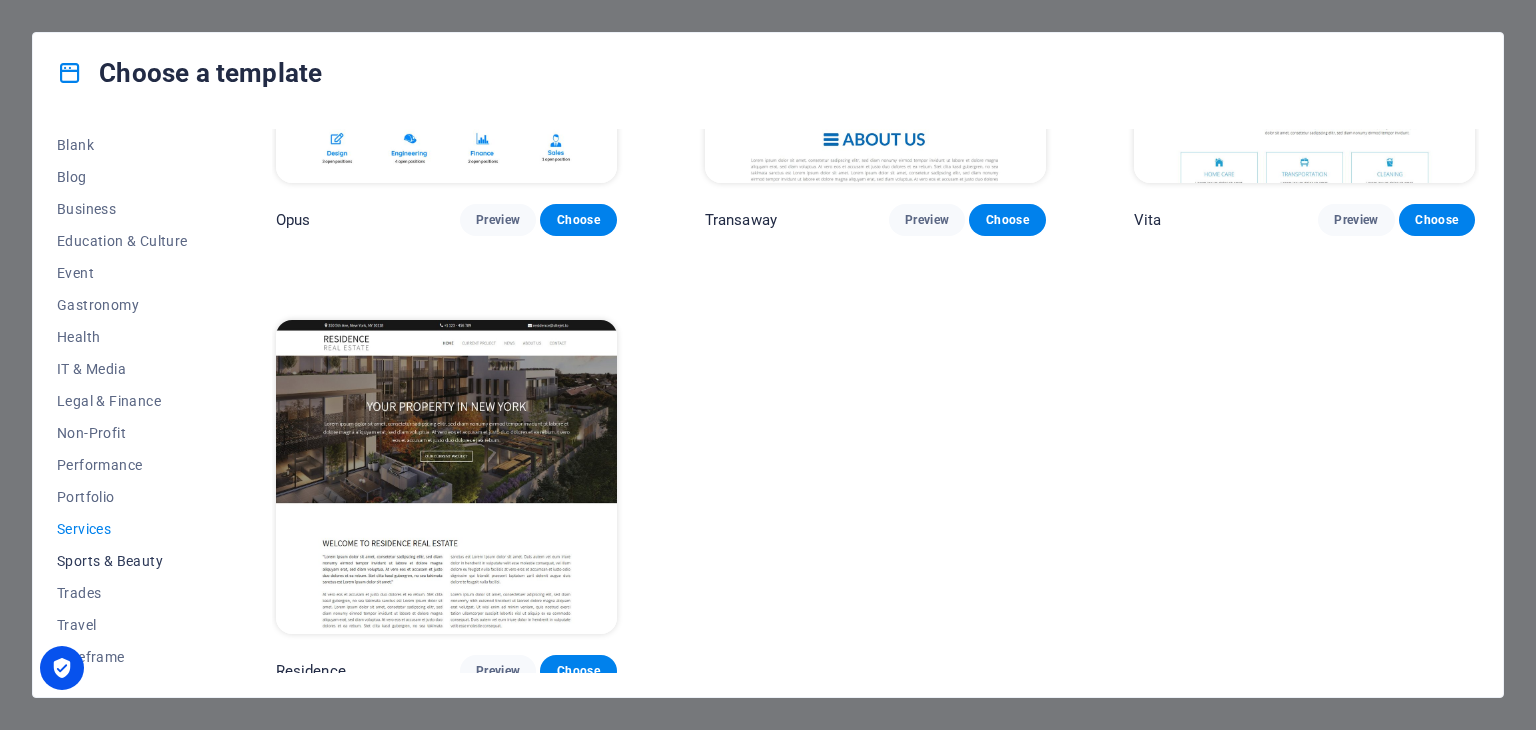 click on "Sports & Beauty" at bounding box center (122, 561) 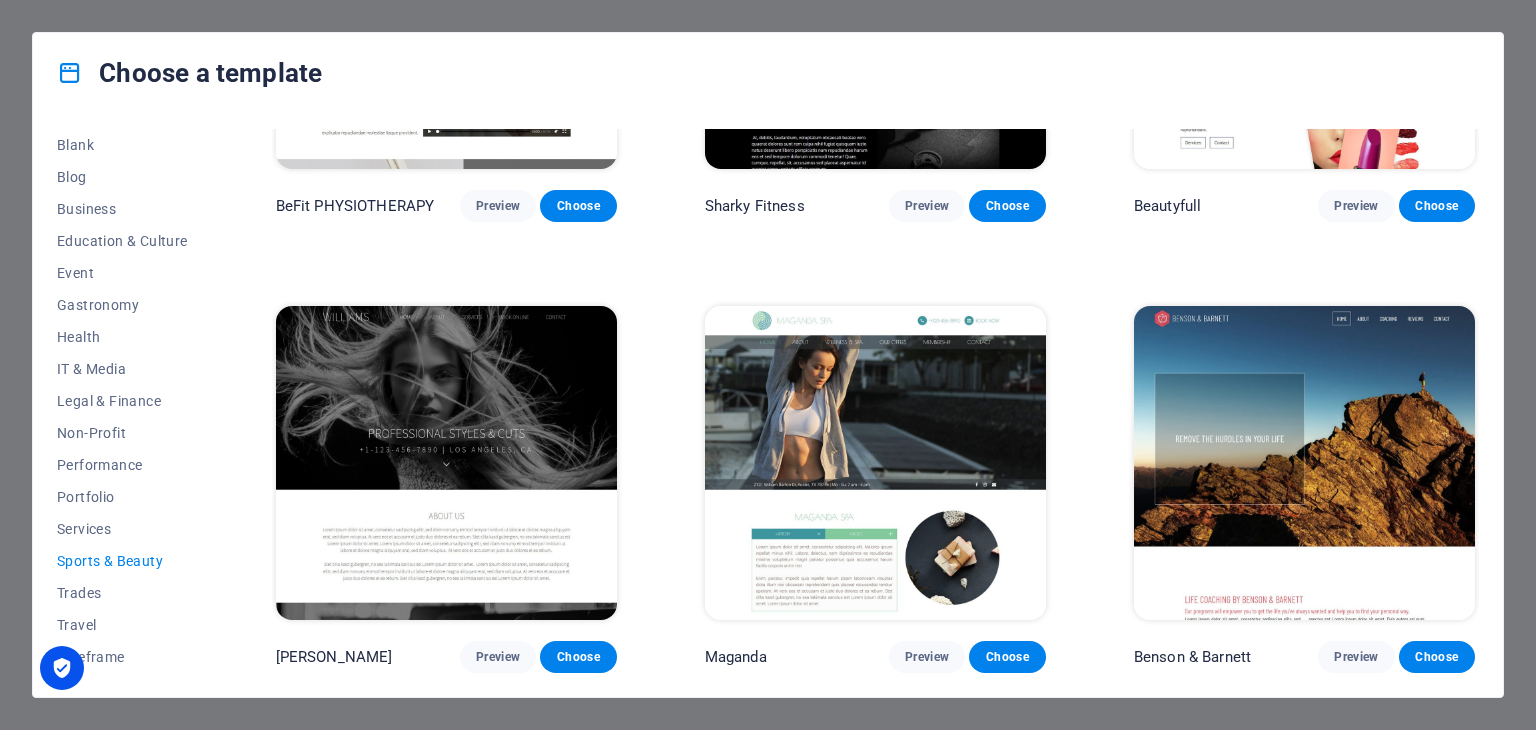 scroll, scrollTop: 1623, scrollLeft: 0, axis: vertical 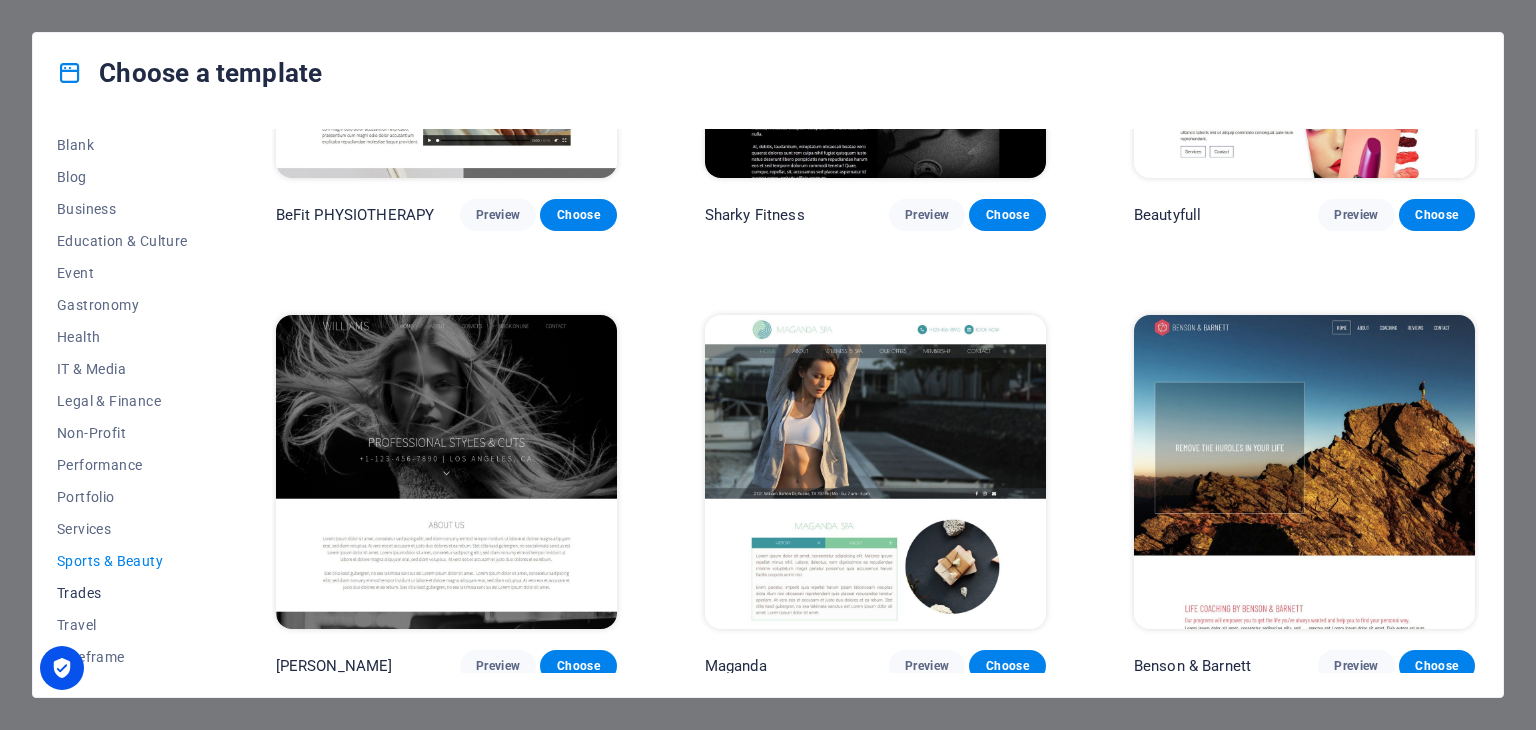 click on "Trades" at bounding box center (122, 593) 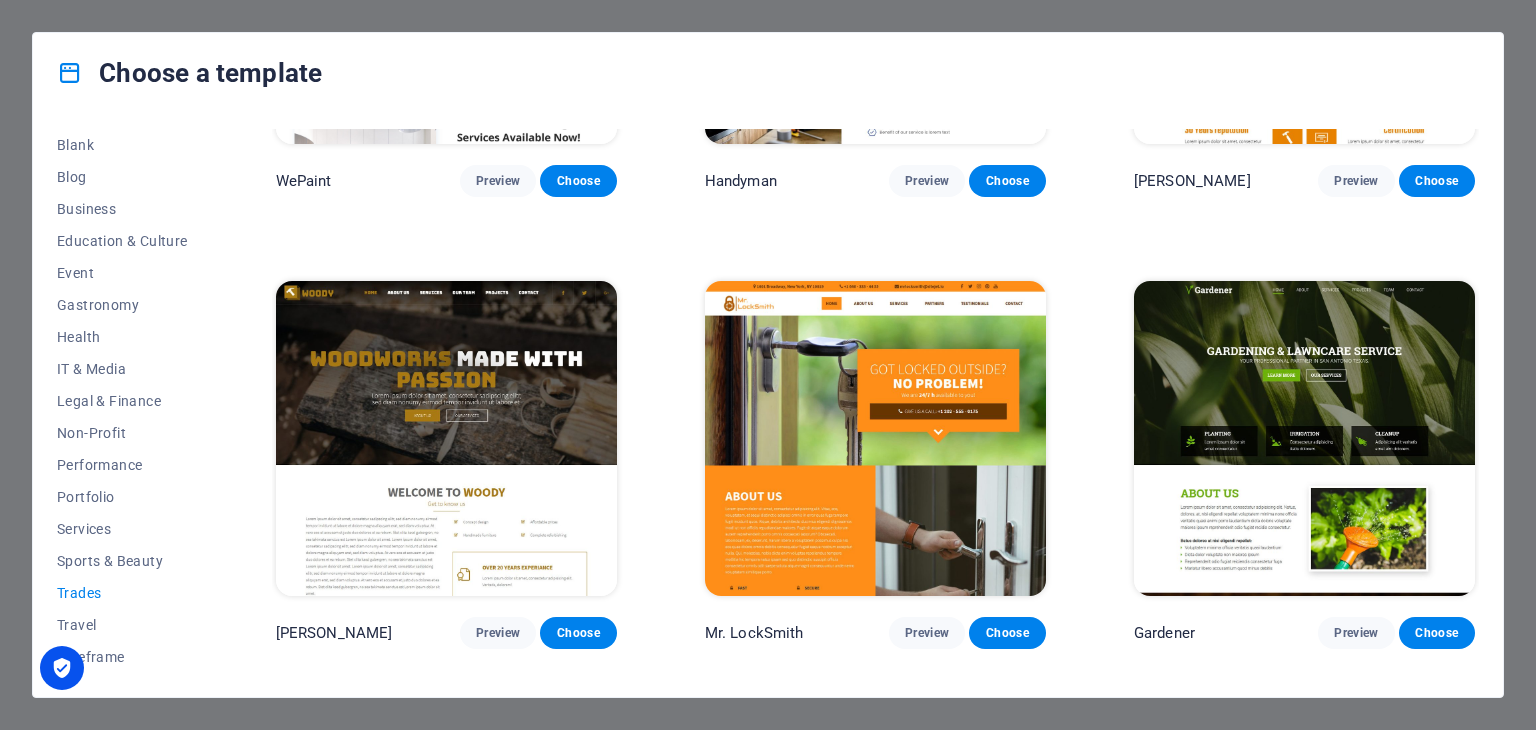 scroll, scrollTop: 724, scrollLeft: 0, axis: vertical 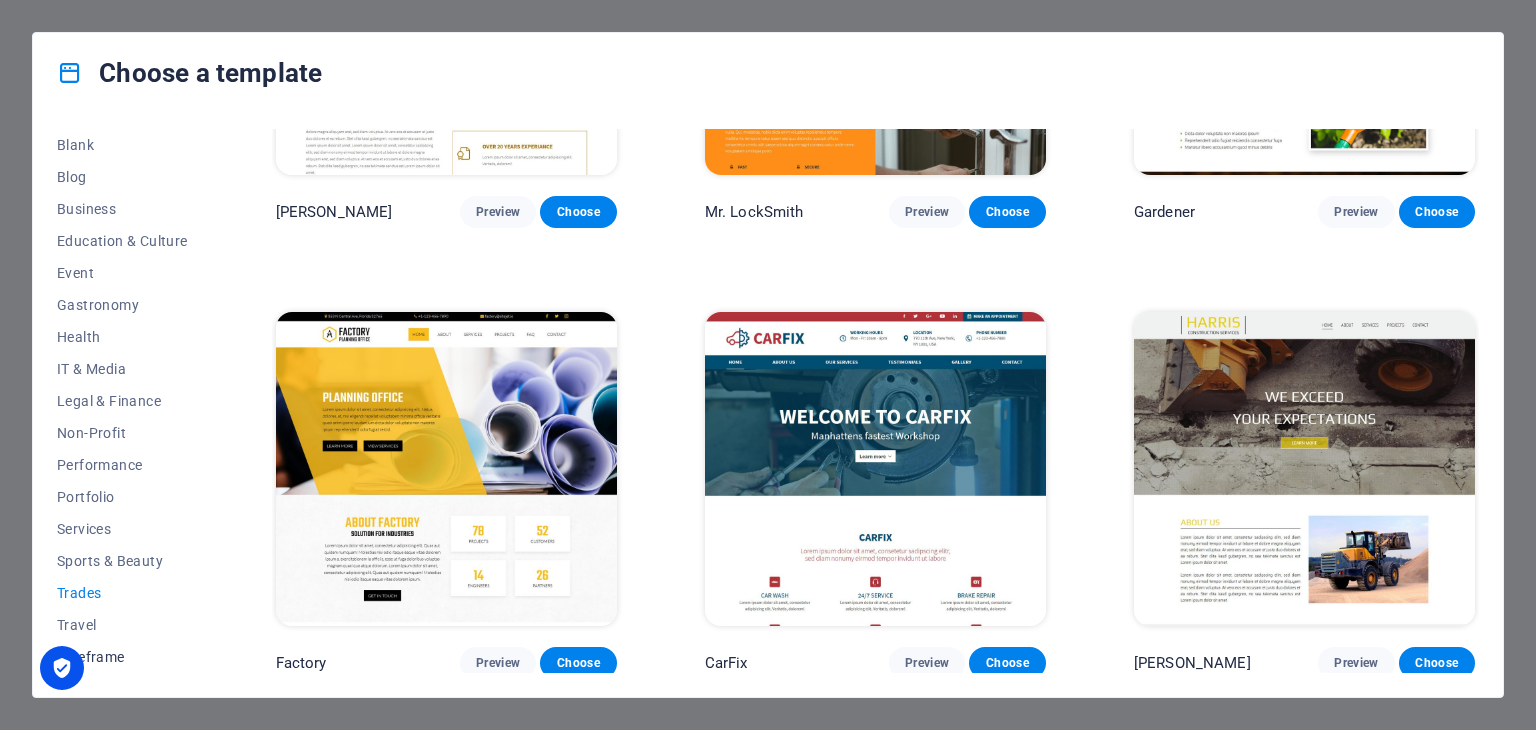 click on "Wireframe" at bounding box center (122, 657) 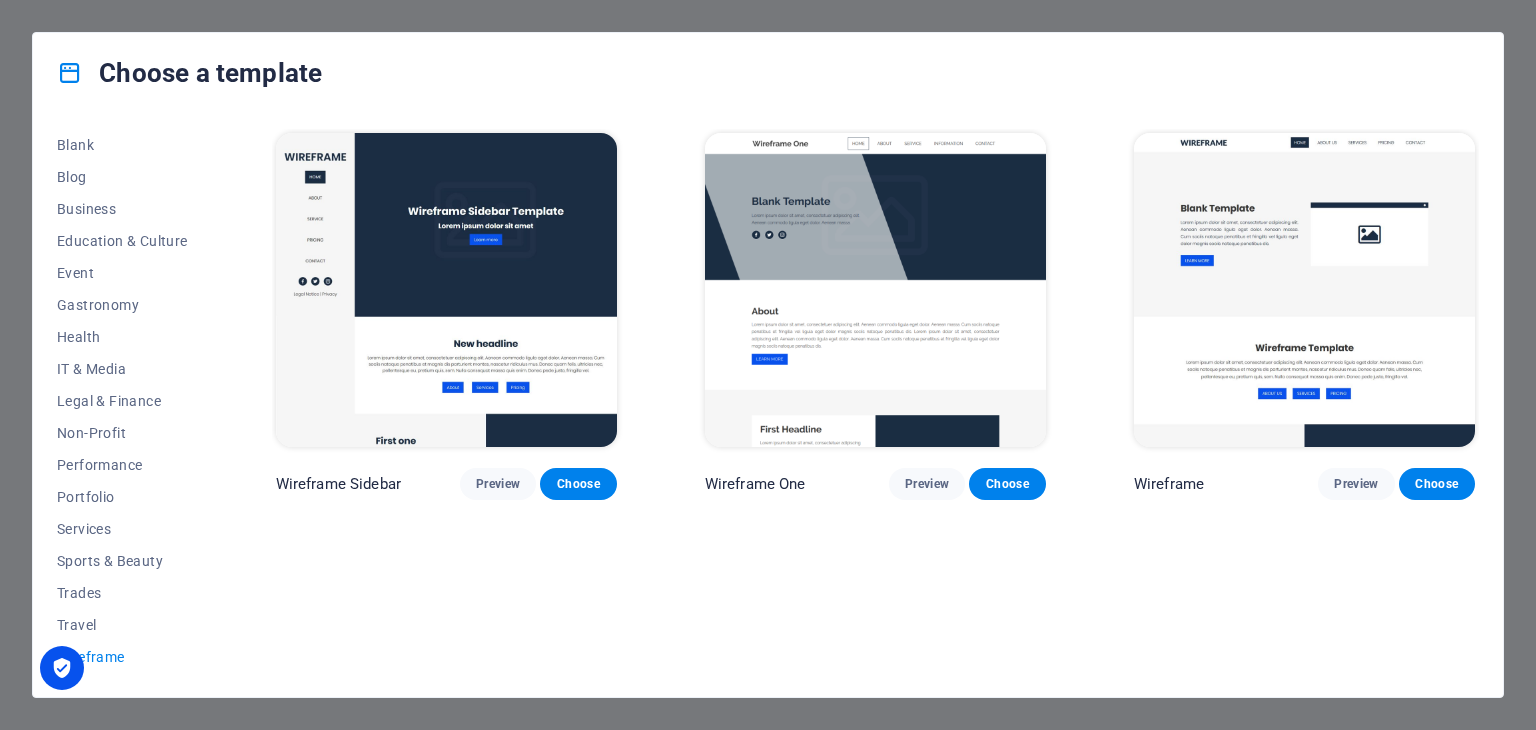 scroll, scrollTop: 0, scrollLeft: 0, axis: both 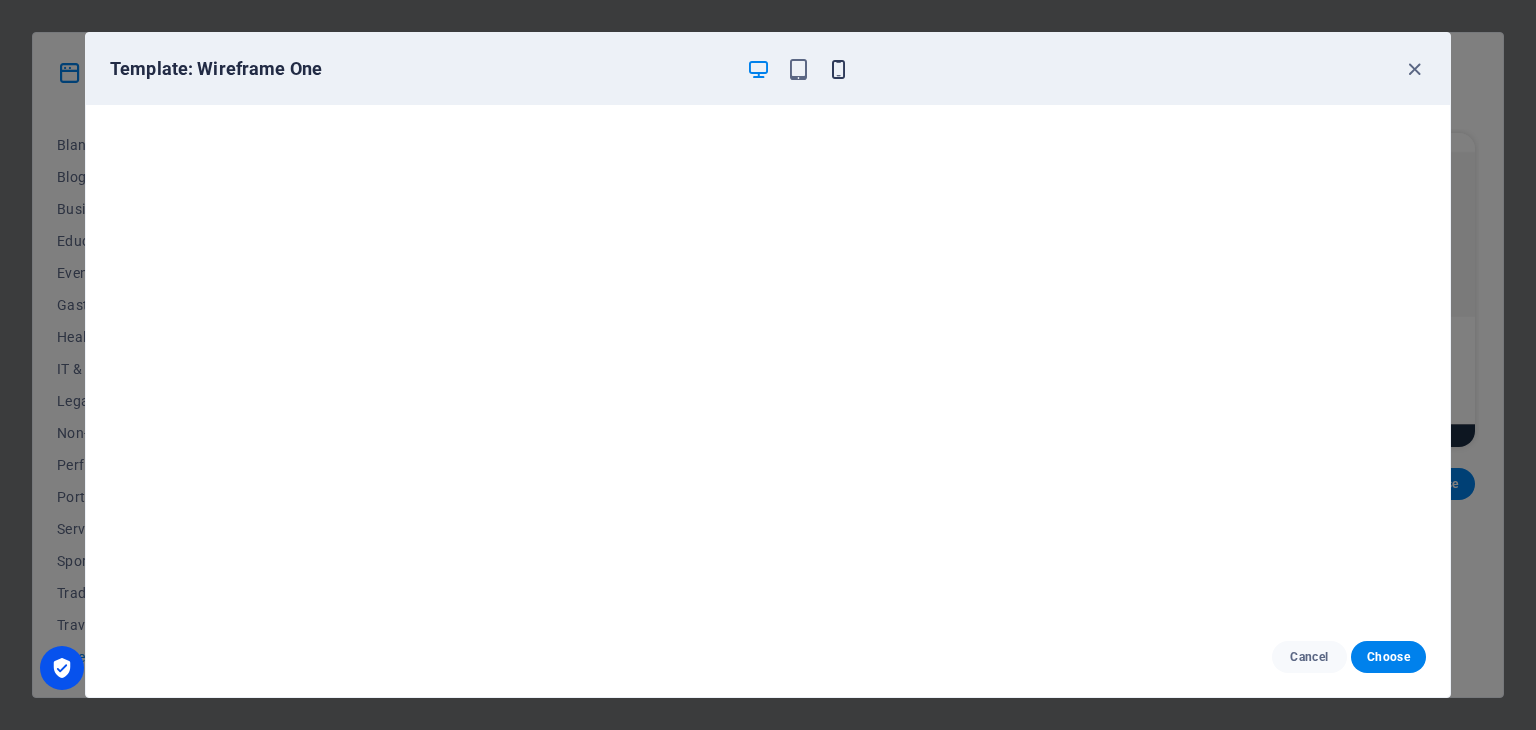 click at bounding box center [838, 69] 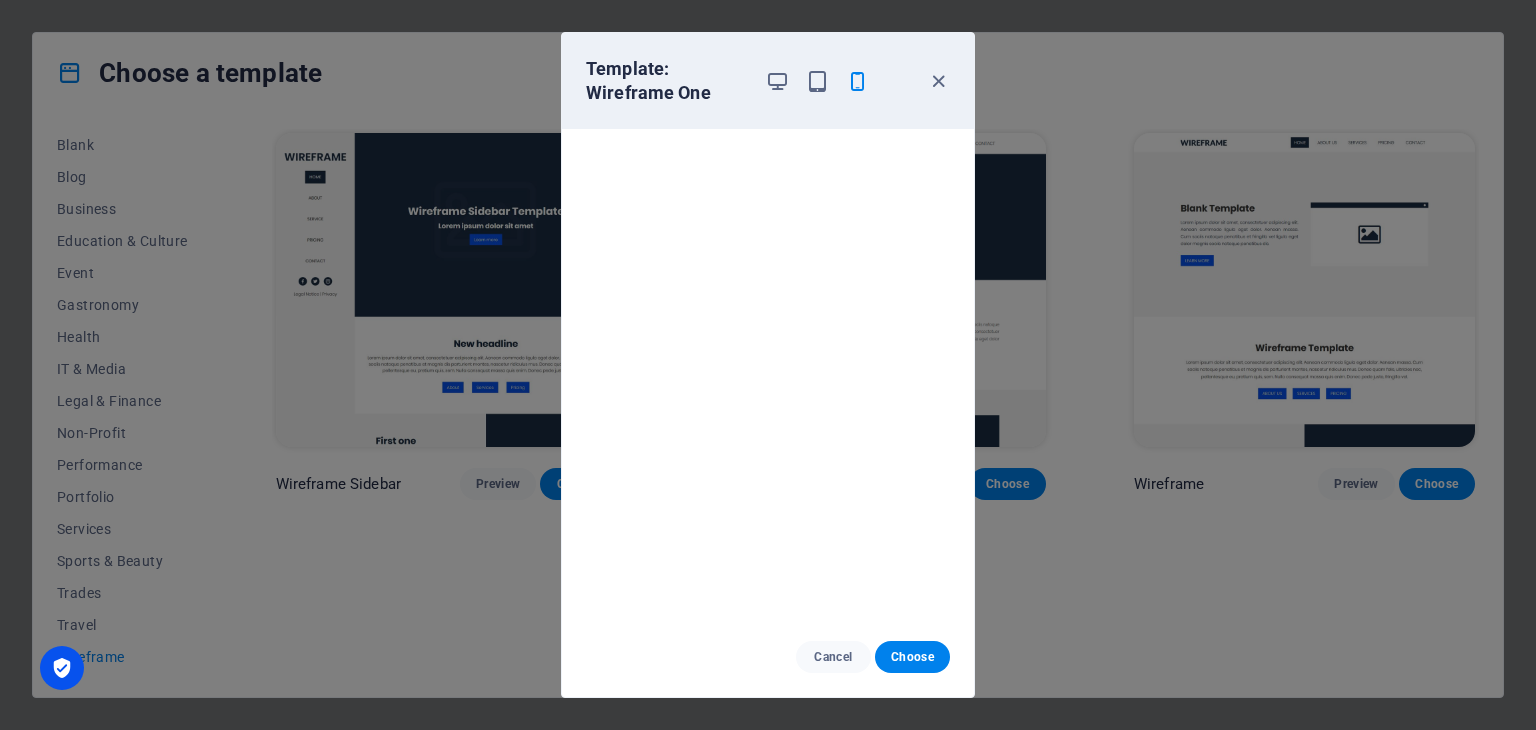 click on "Template: Wireframe One Cancel Choose" at bounding box center (768, 365) 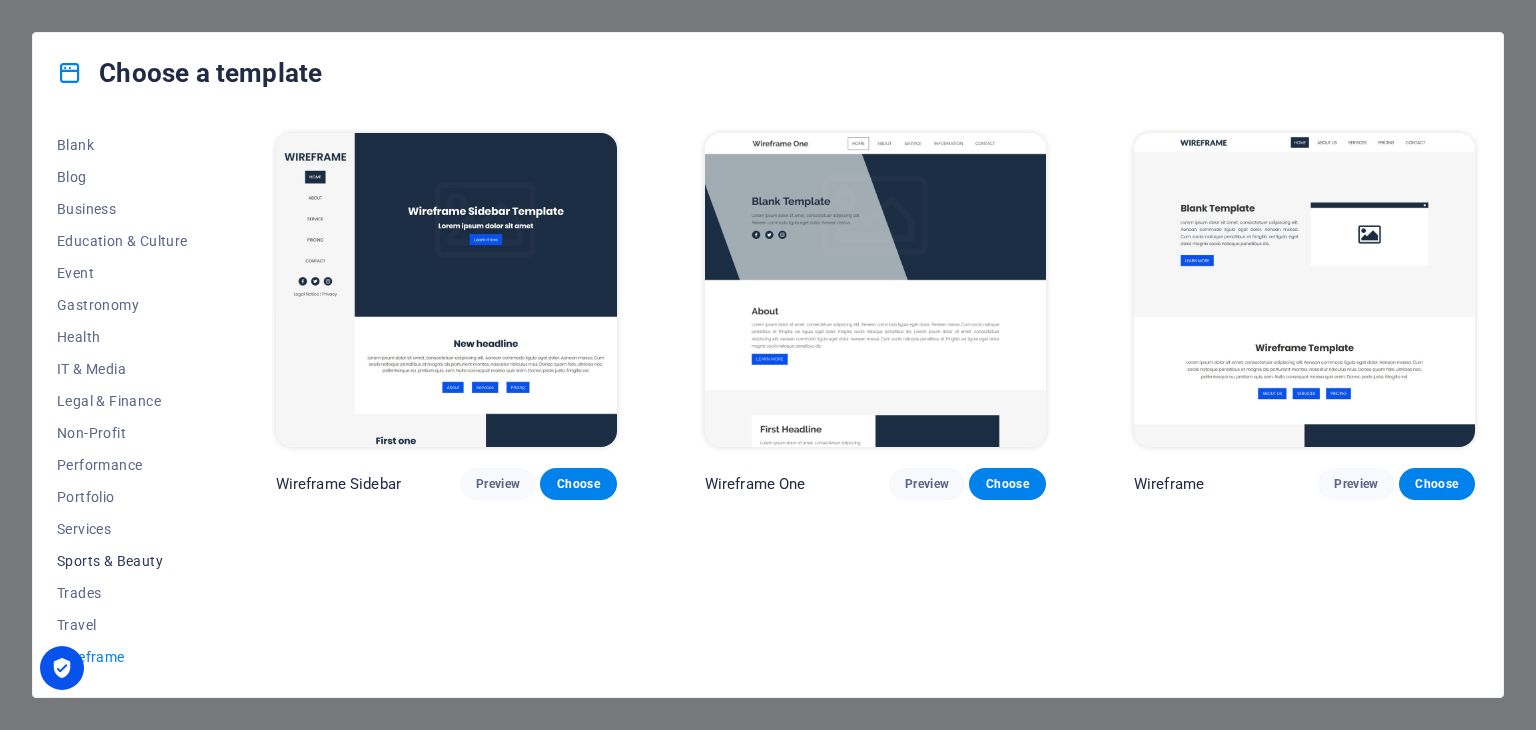 click on "Sports & Beauty" at bounding box center (122, 561) 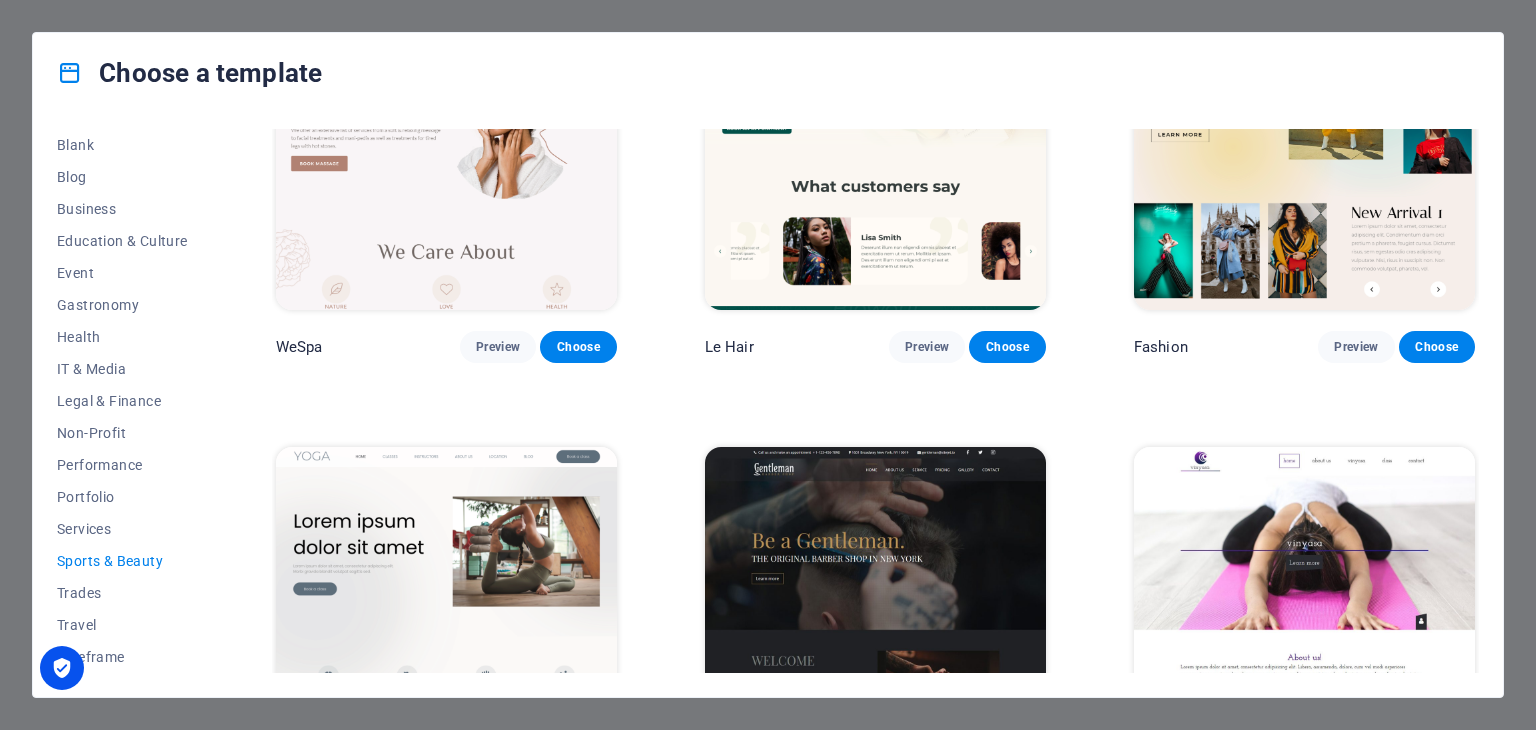 scroll, scrollTop: 683, scrollLeft: 0, axis: vertical 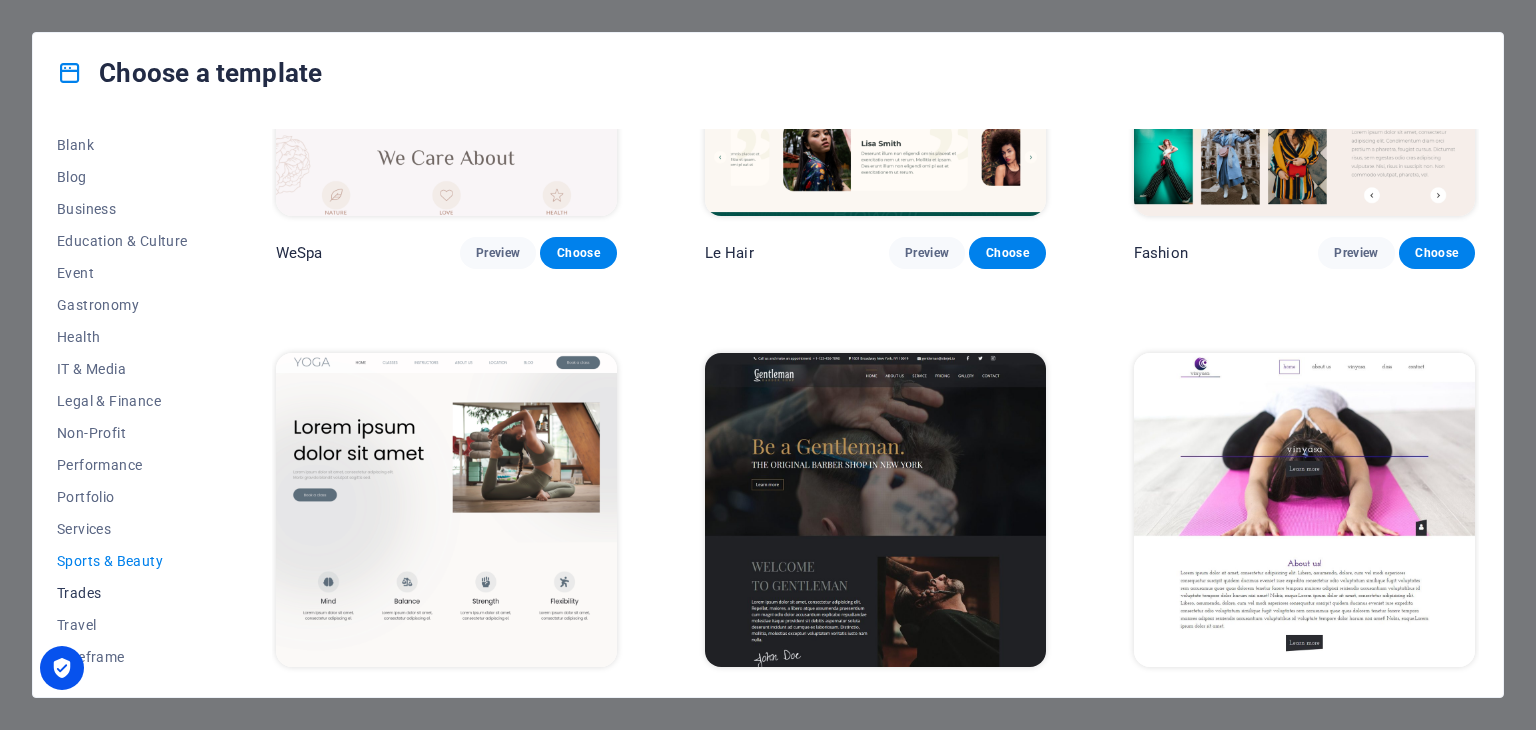 click on "Trades" at bounding box center [122, 593] 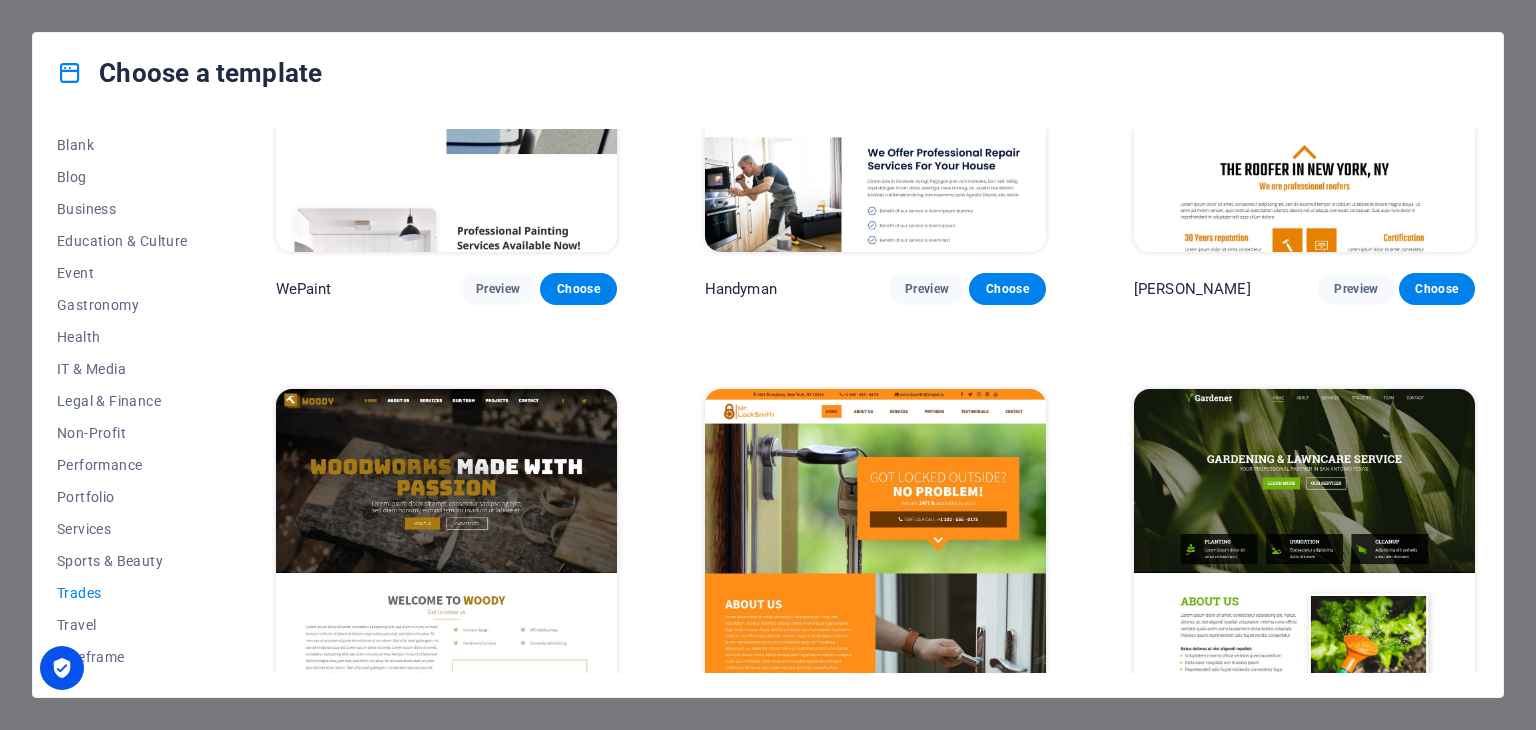 scroll, scrollTop: 0, scrollLeft: 0, axis: both 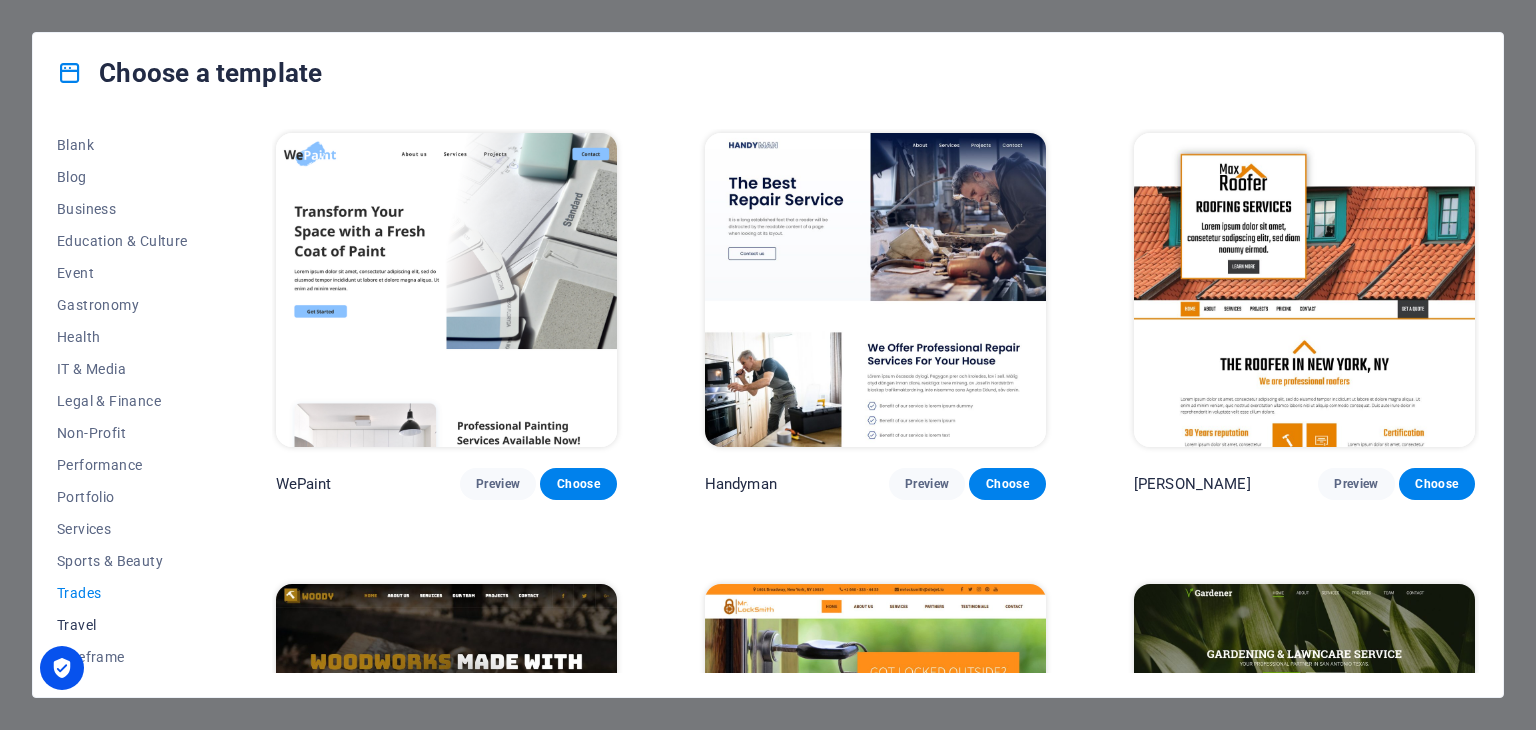 click on "Travel" at bounding box center [122, 625] 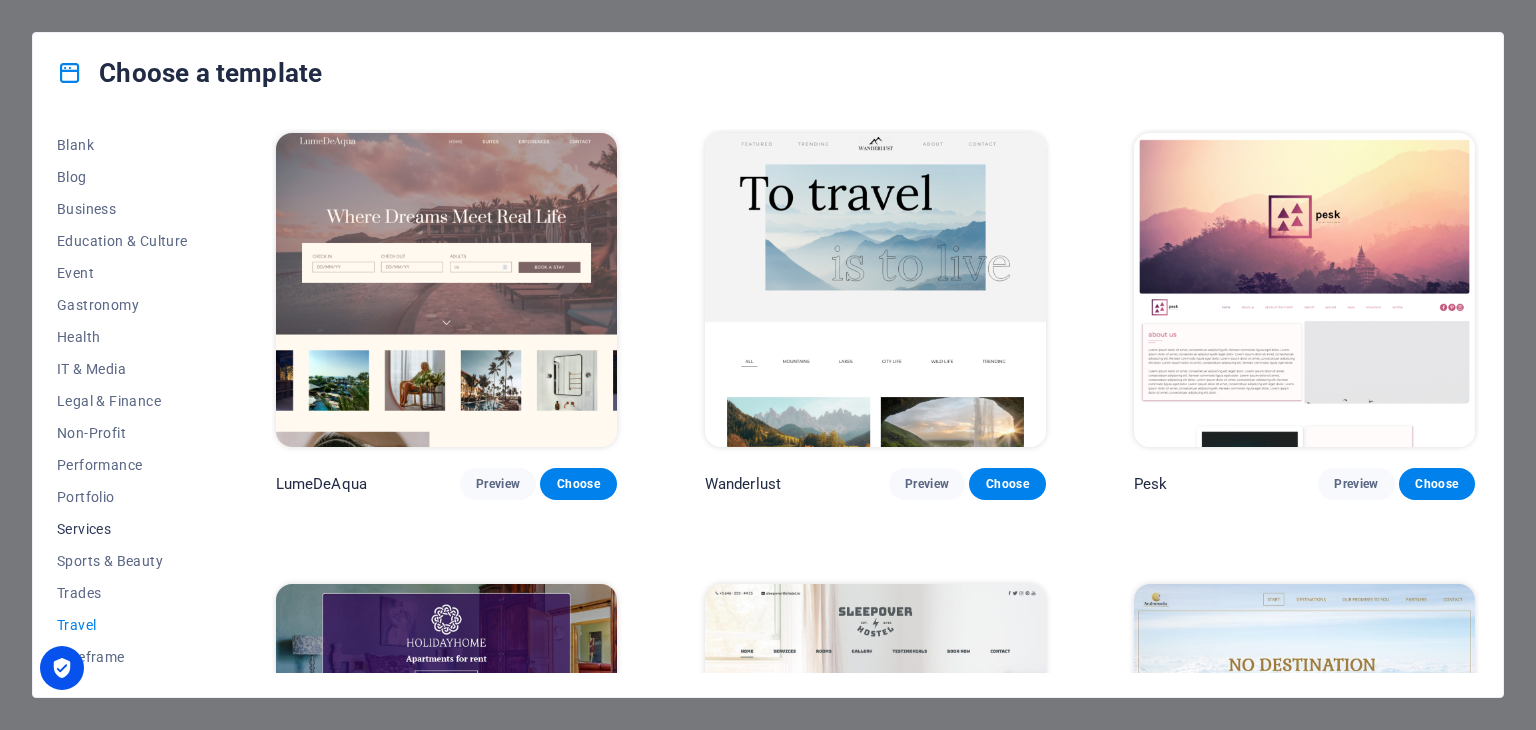 click on "Services" at bounding box center (122, 529) 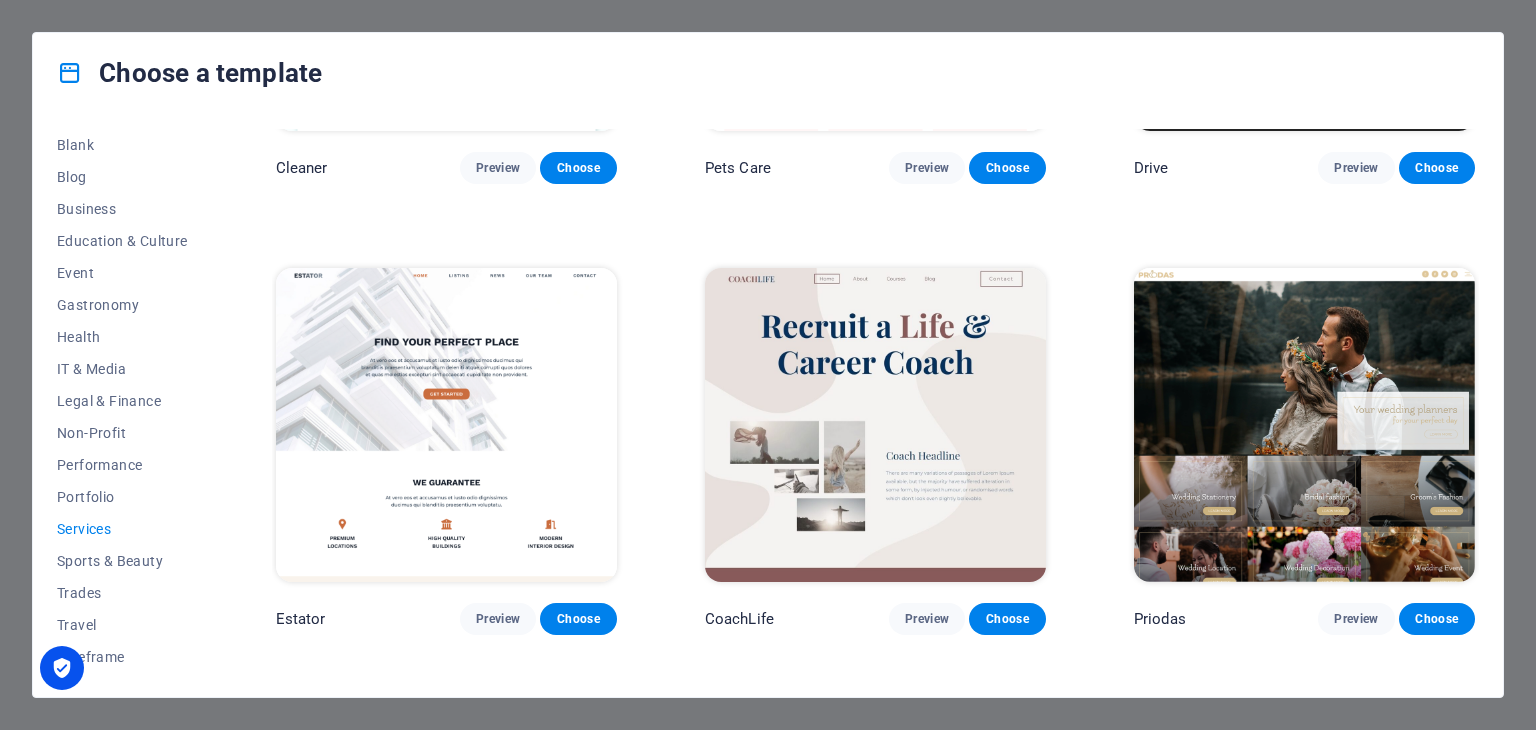 scroll, scrollTop: 796, scrollLeft: 0, axis: vertical 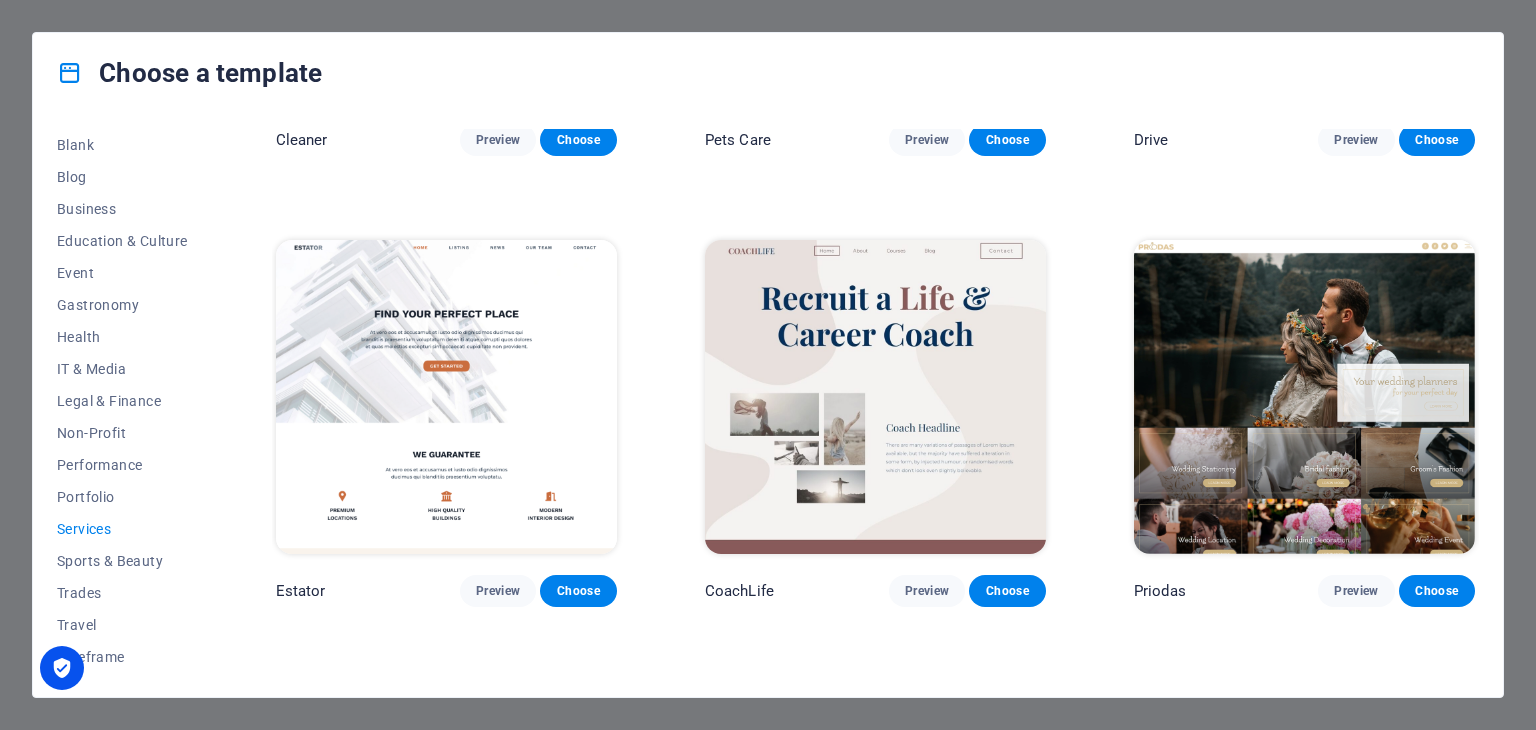 click at bounding box center [446, 397] 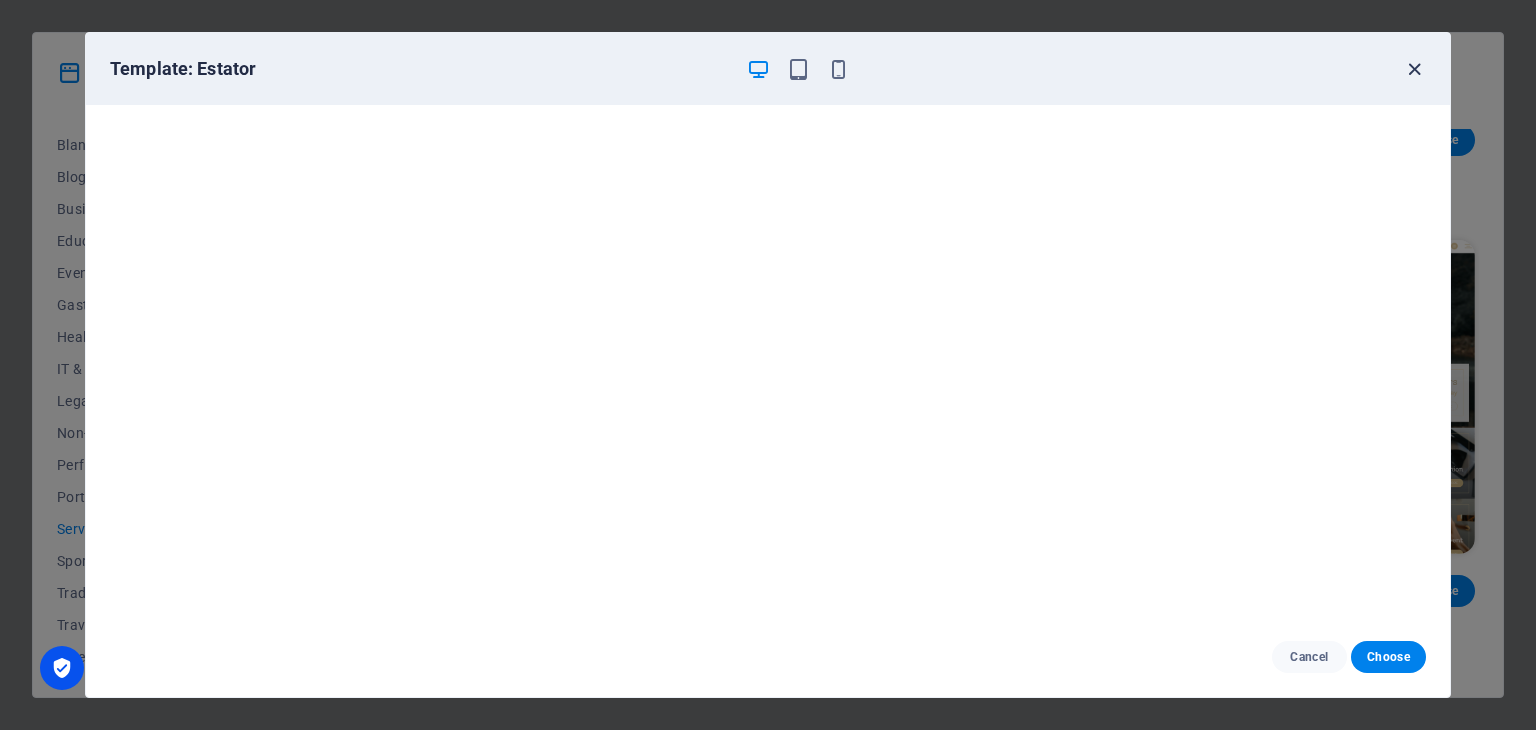 click at bounding box center (1414, 69) 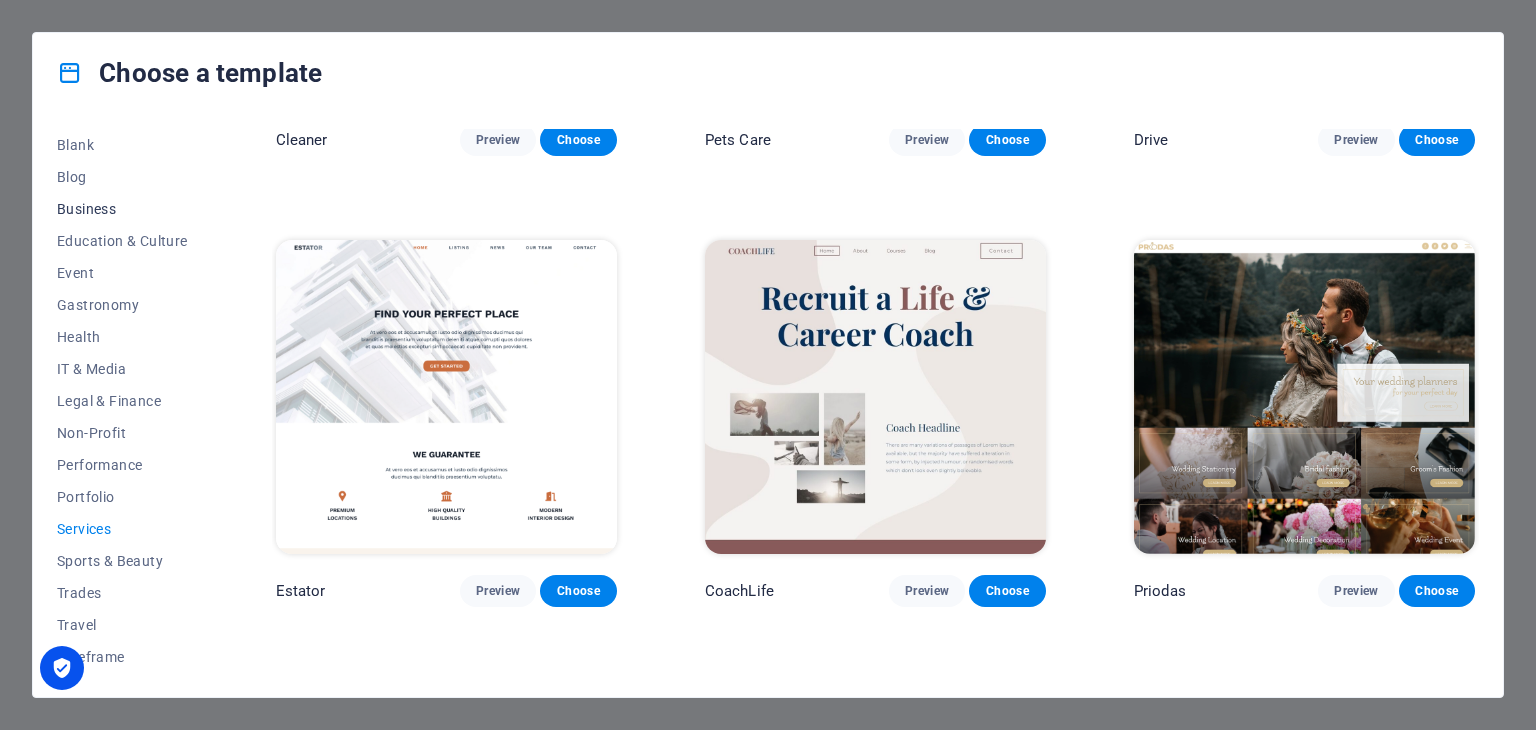 click on "Business" at bounding box center (122, 209) 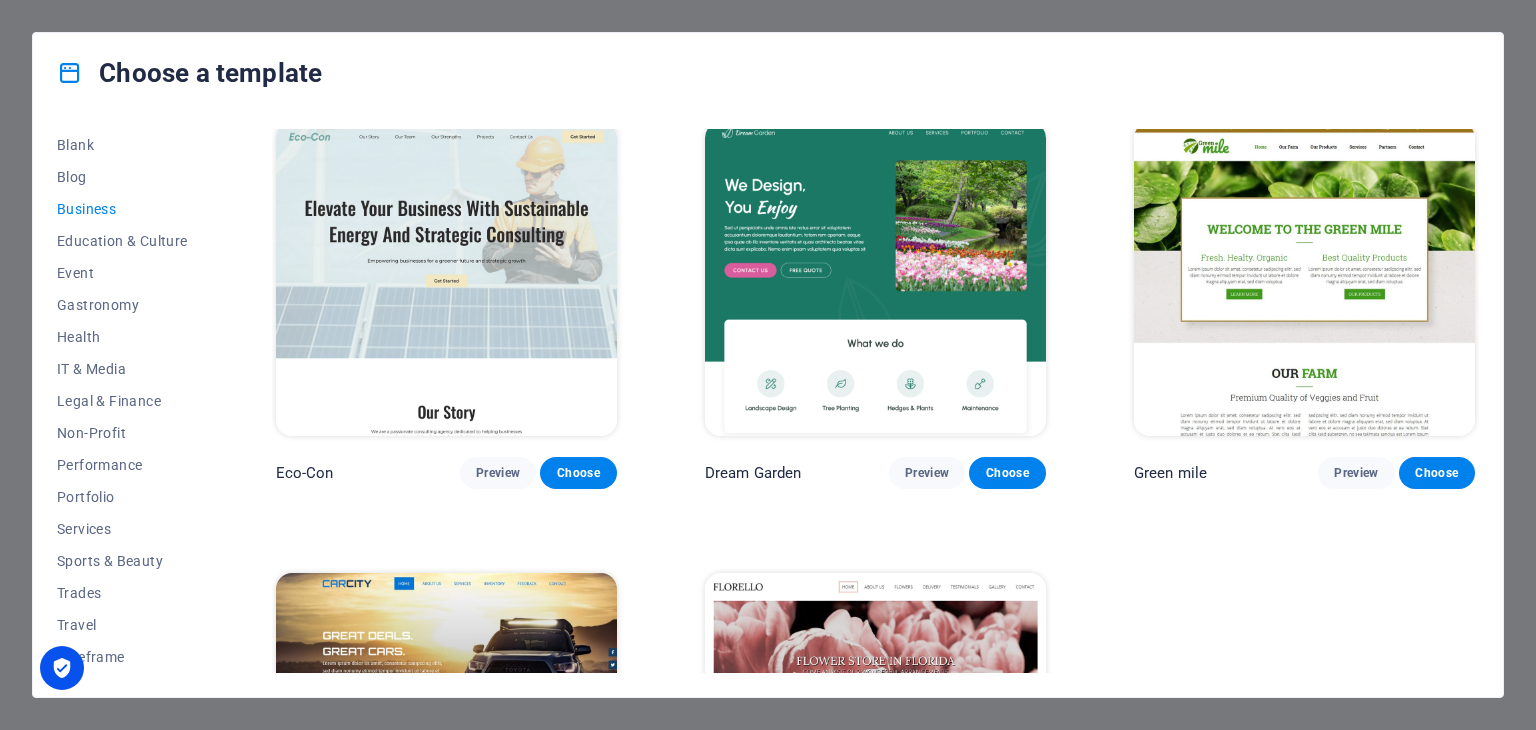 scroll, scrollTop: 0, scrollLeft: 0, axis: both 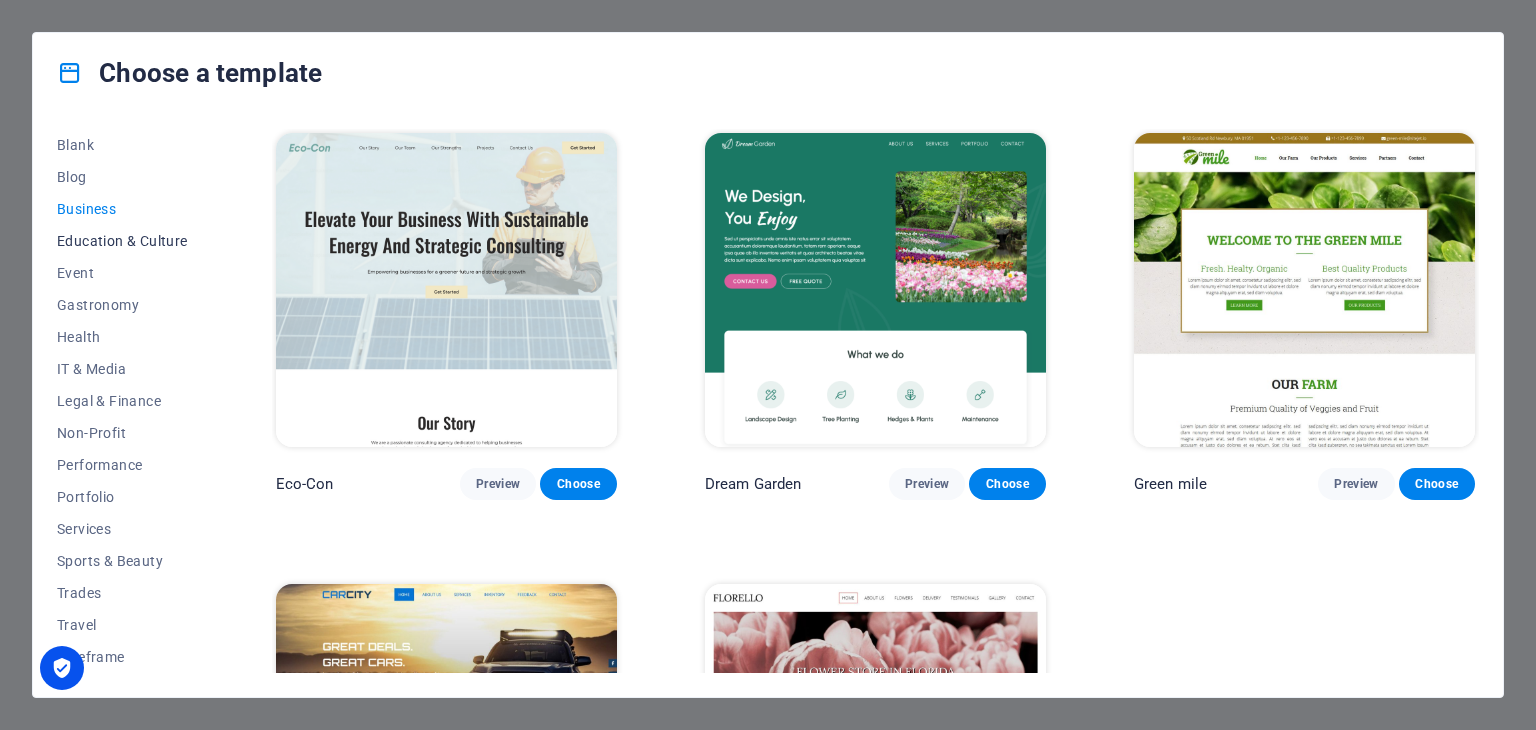 click on "Education & Culture" at bounding box center (122, 241) 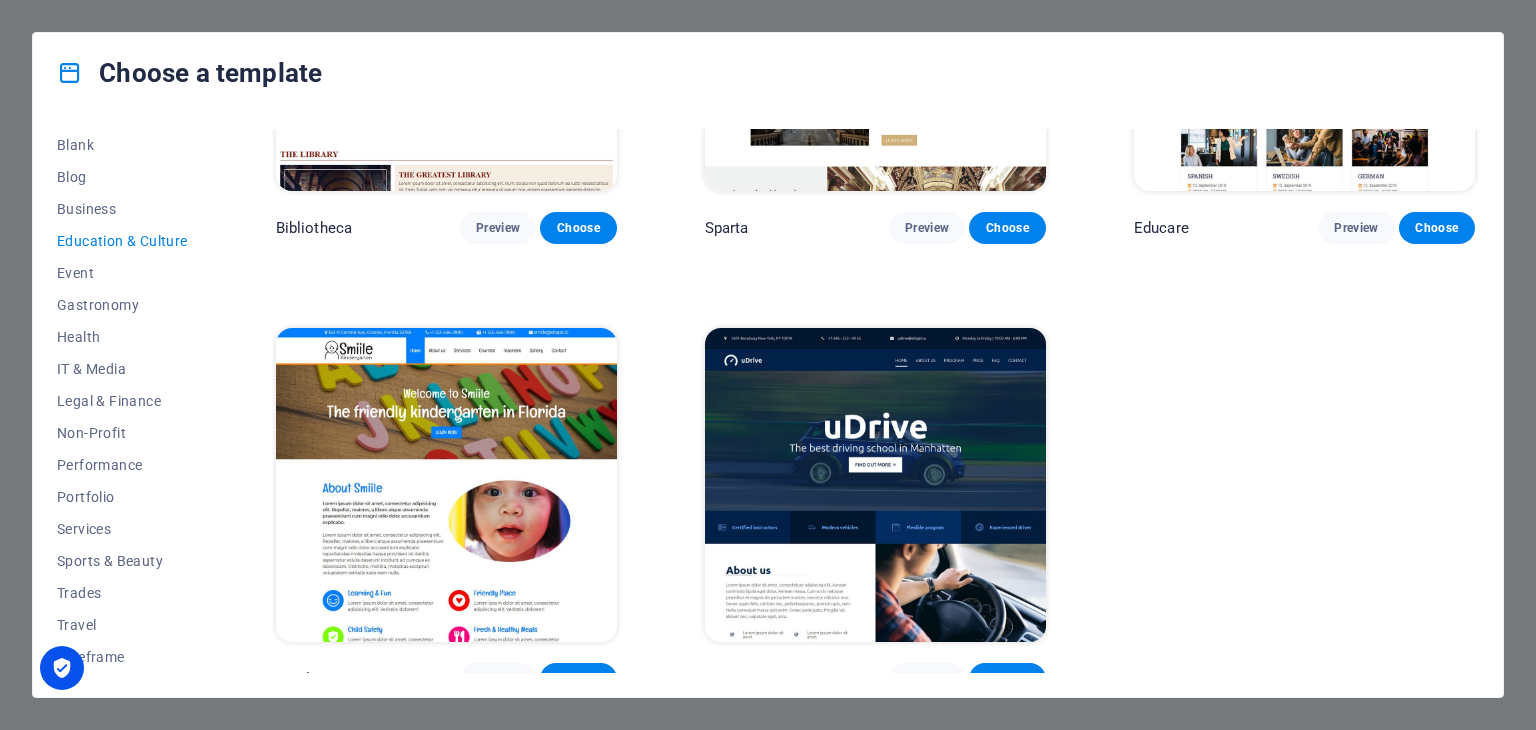 scroll, scrollTop: 724, scrollLeft: 0, axis: vertical 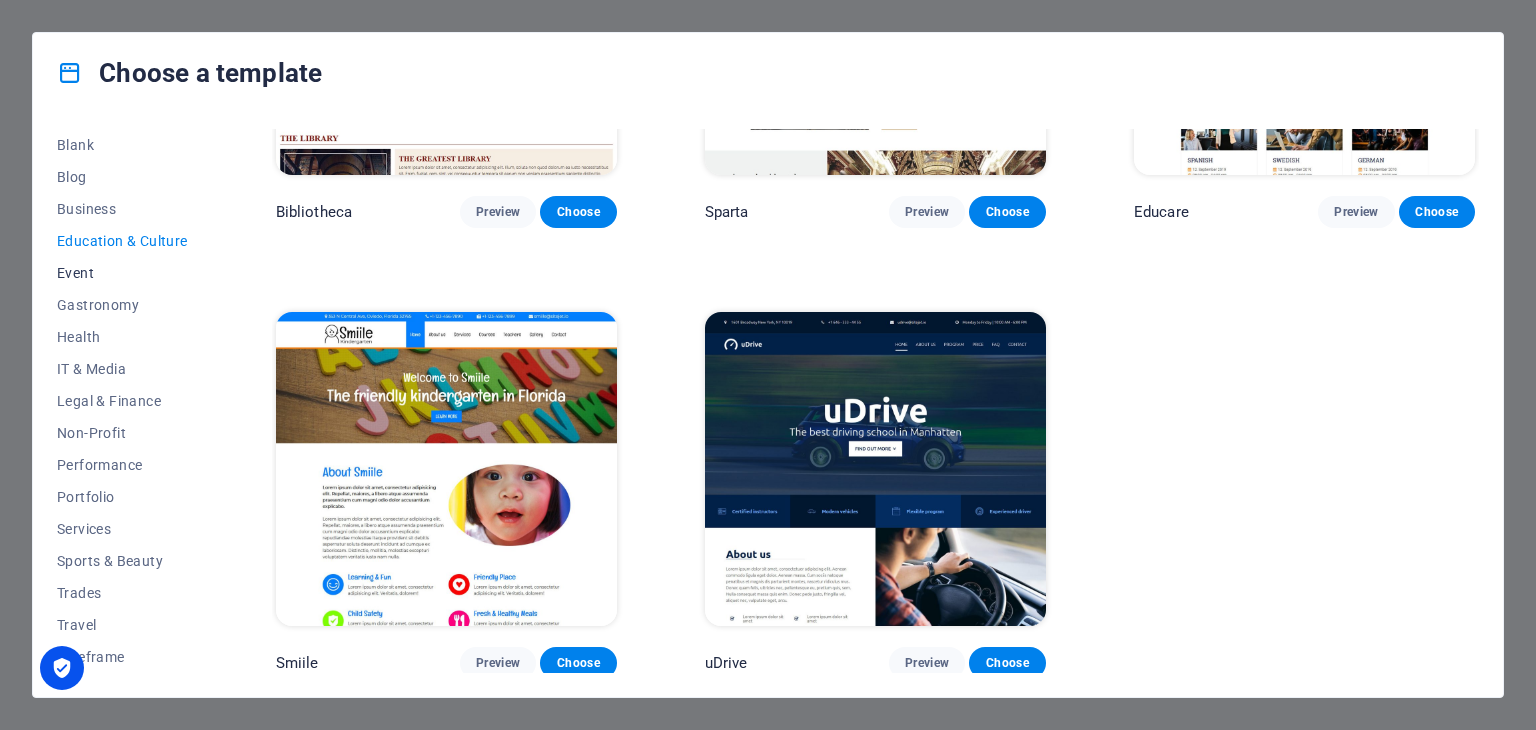 click on "Event" at bounding box center (122, 273) 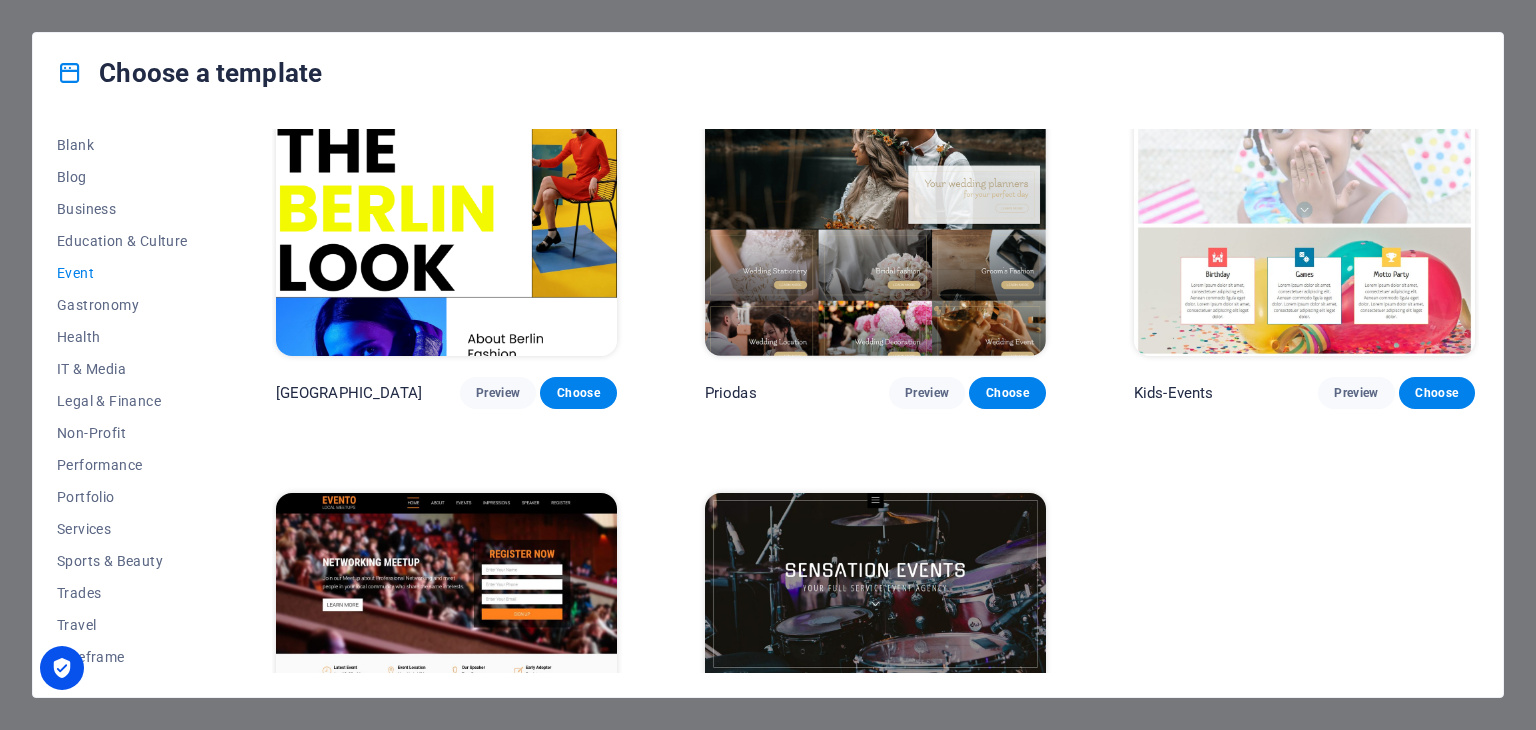 scroll, scrollTop: 544, scrollLeft: 0, axis: vertical 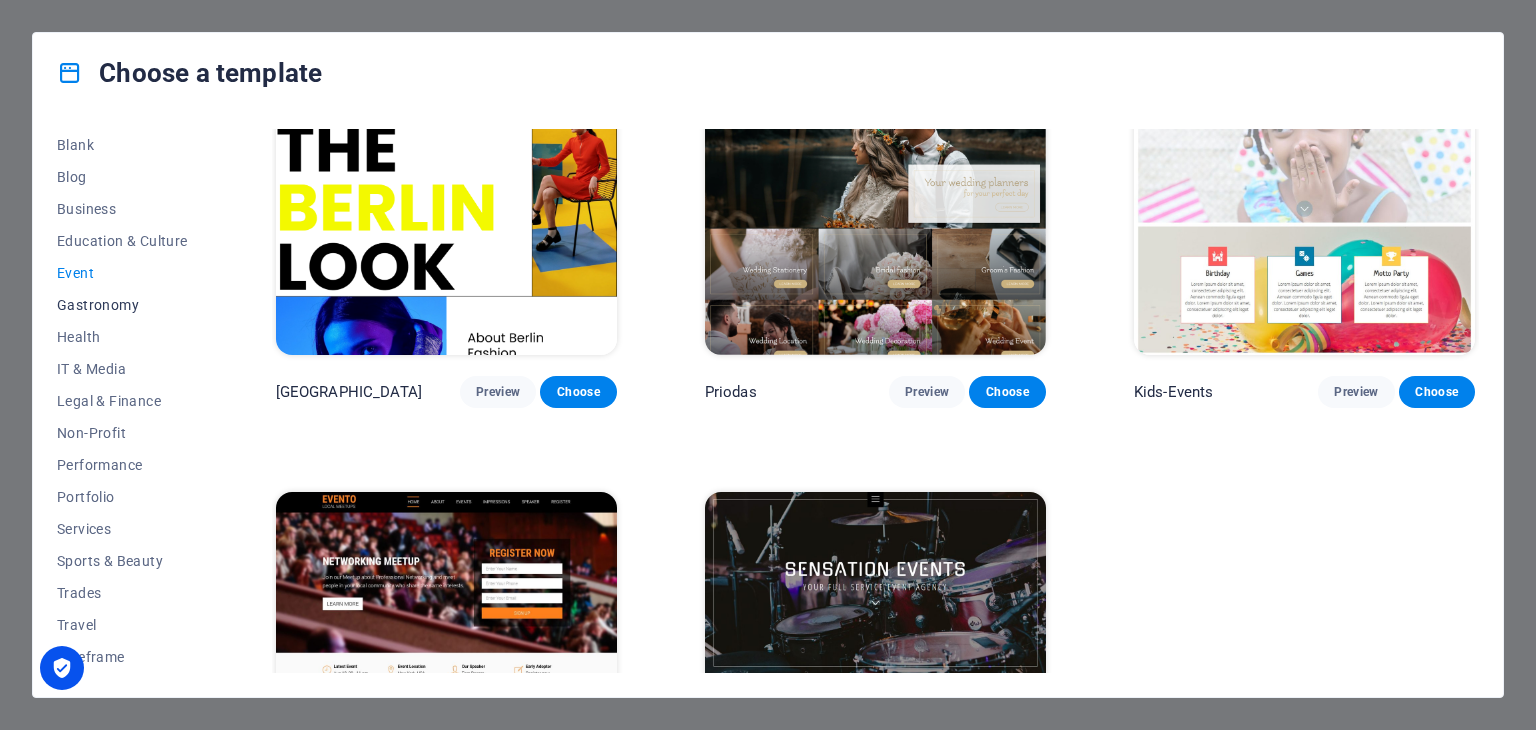 click on "Gastronomy" at bounding box center [122, 305] 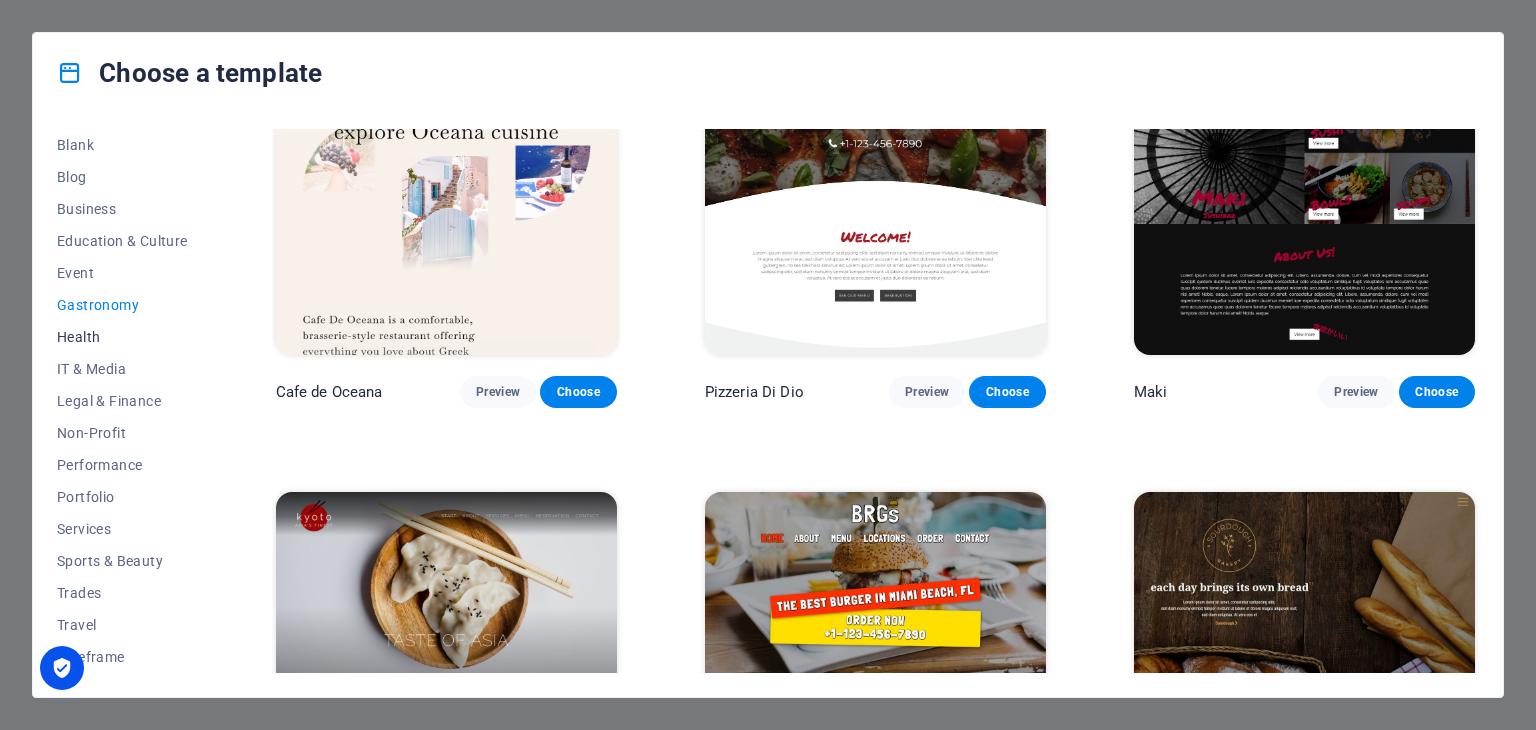 click on "Health" at bounding box center [122, 337] 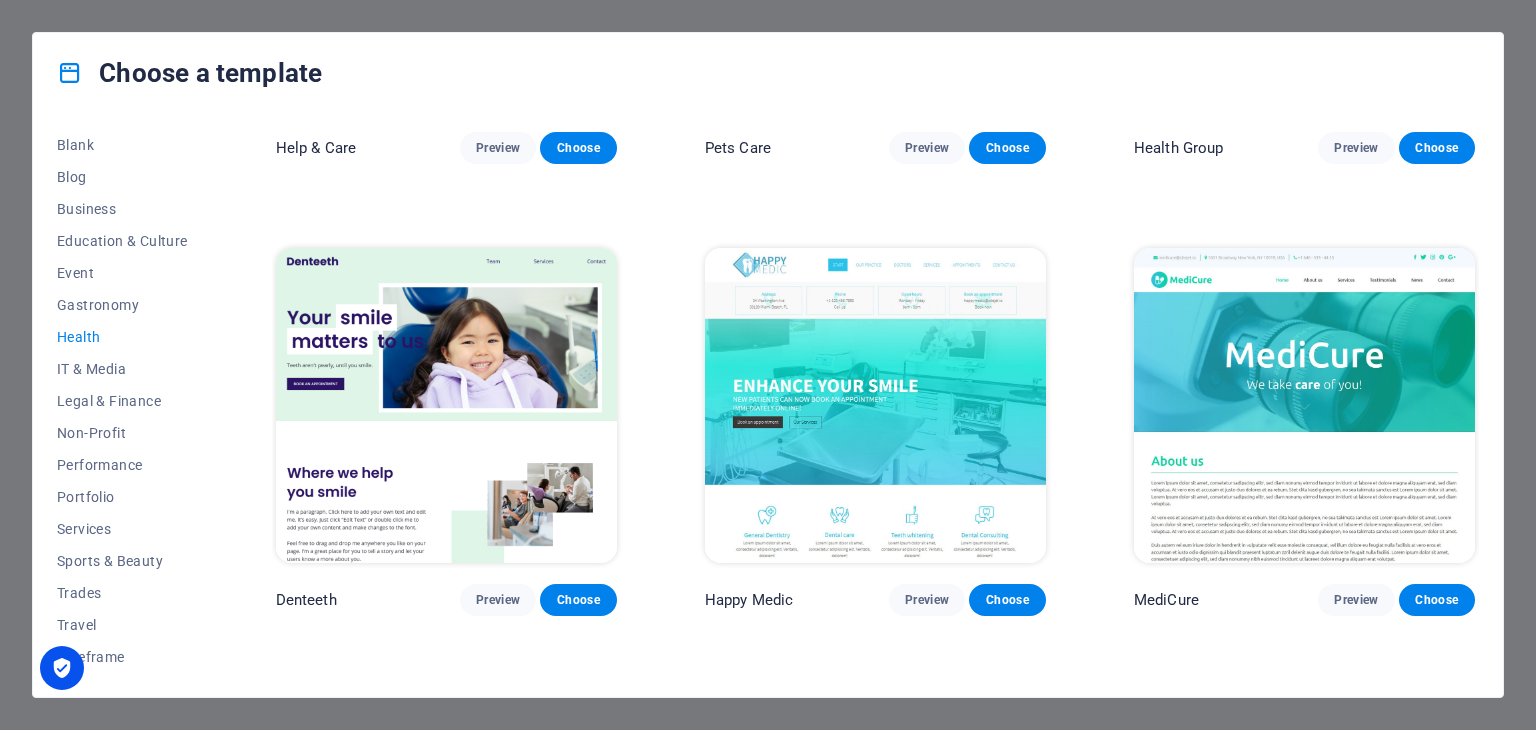 scroll, scrollTop: 363, scrollLeft: 0, axis: vertical 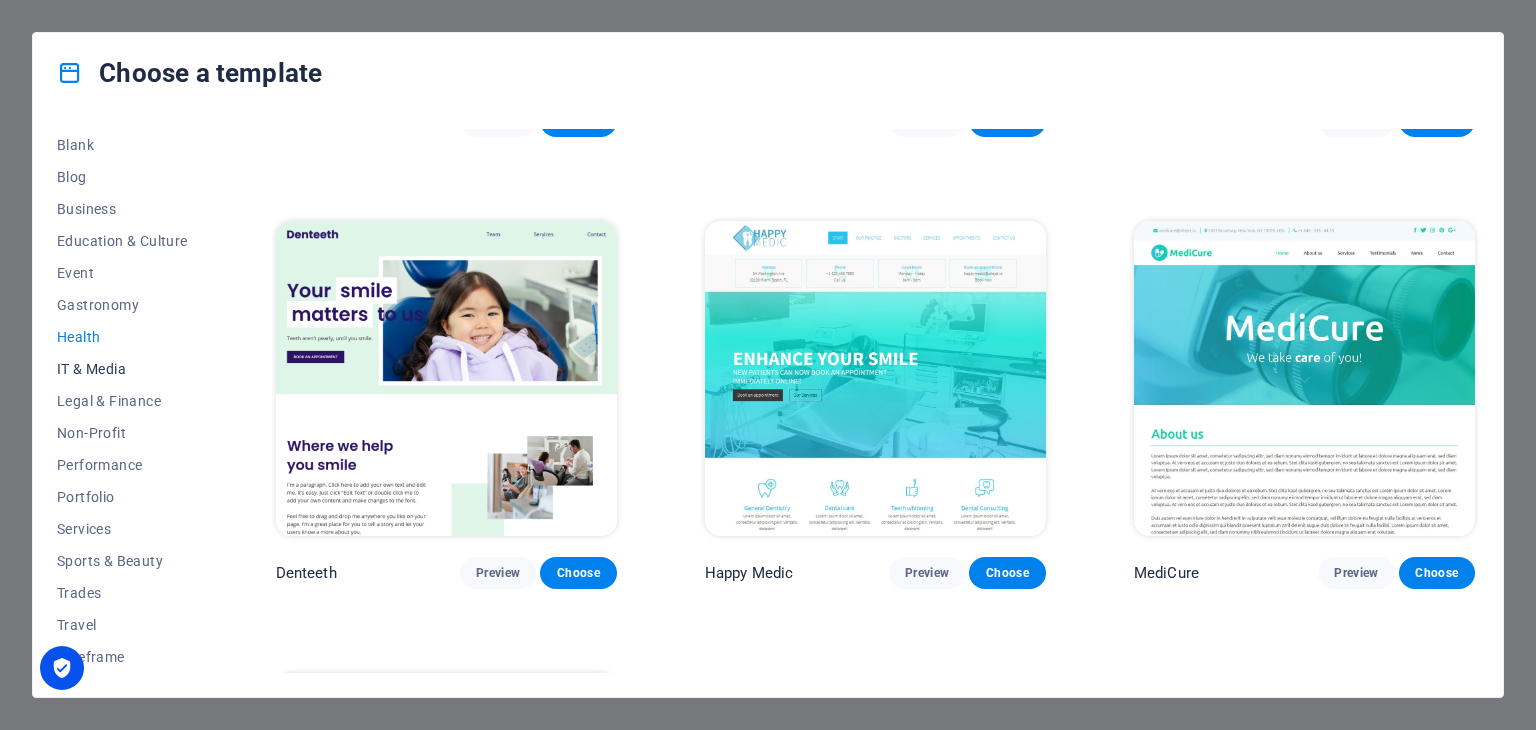 click on "IT & Media" at bounding box center [122, 369] 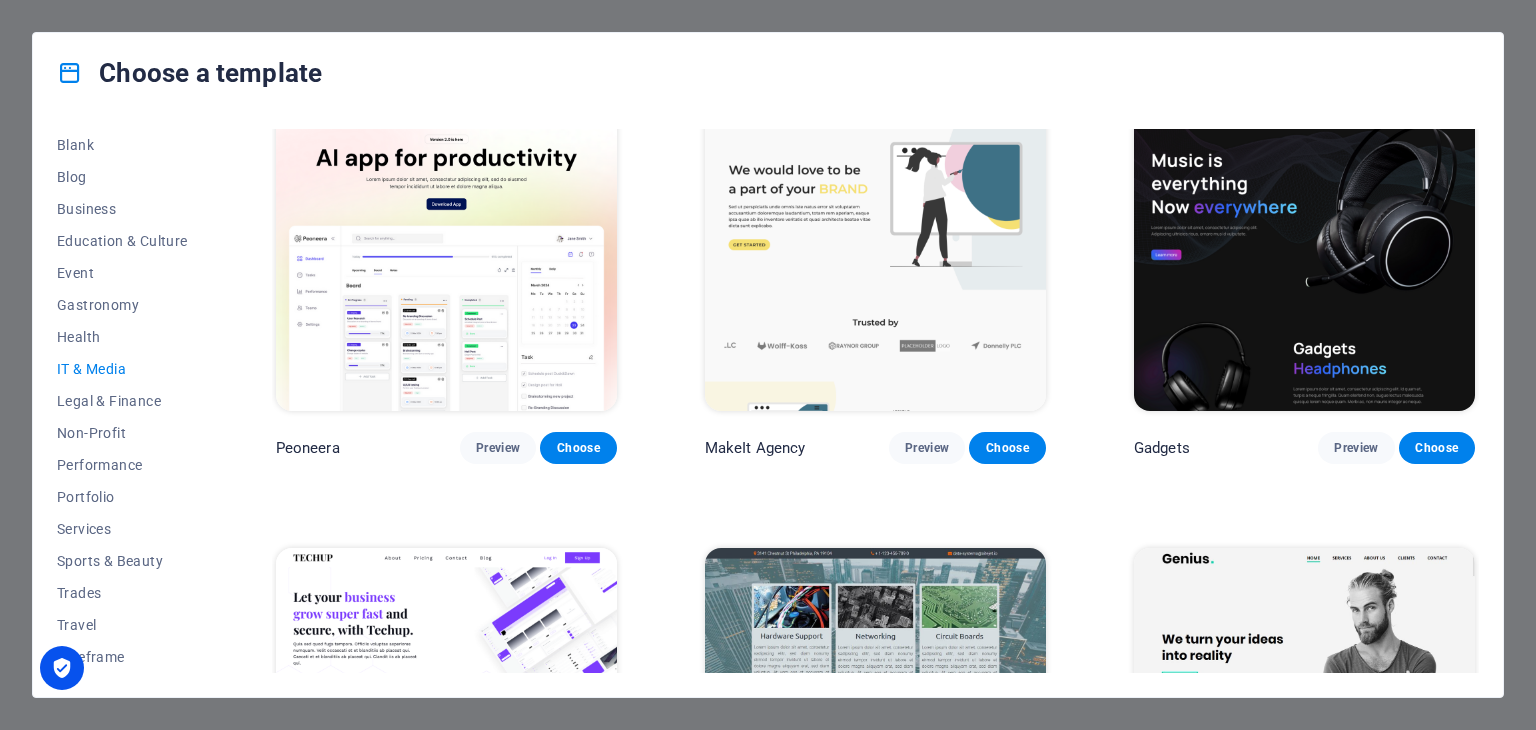 scroll, scrollTop: 0, scrollLeft: 0, axis: both 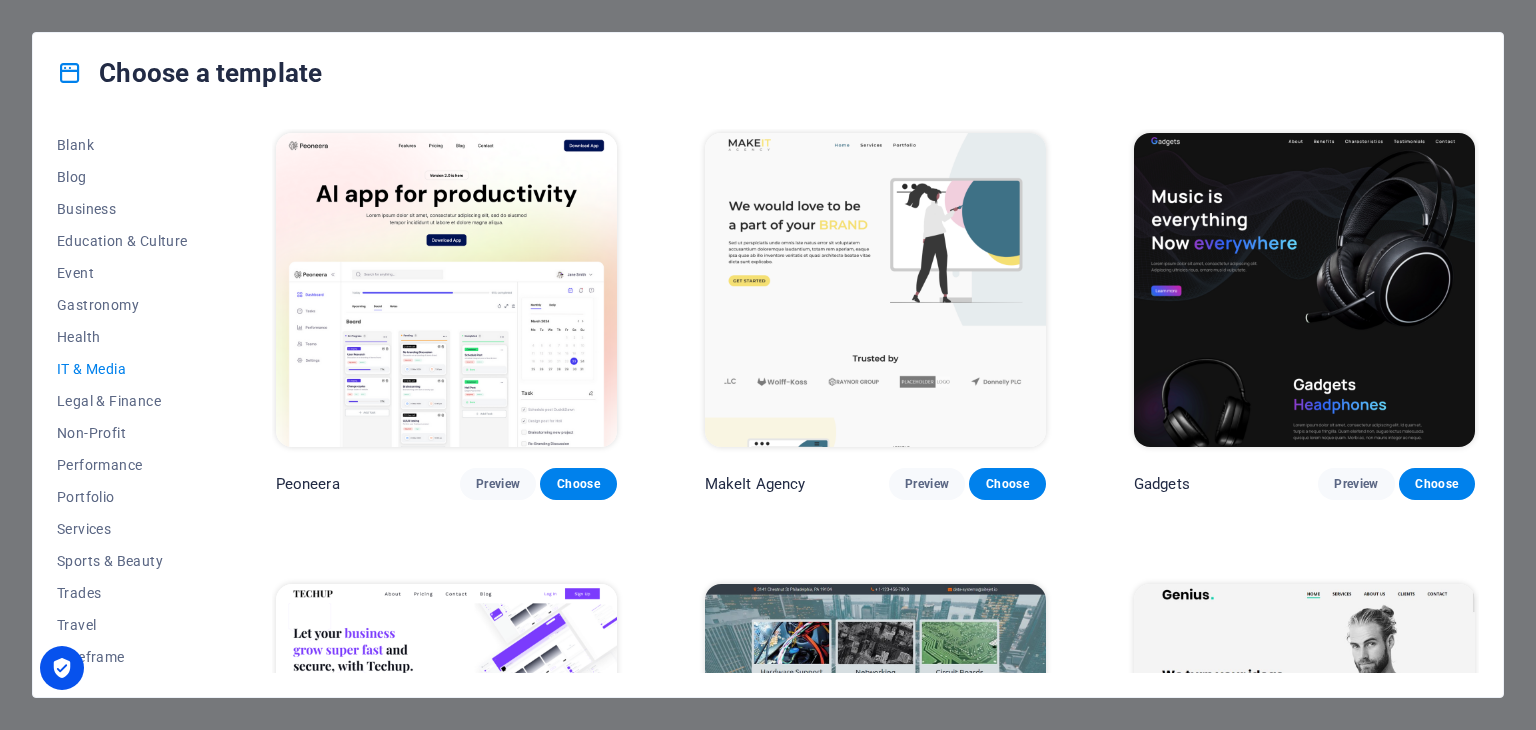 click at bounding box center (875, 290) 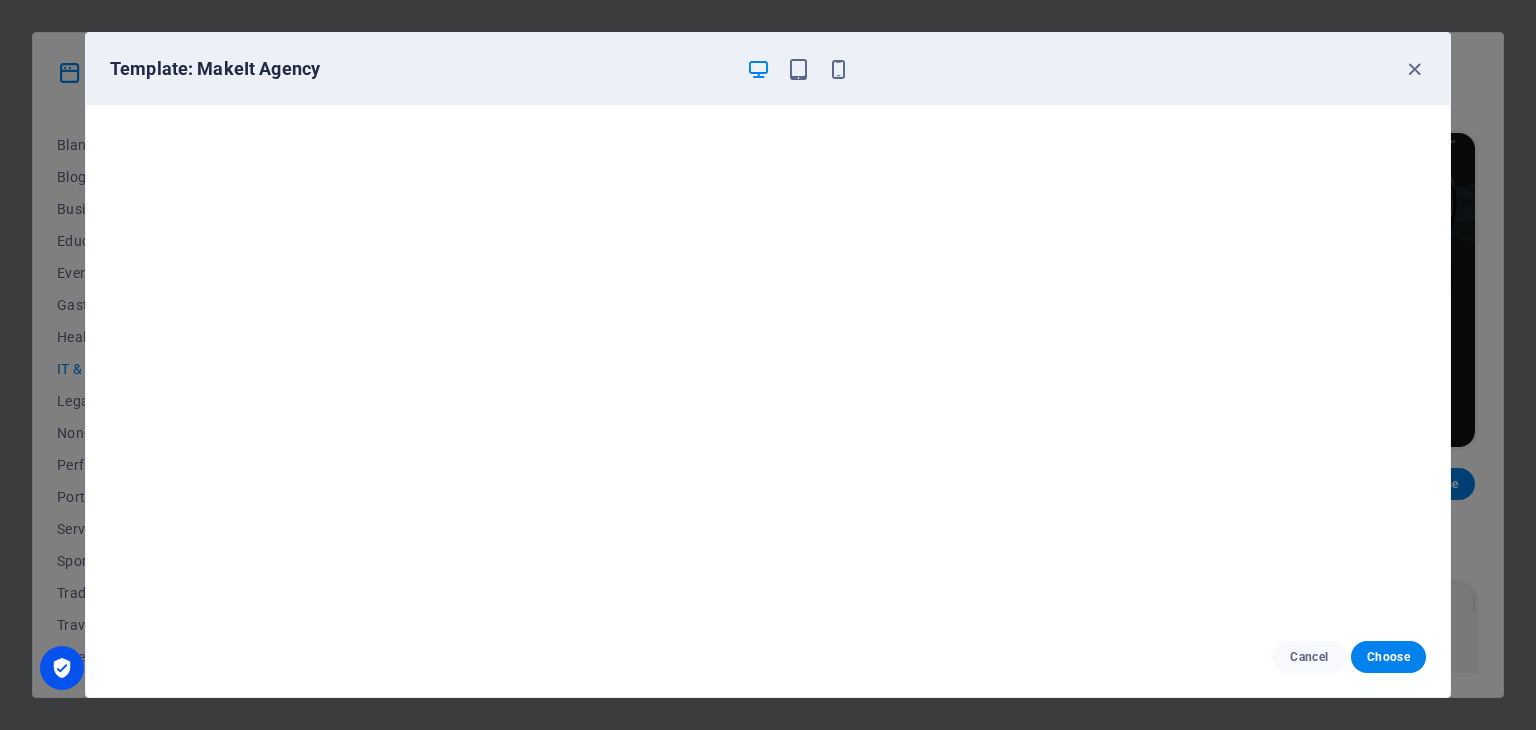 scroll, scrollTop: 5, scrollLeft: 0, axis: vertical 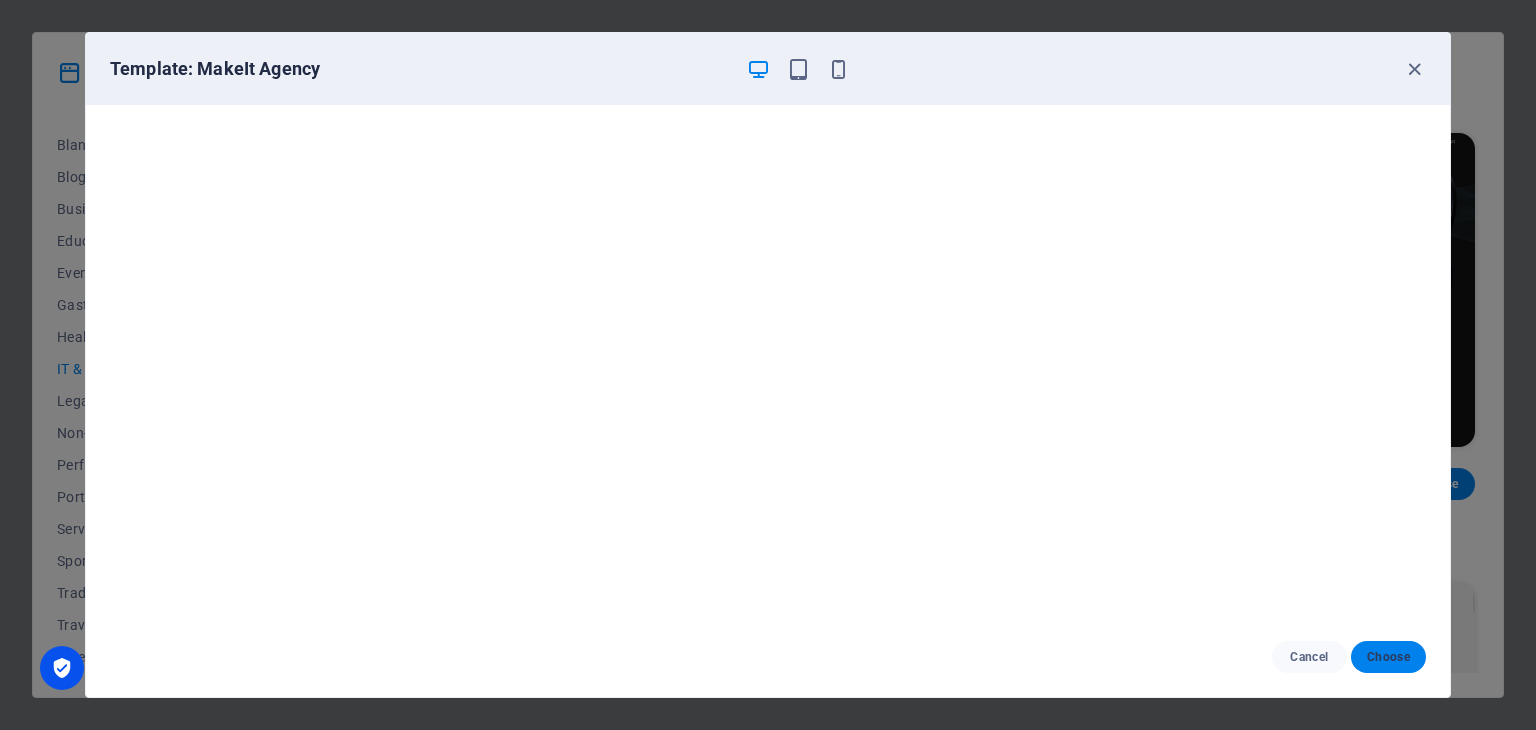 click on "Choose" at bounding box center [1388, 657] 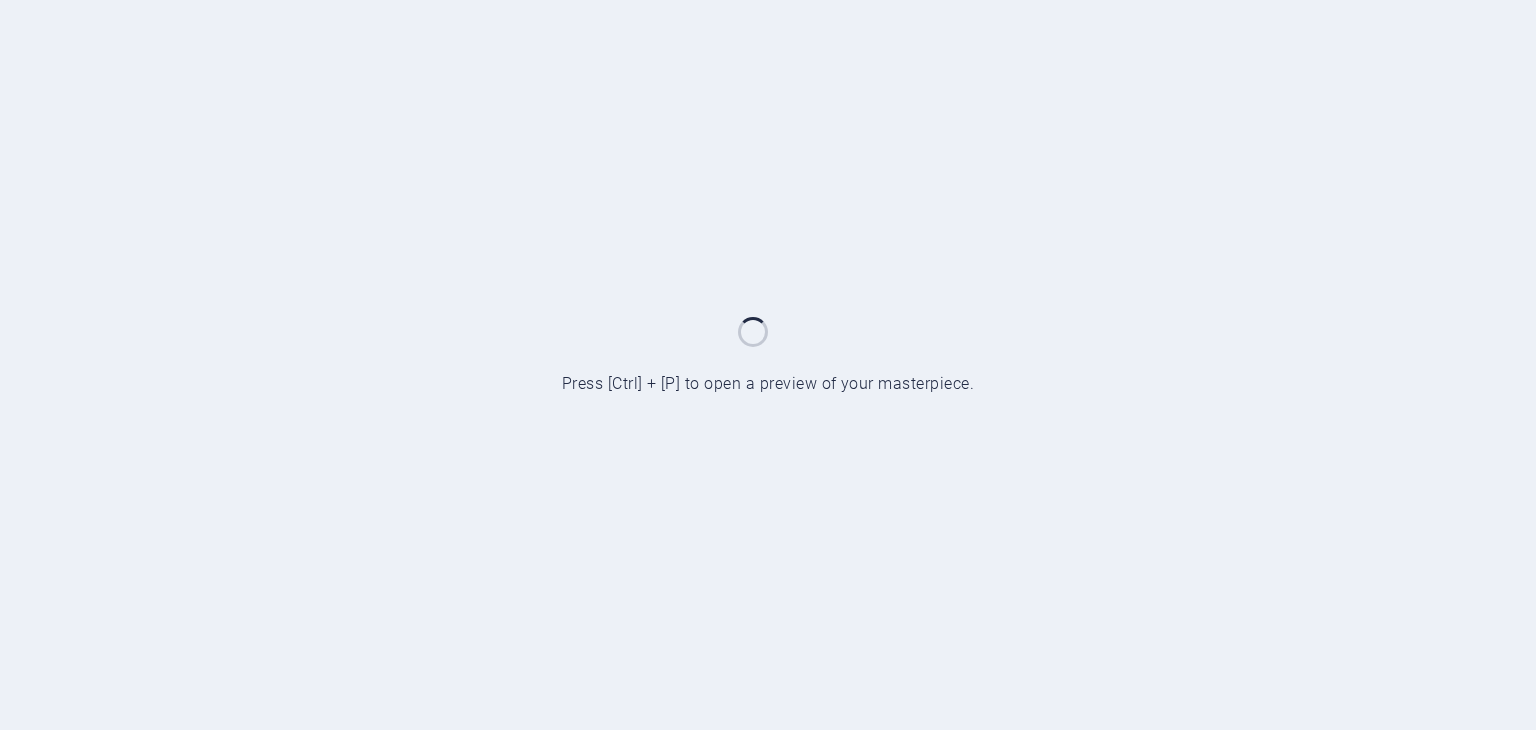 scroll, scrollTop: 0, scrollLeft: 0, axis: both 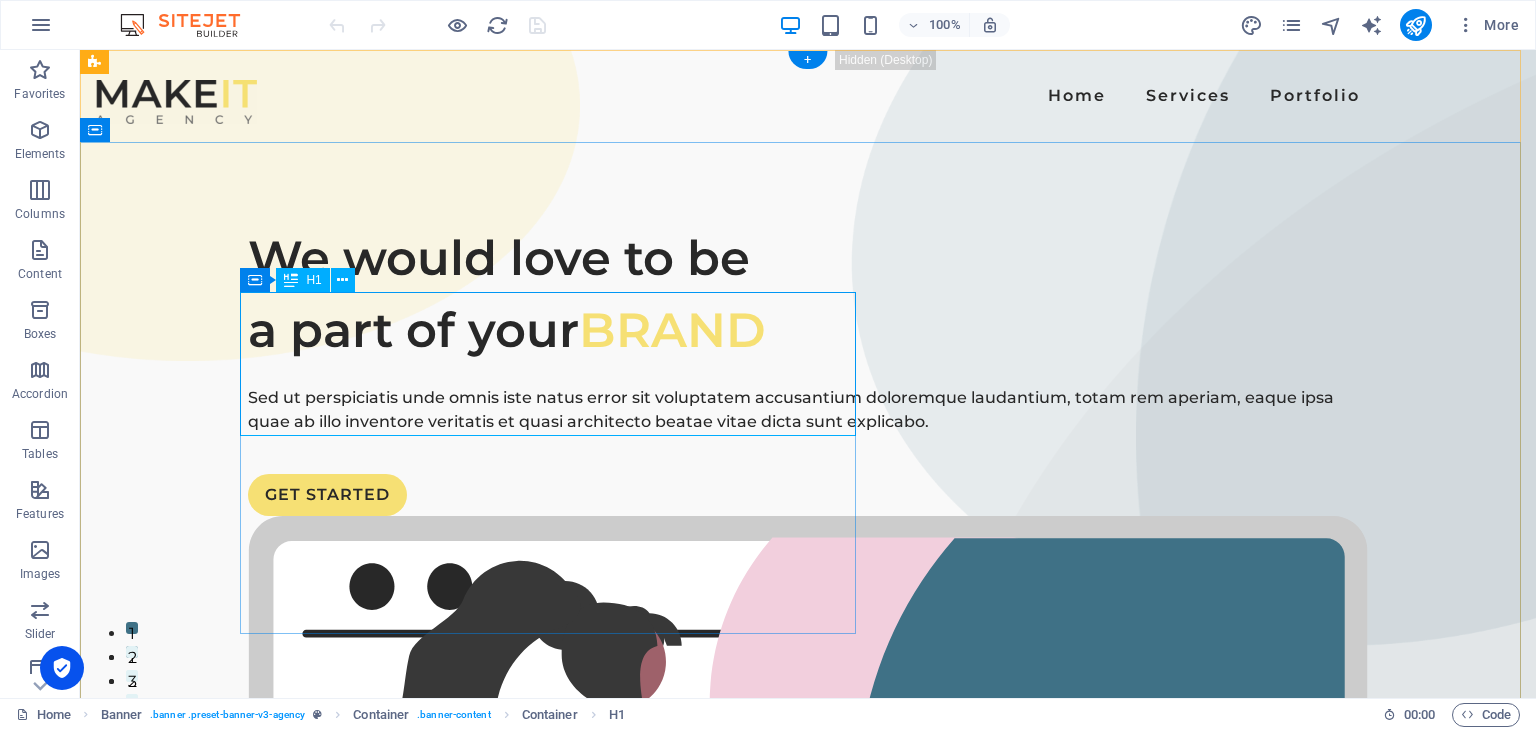 click on "We would love to be a part of your  BRAND" at bounding box center (808, 294) 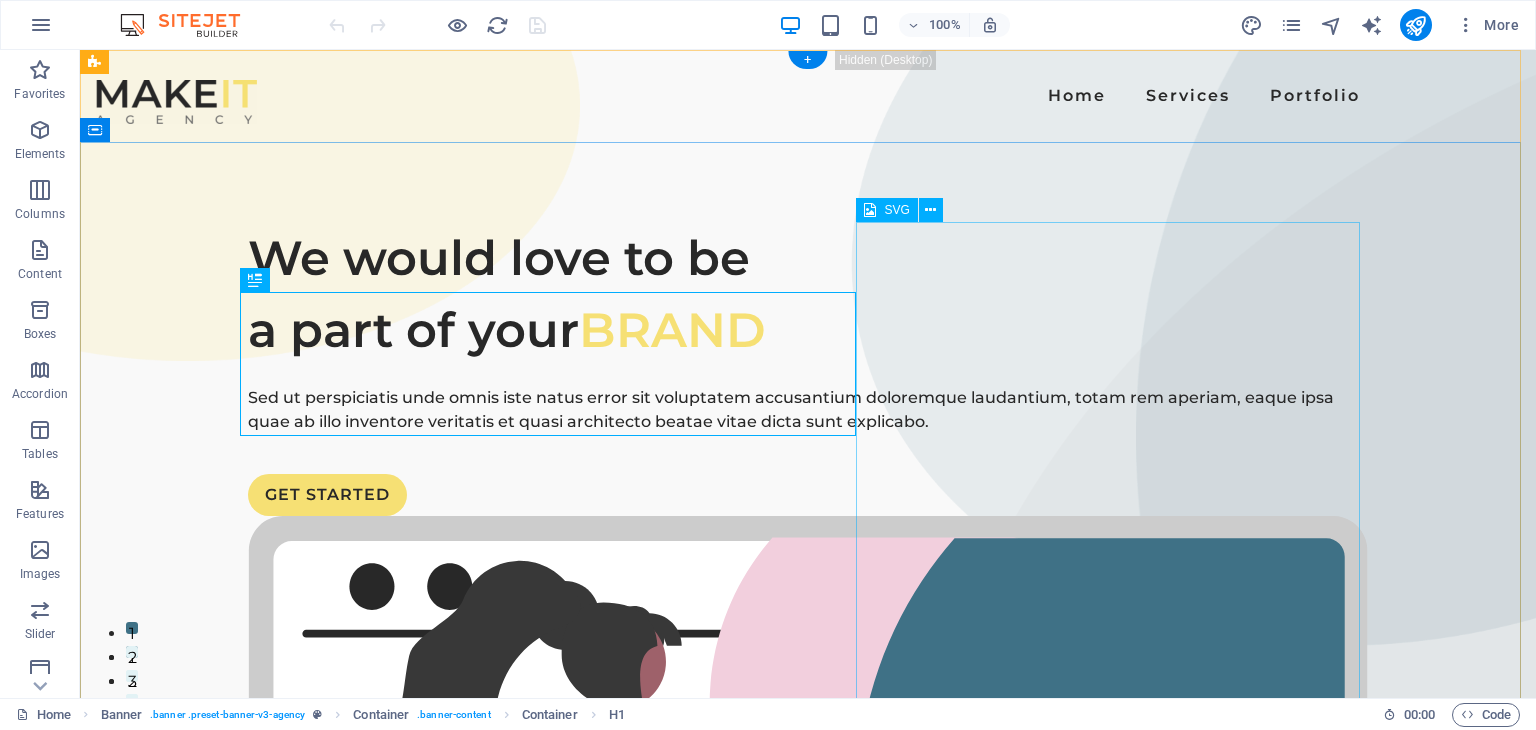 scroll, scrollTop: 0, scrollLeft: 0, axis: both 